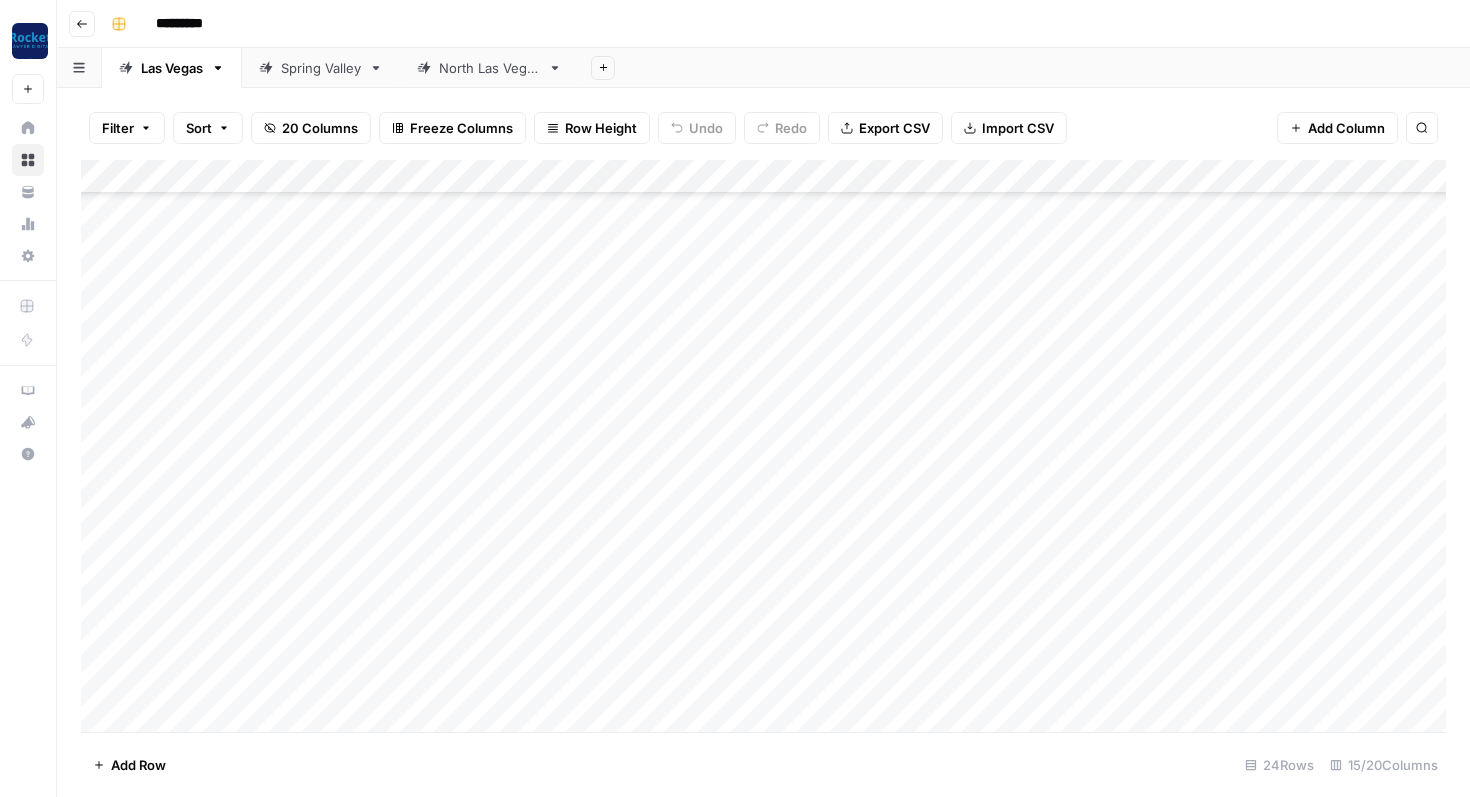 scroll, scrollTop: 0, scrollLeft: 0, axis: both 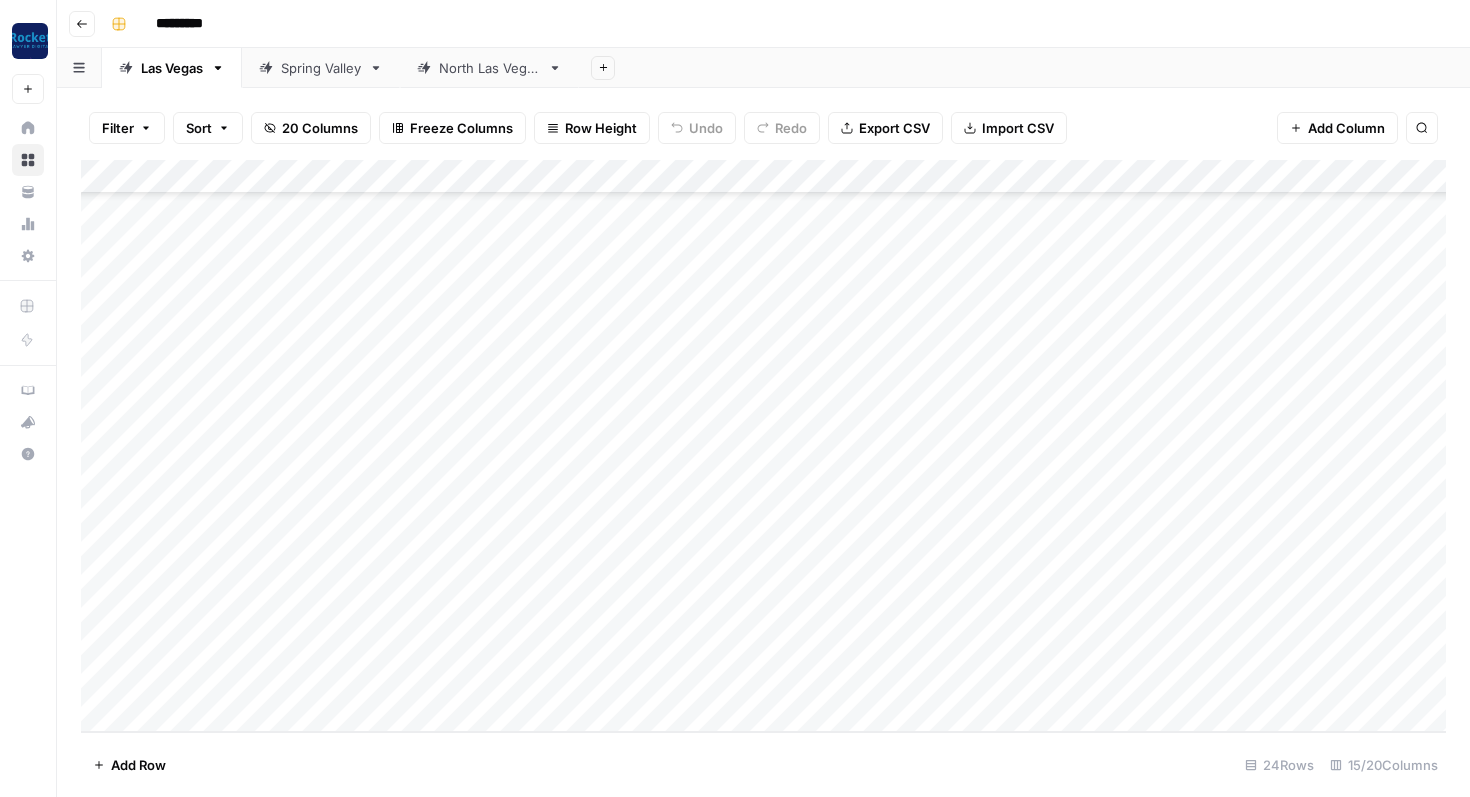 click on "Add Column" at bounding box center (763, 446) 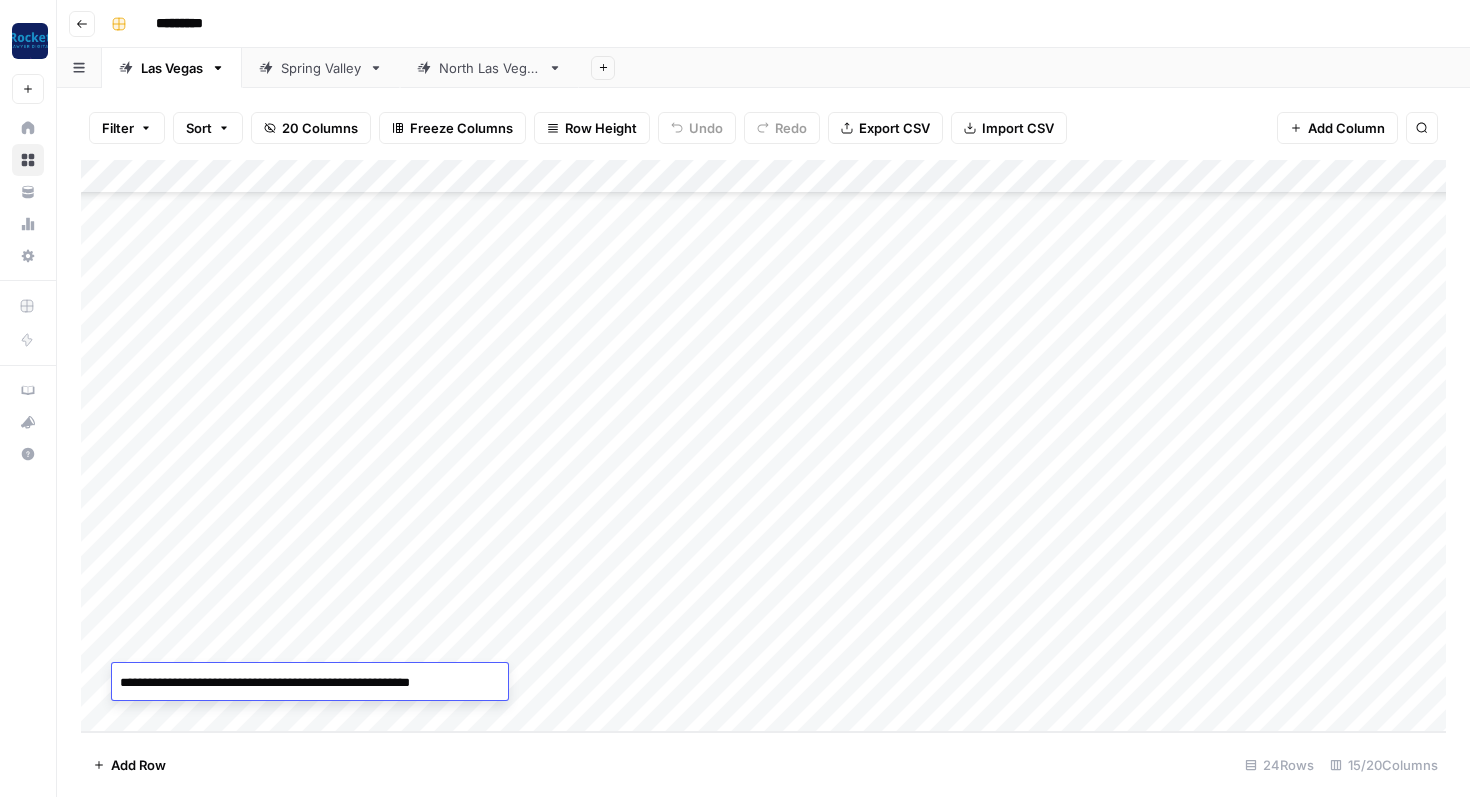 type on "**********" 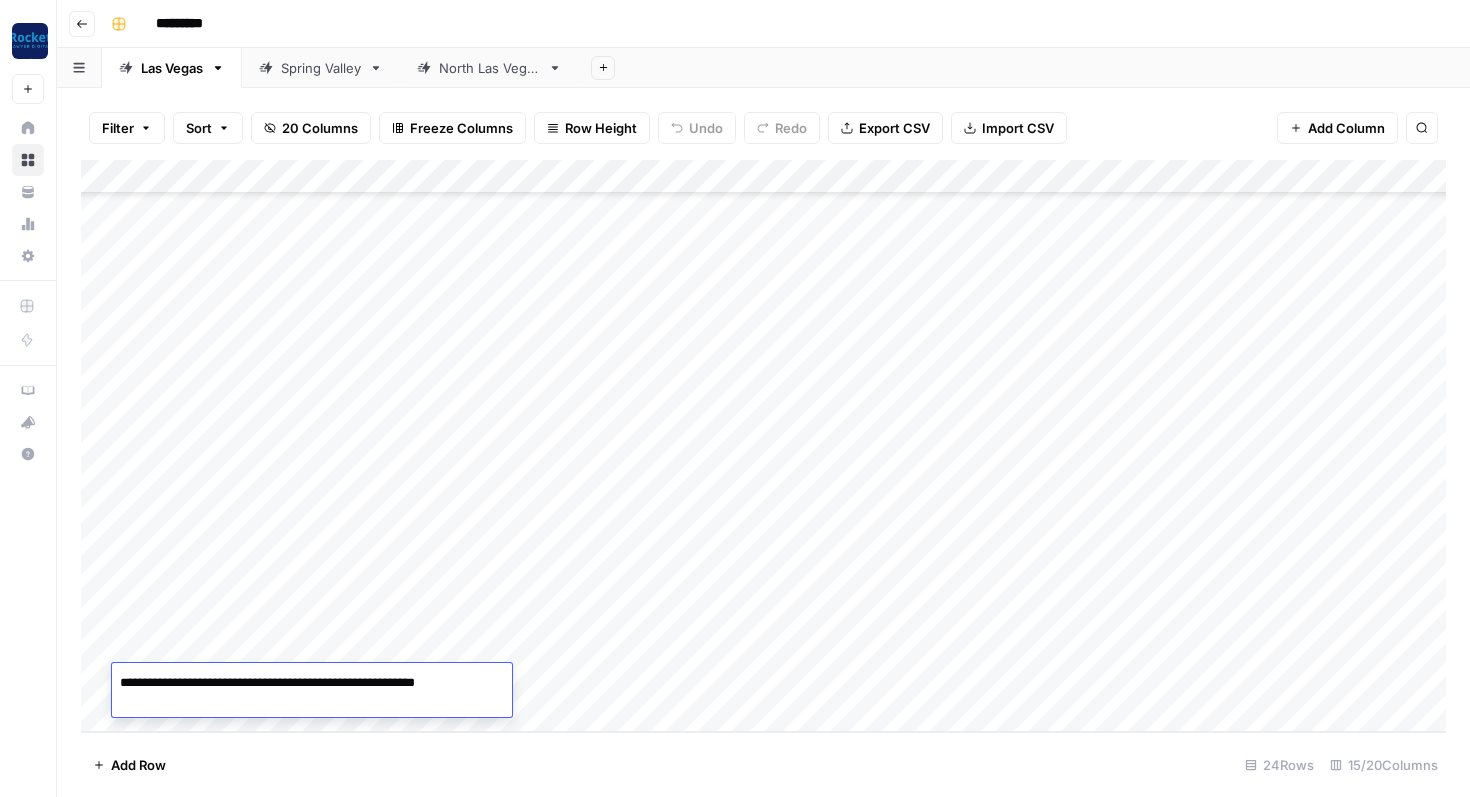 click on "Add Column" at bounding box center (763, 446) 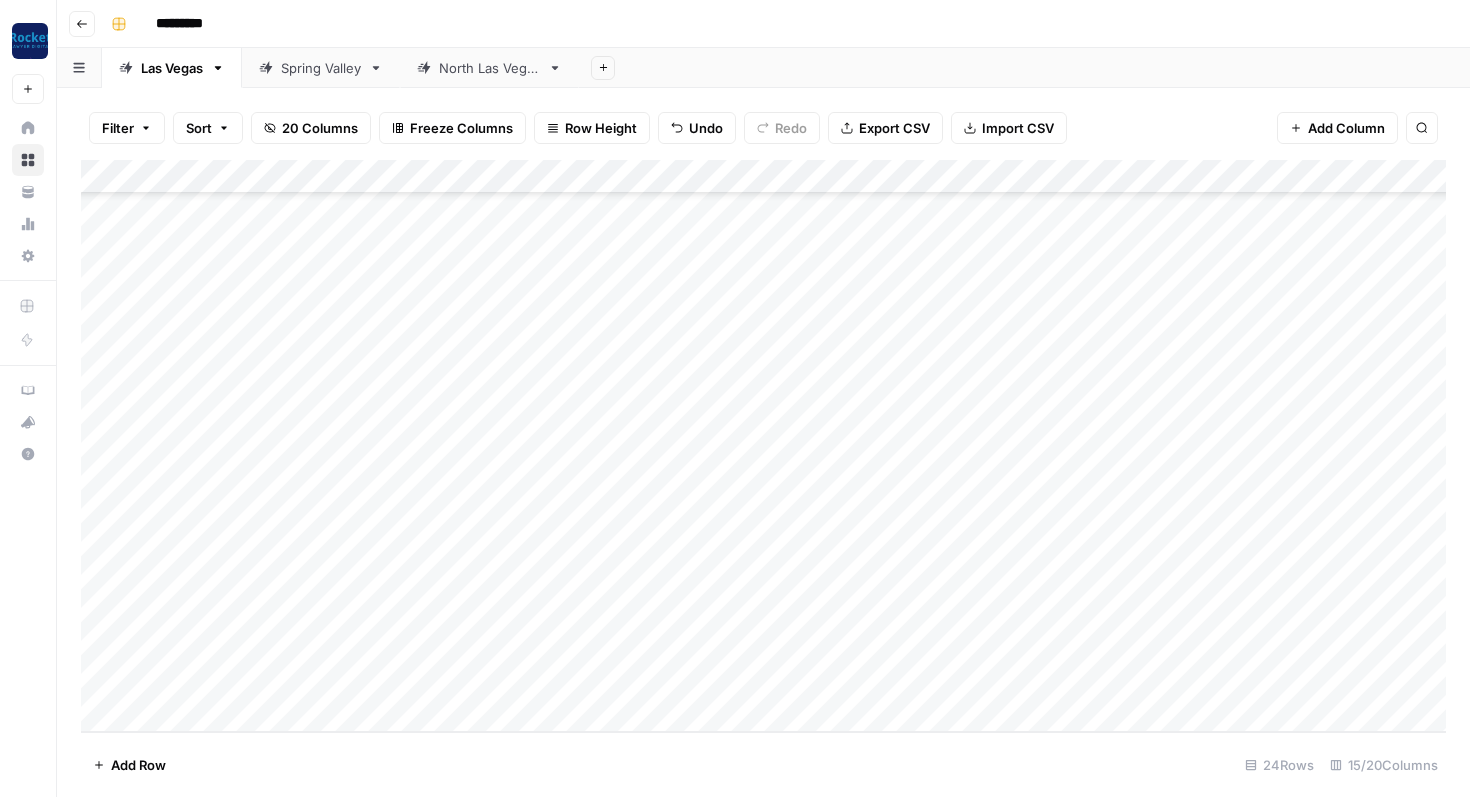 click on "Add Column" at bounding box center [763, 446] 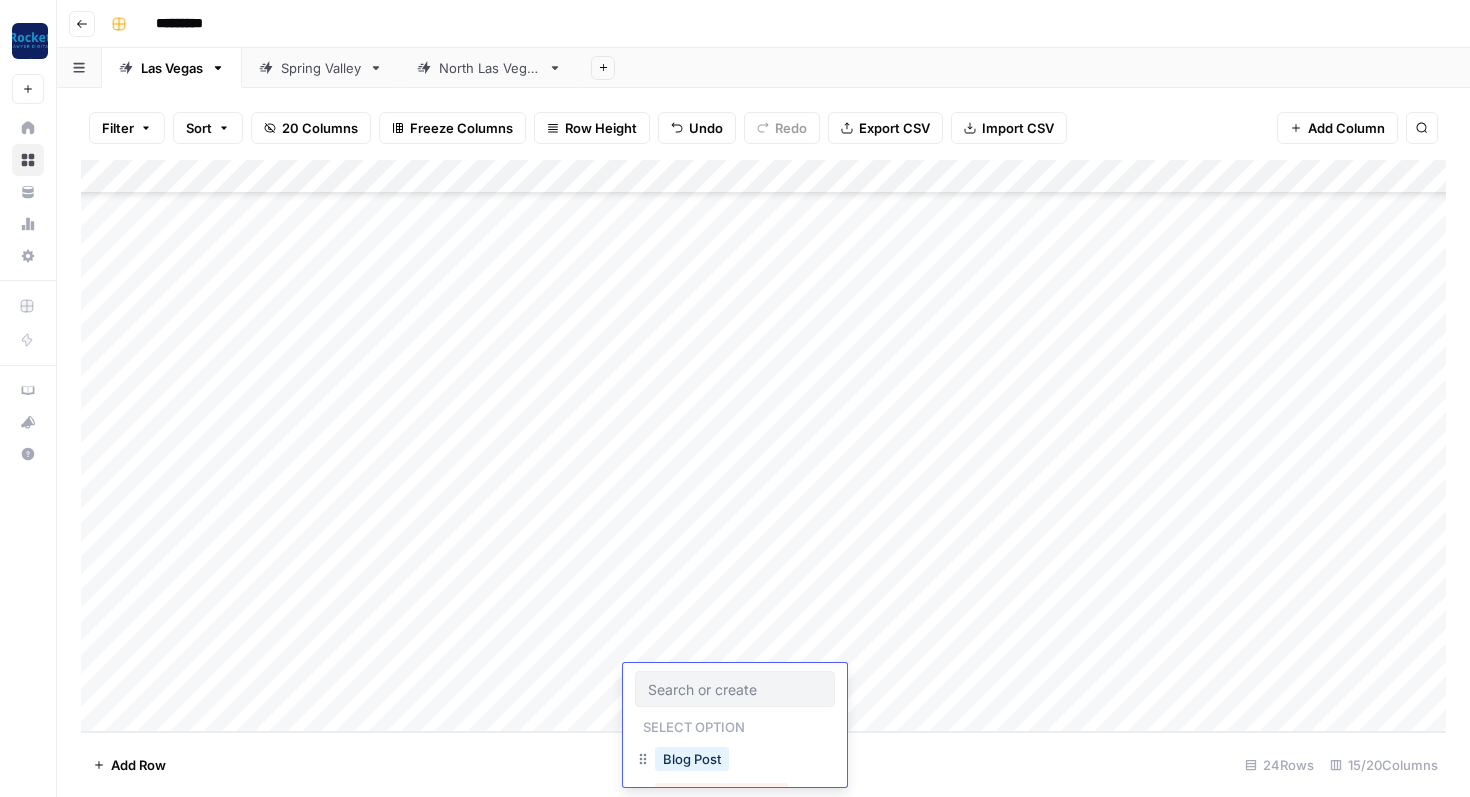 click on "Blog Post" at bounding box center (735, 761) 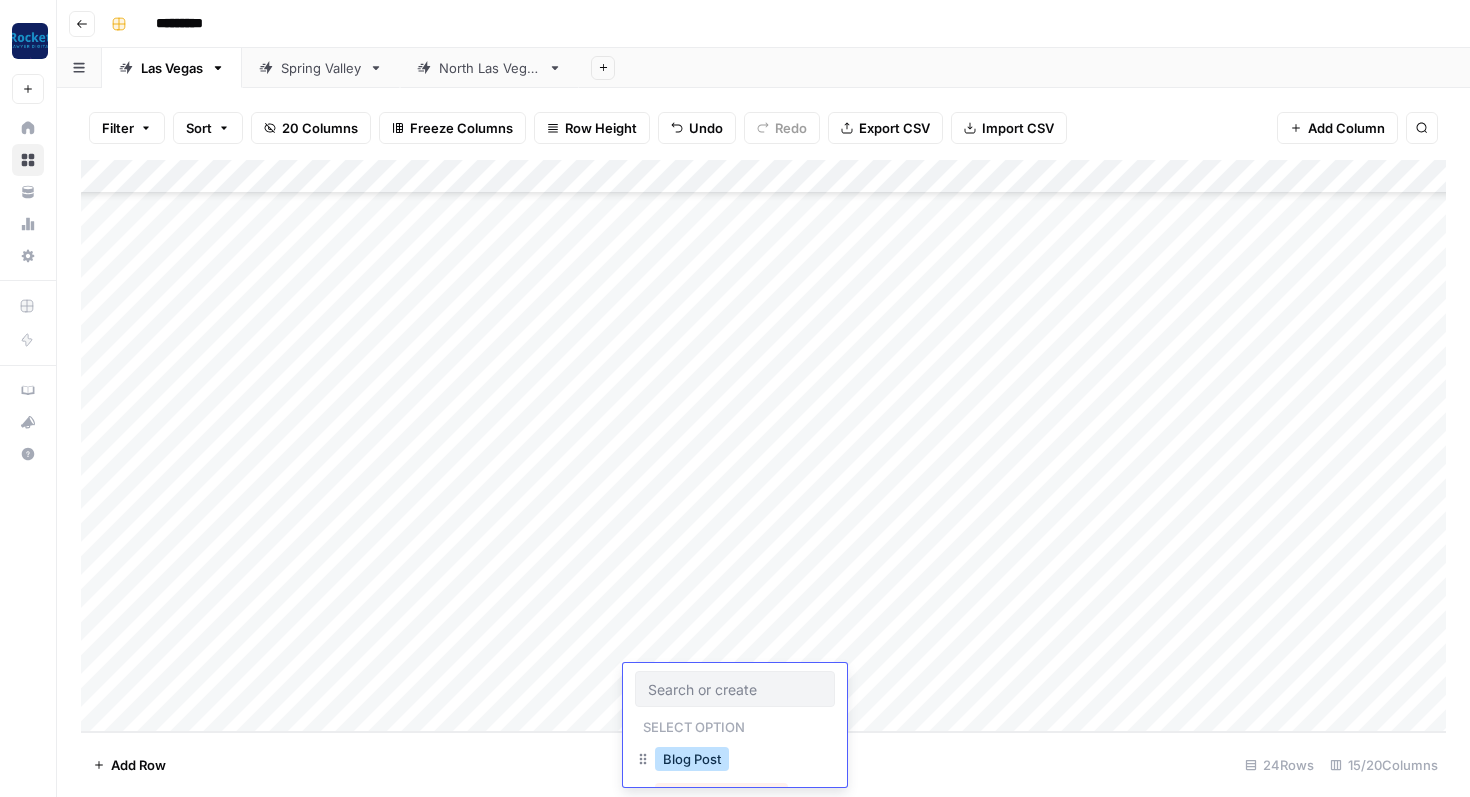 click on "Blog Post" at bounding box center [692, 759] 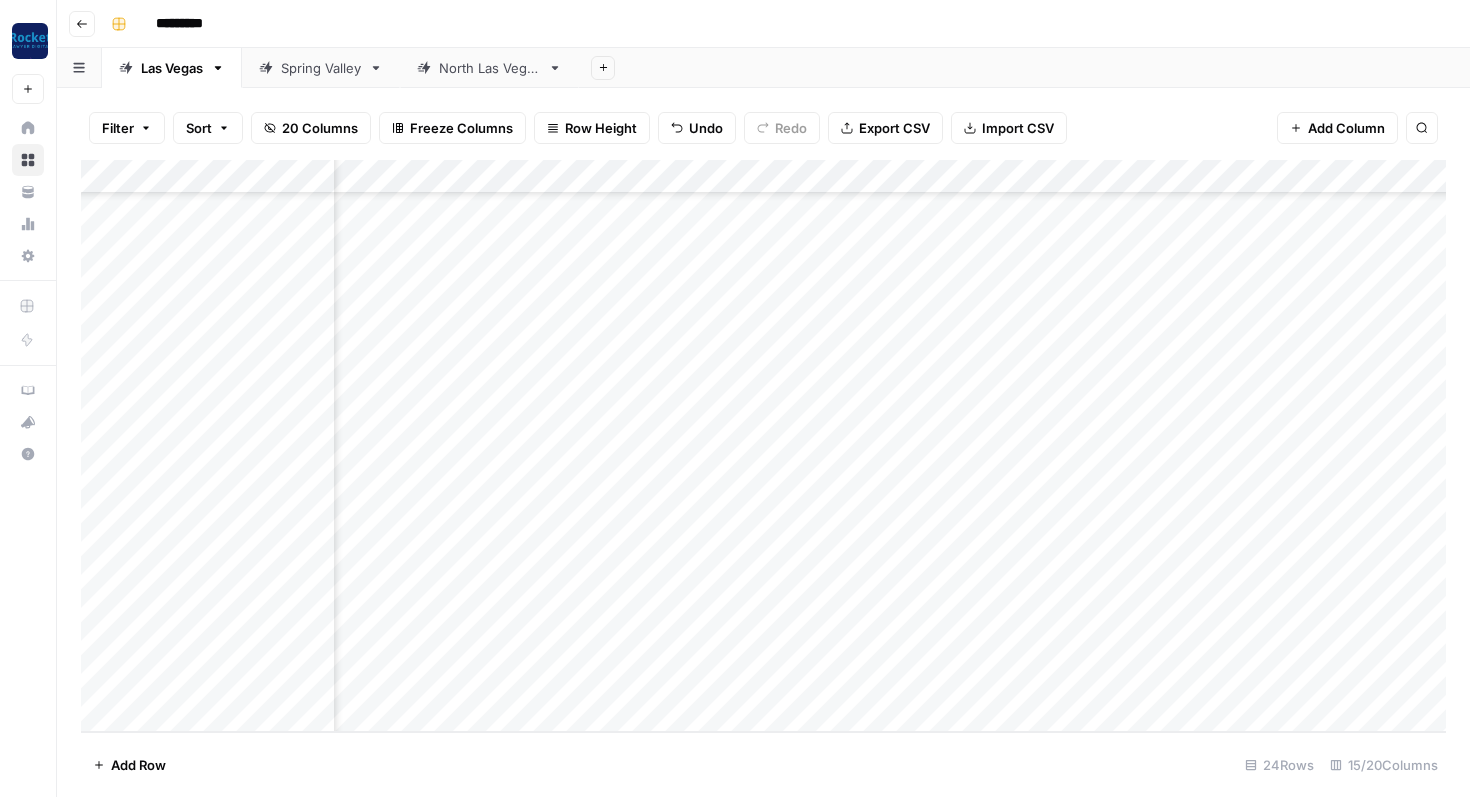 scroll, scrollTop: 310, scrollLeft: 638, axis: both 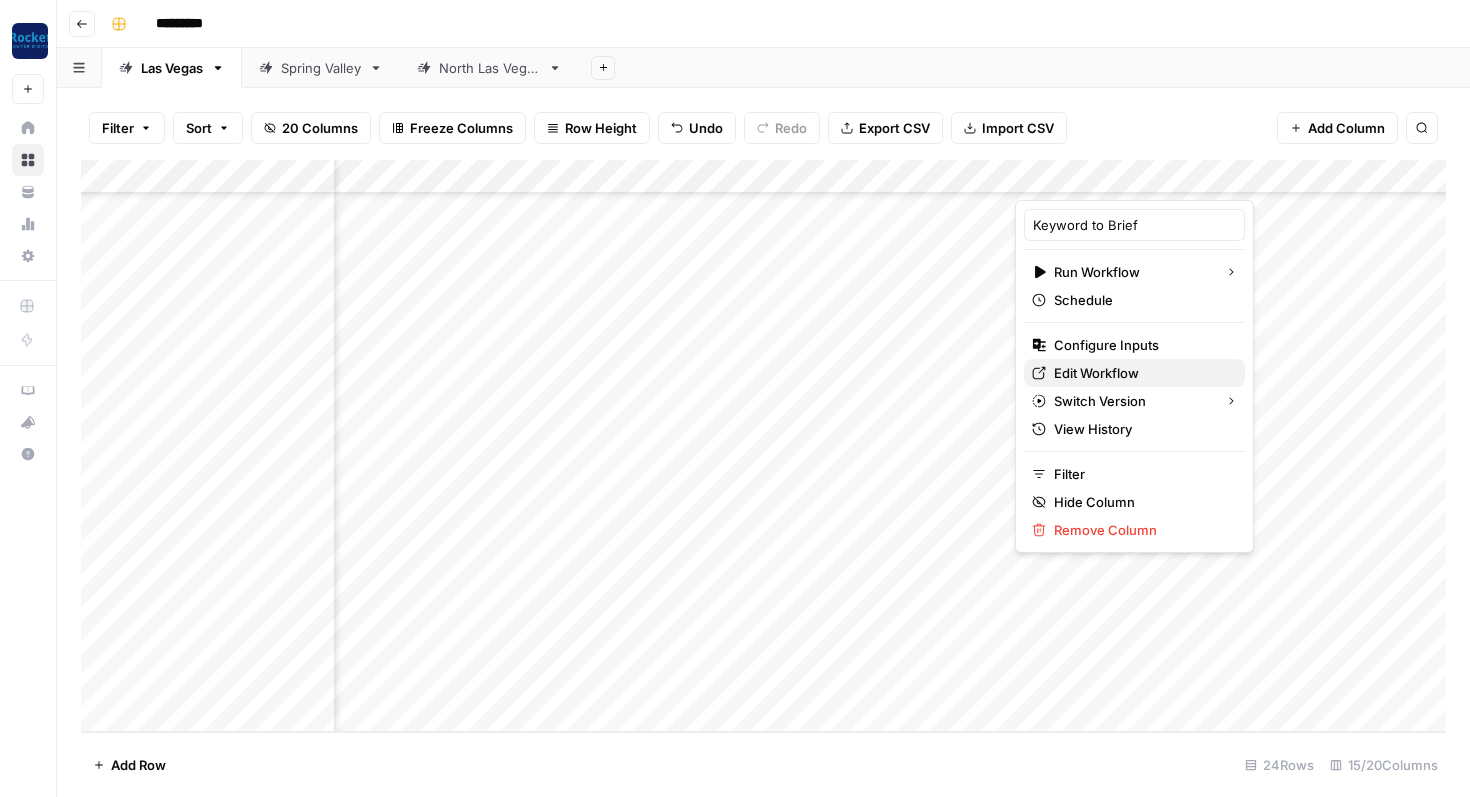 click on "Edit Workflow" at bounding box center [1141, 373] 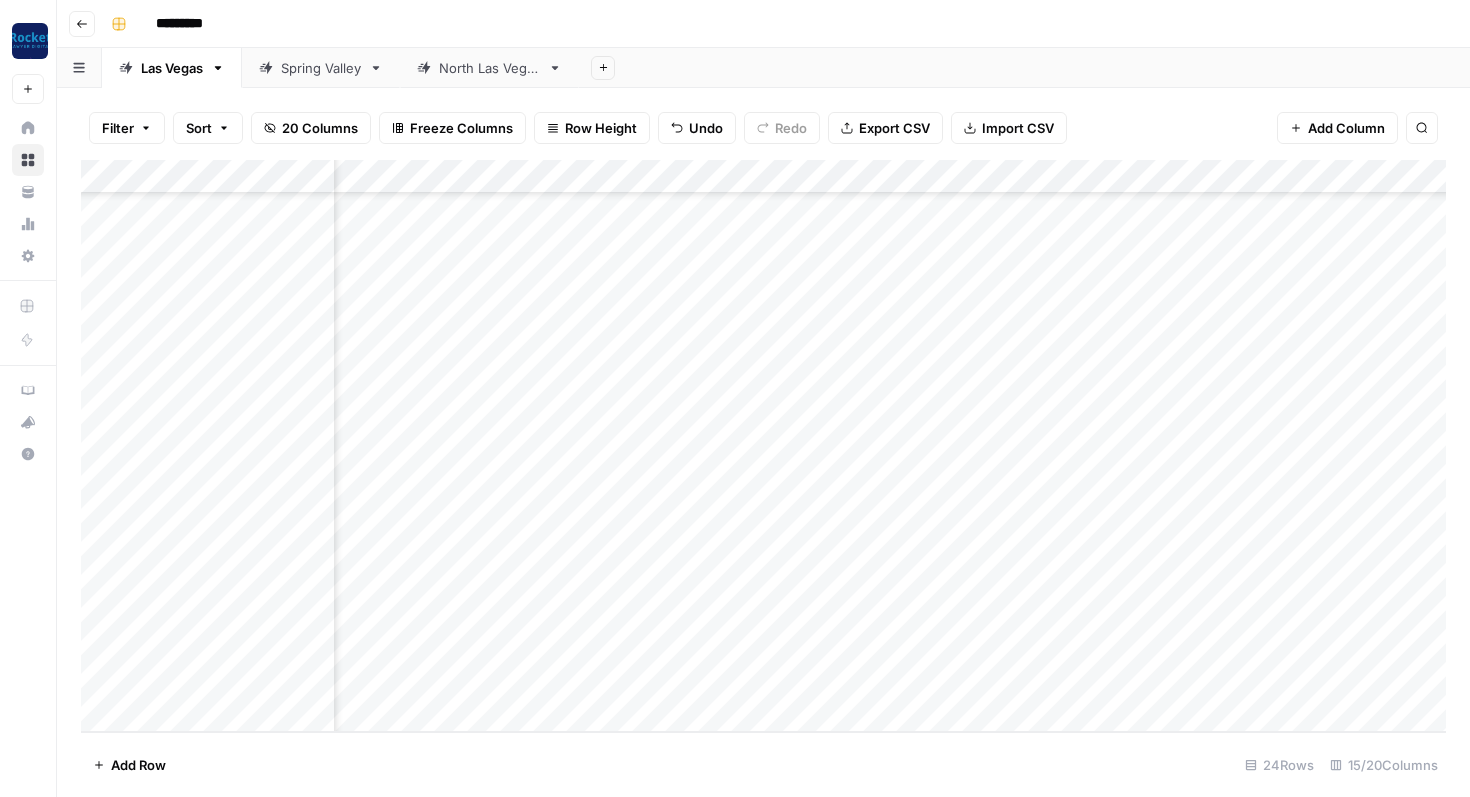 click on "Add Column" at bounding box center (763, 446) 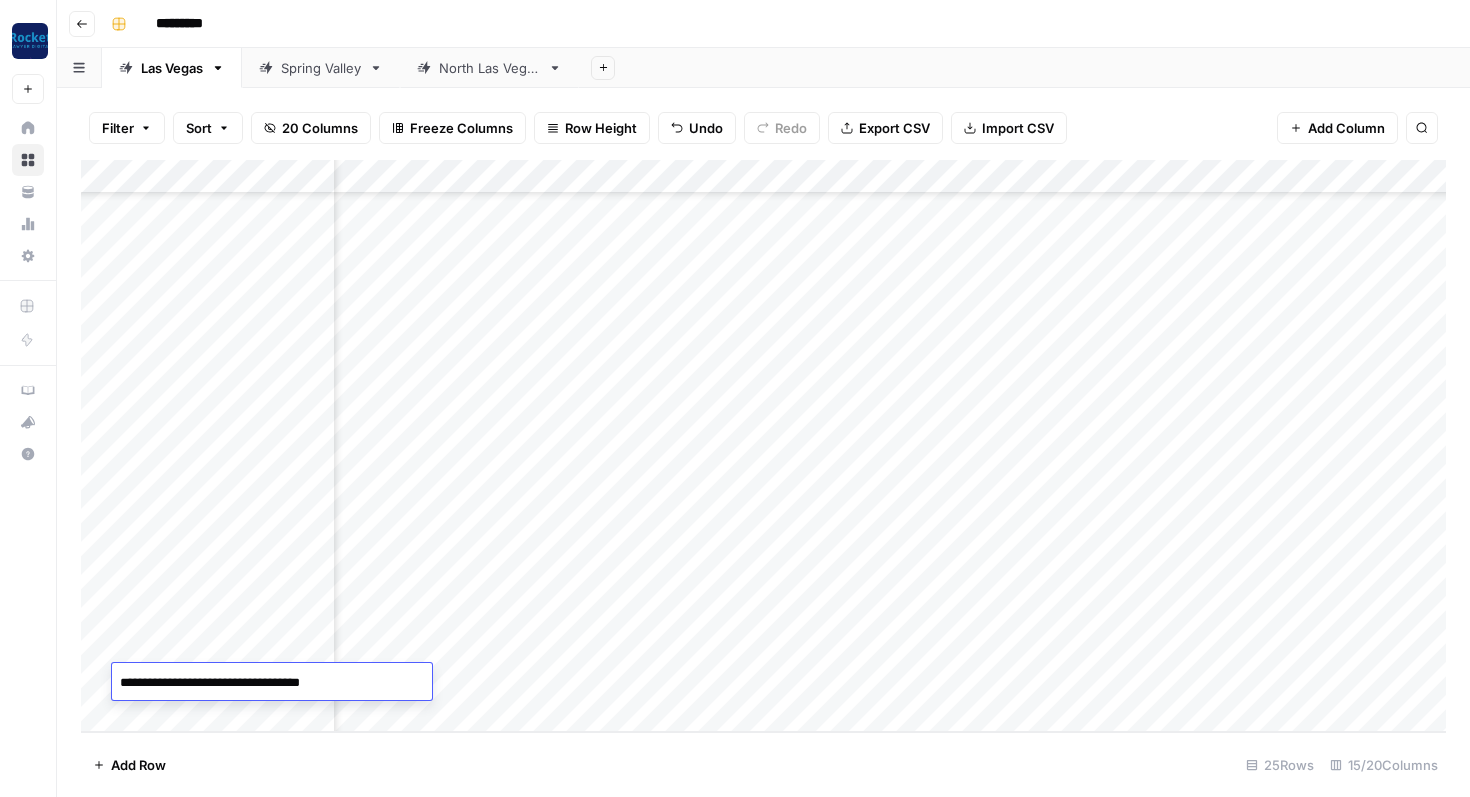 type on "**********" 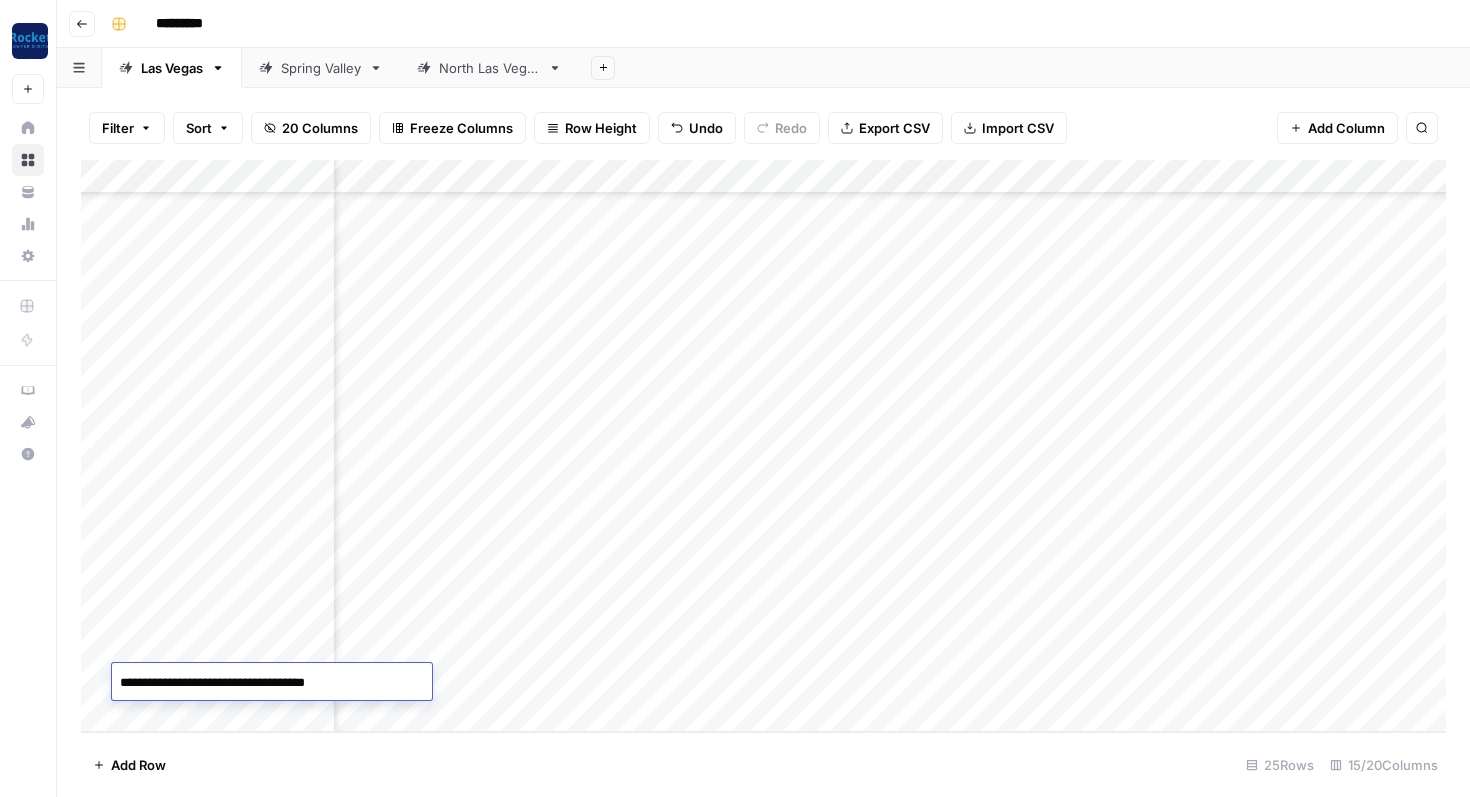 click on "Add Column" at bounding box center (763, 446) 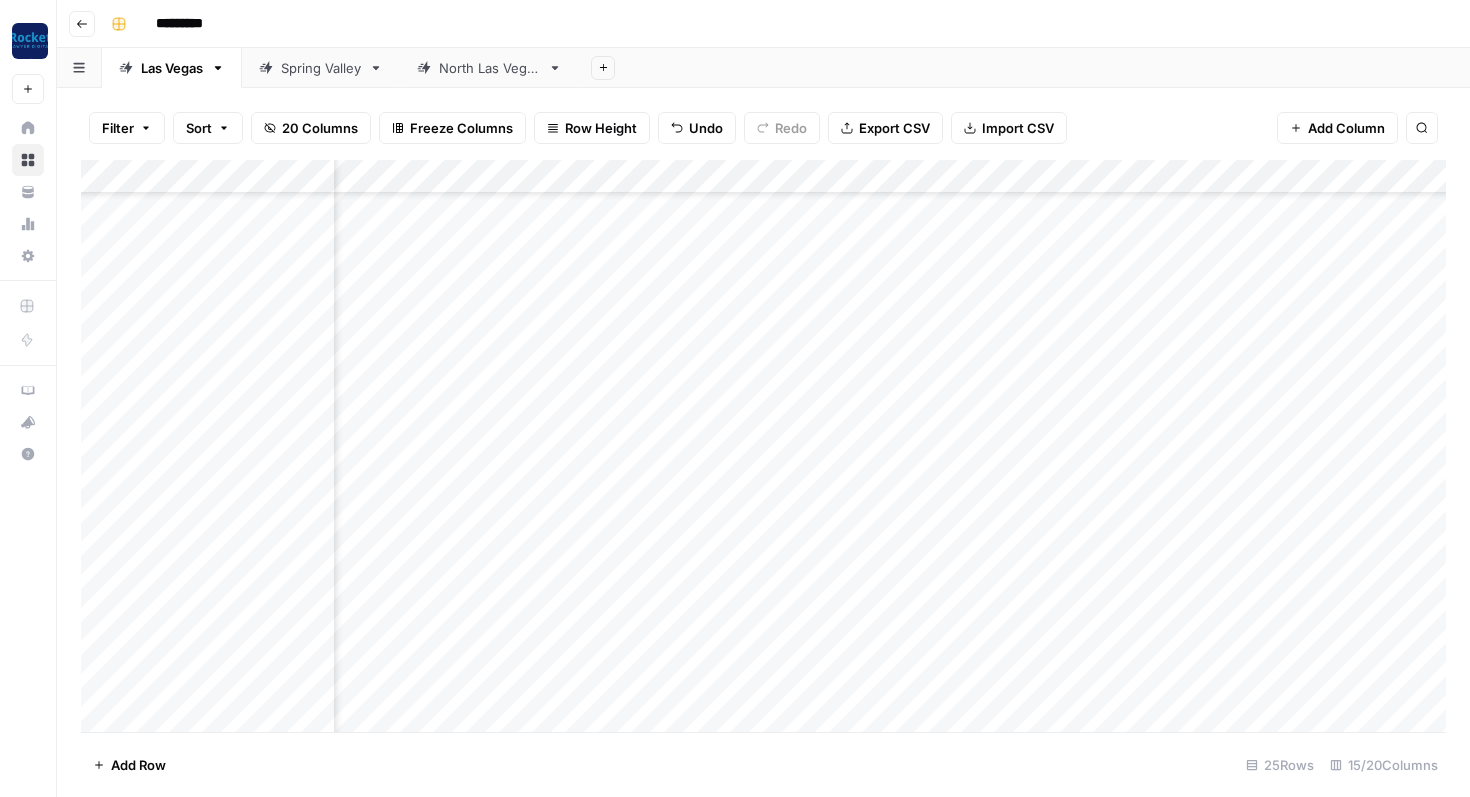 scroll, scrollTop: 0, scrollLeft: 282, axis: horizontal 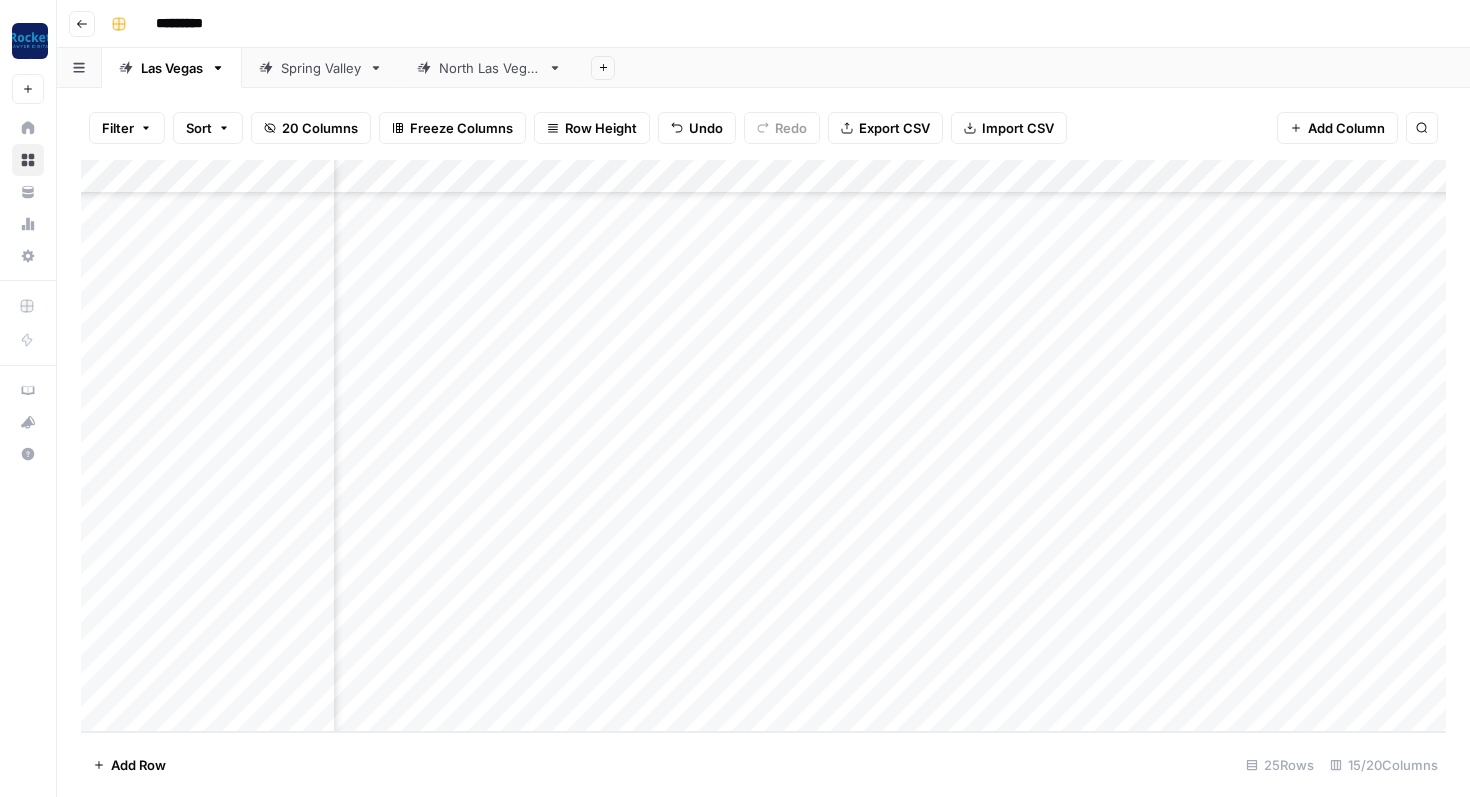 click on "North Las Vegas" at bounding box center (489, 68) 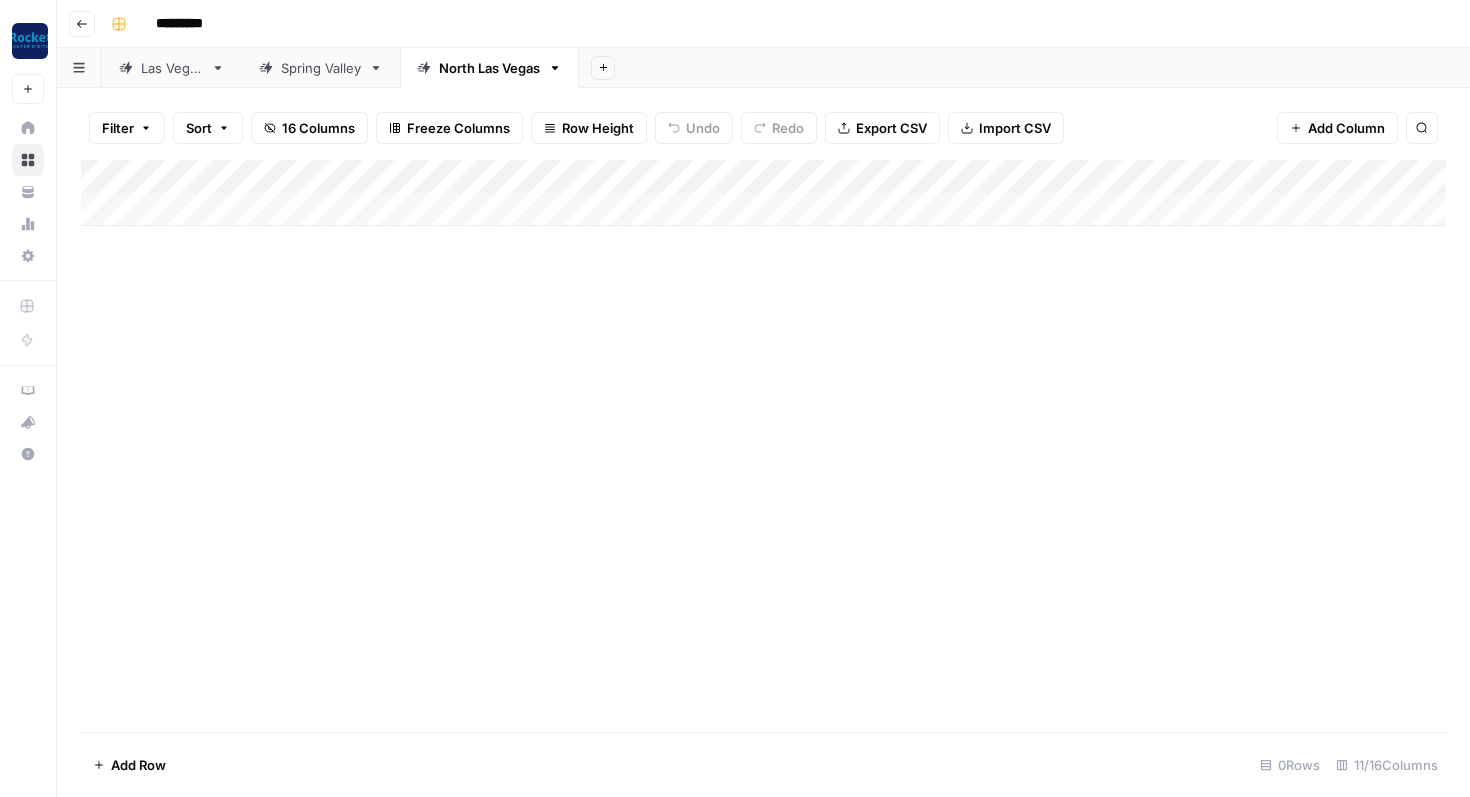 click on "Spring Valley" at bounding box center (321, 68) 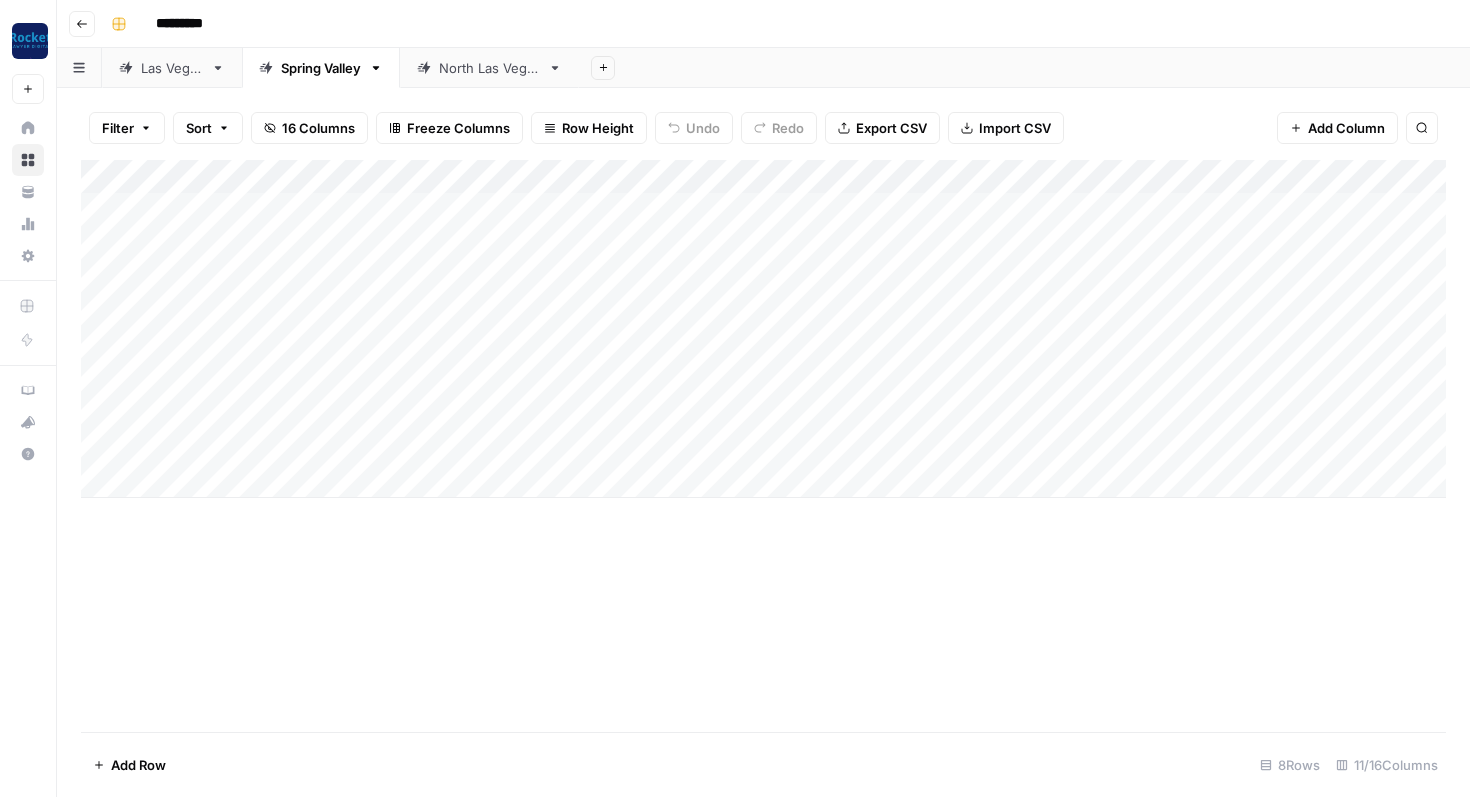 click on "Las Vegas" at bounding box center (172, 68) 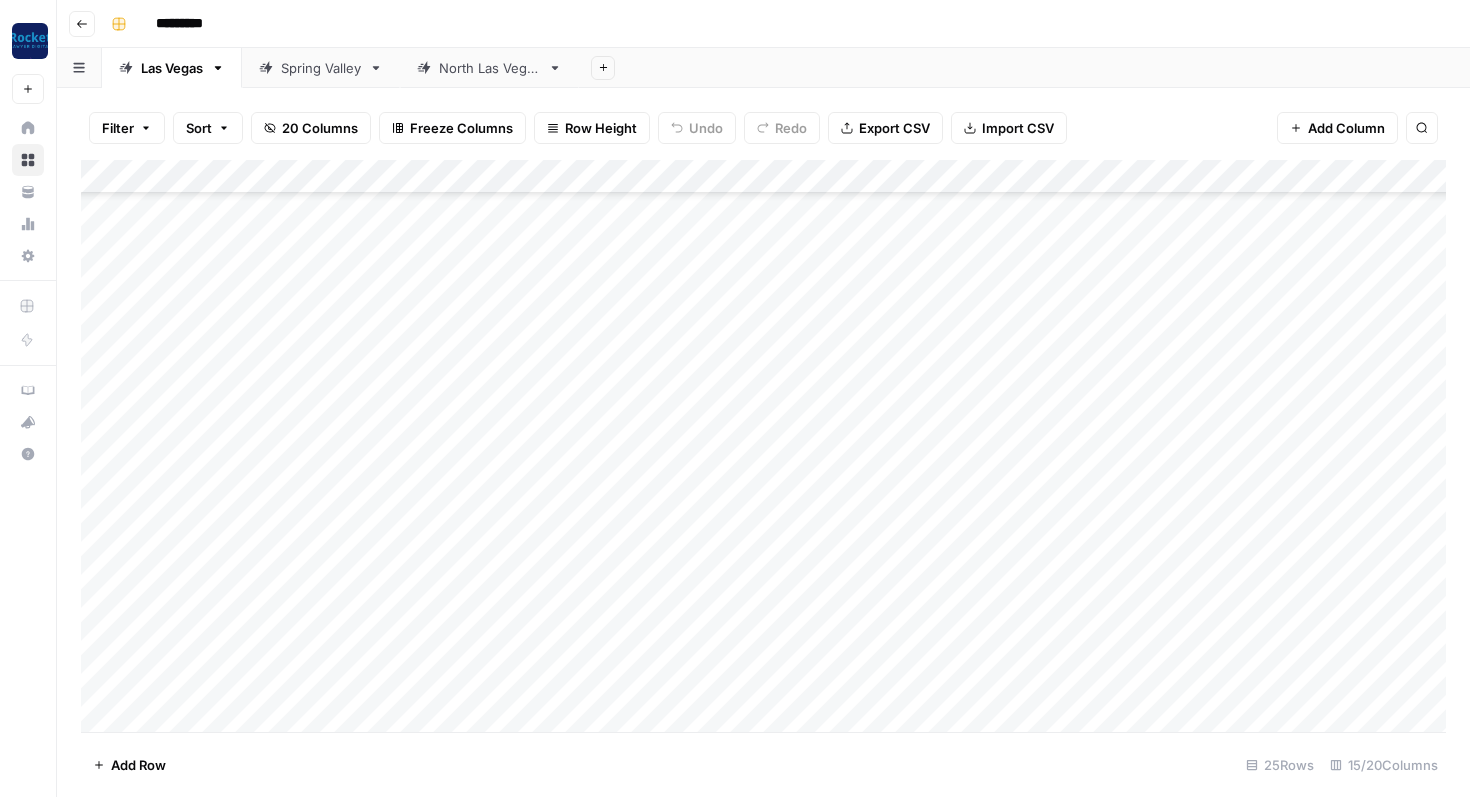 scroll, scrollTop: 344, scrollLeft: 0, axis: vertical 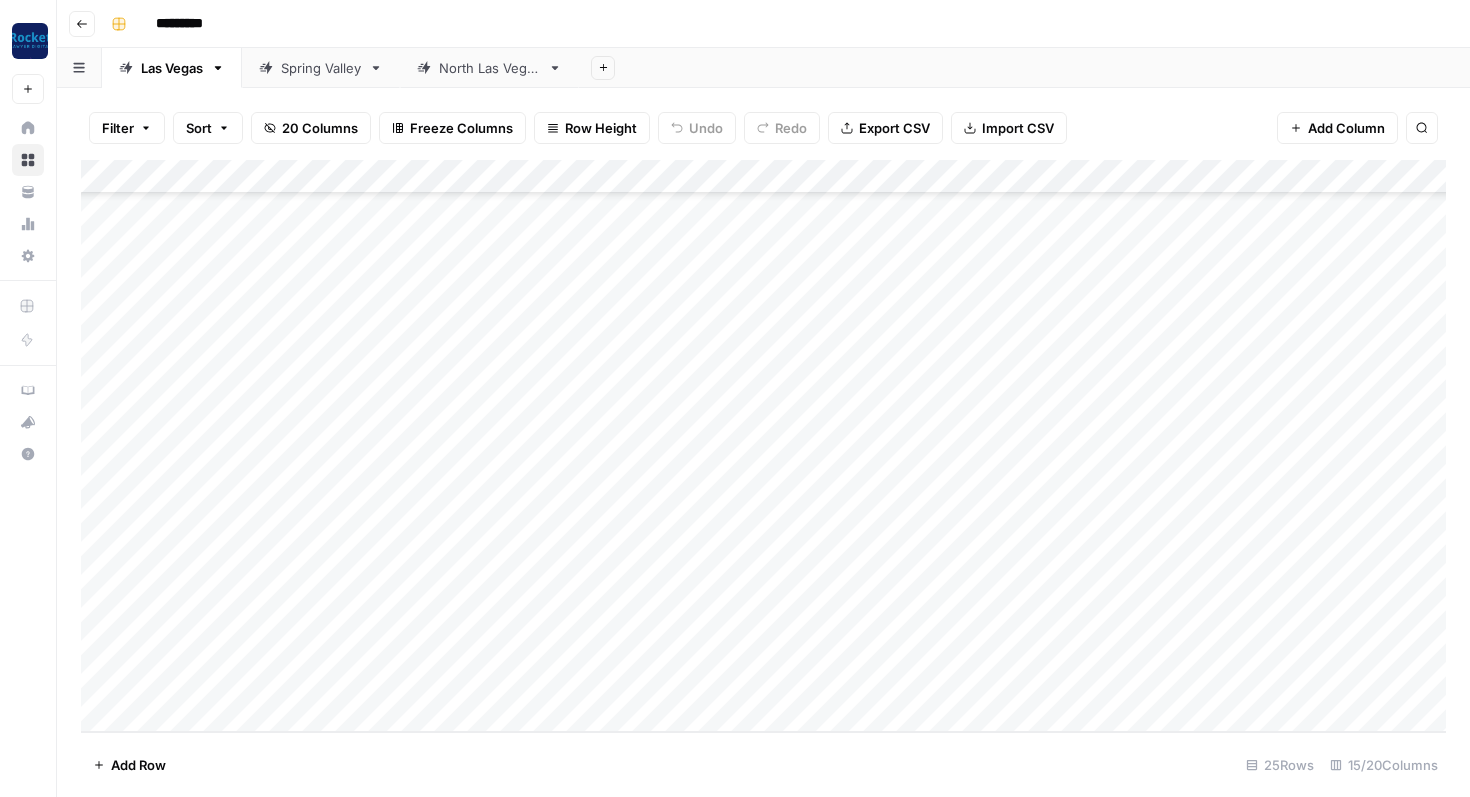 click on "Add Column" at bounding box center [763, 446] 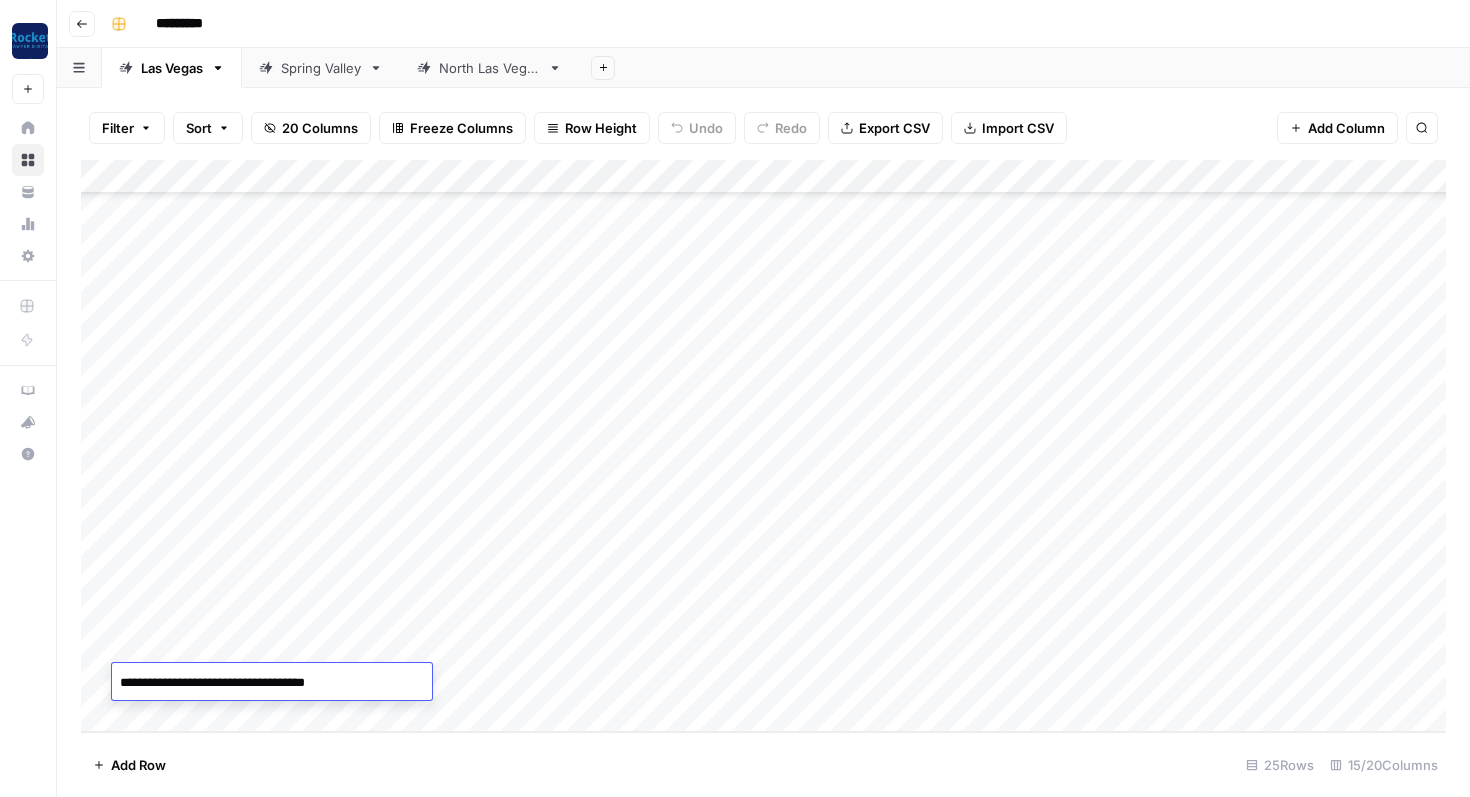 click on "**********" at bounding box center (272, 683) 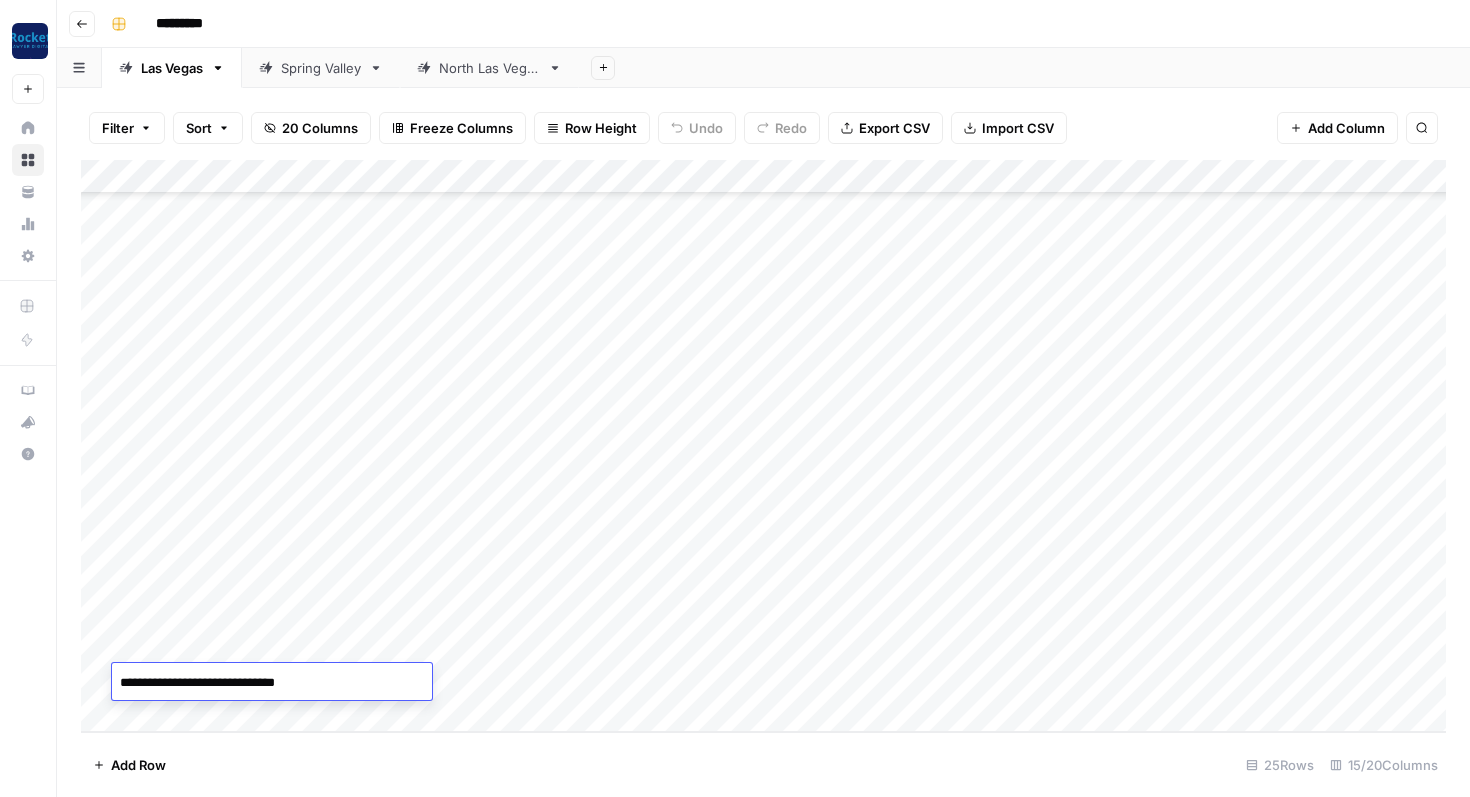 click on "**********" at bounding box center [272, 683] 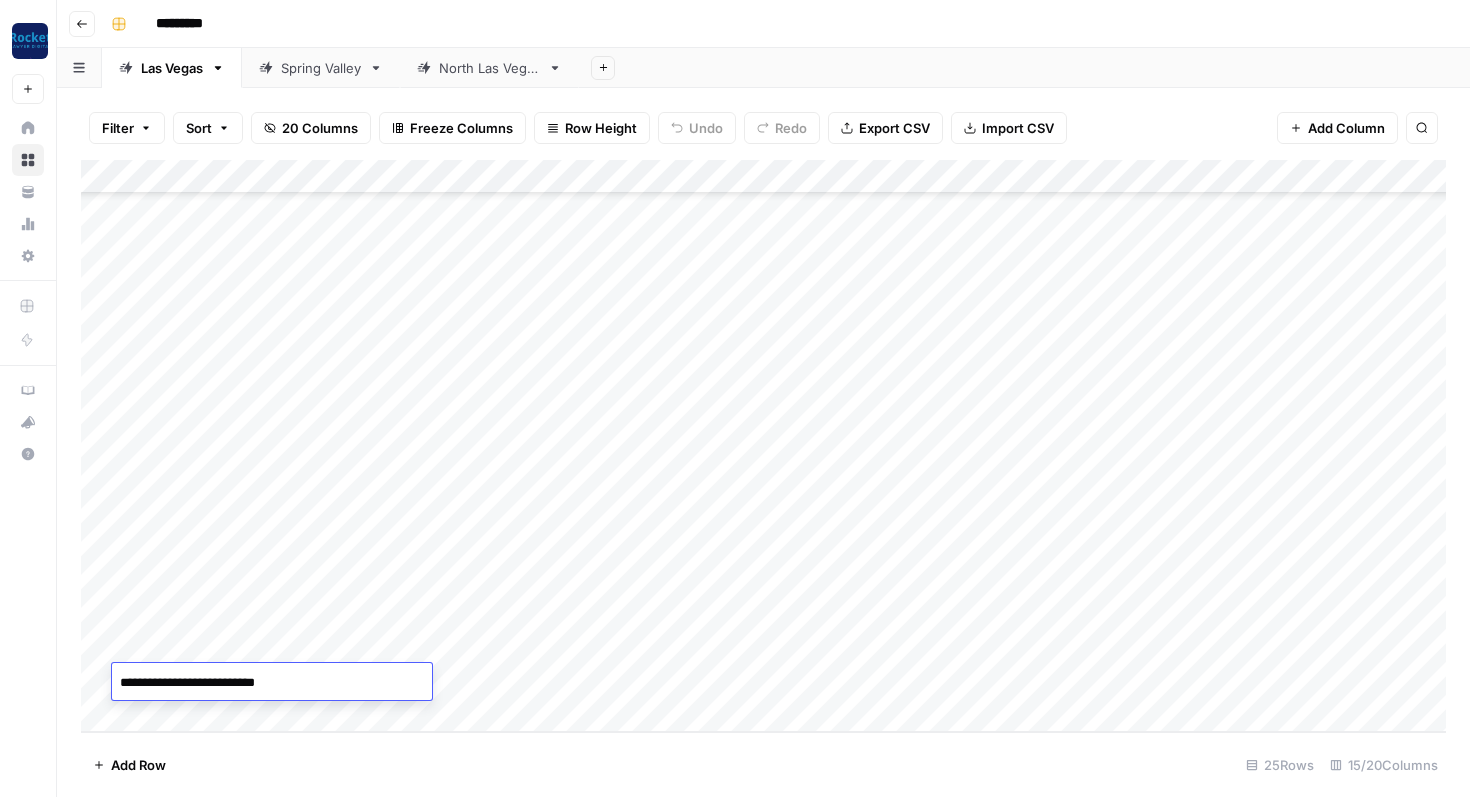 type on "**********" 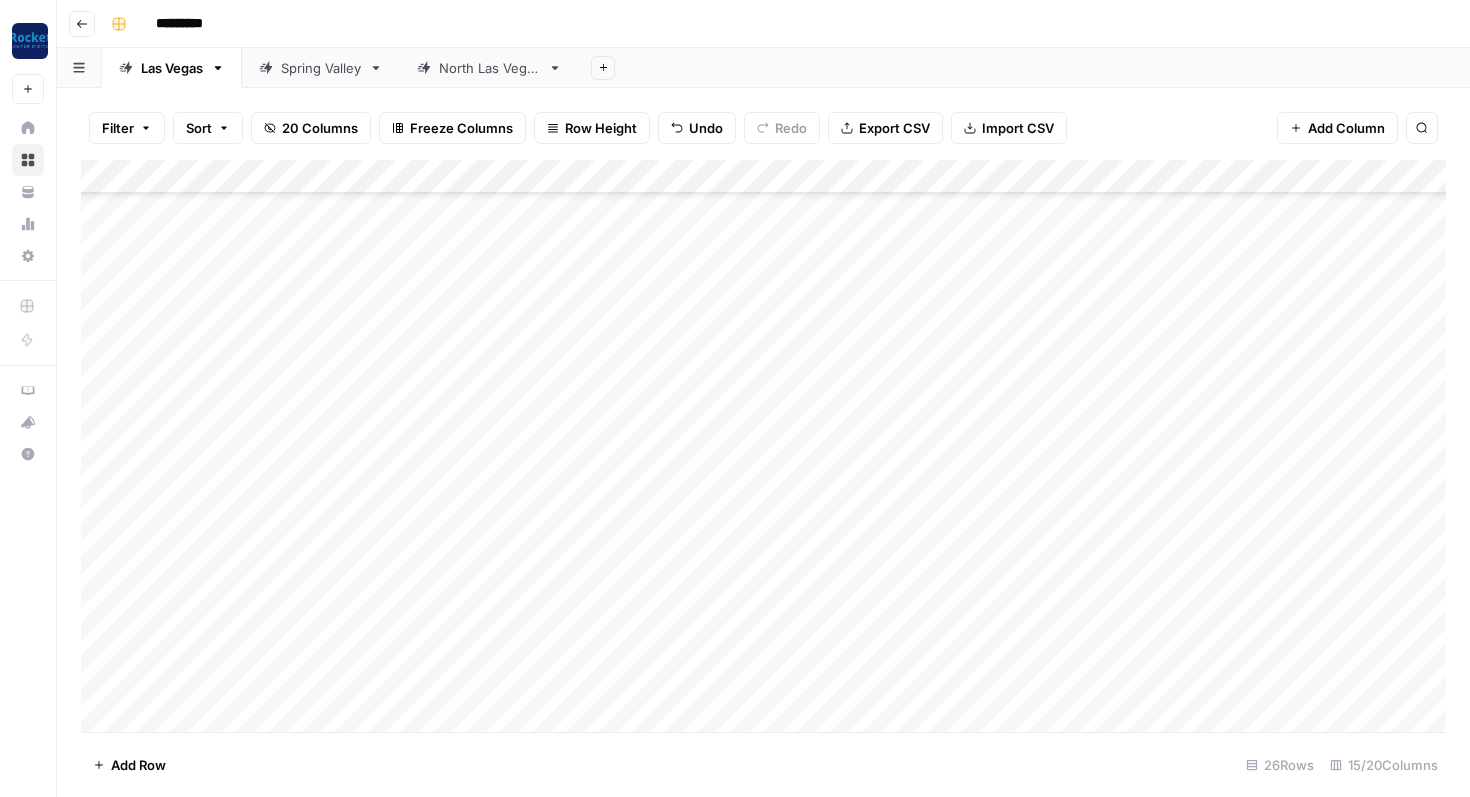 scroll, scrollTop: 378, scrollLeft: 0, axis: vertical 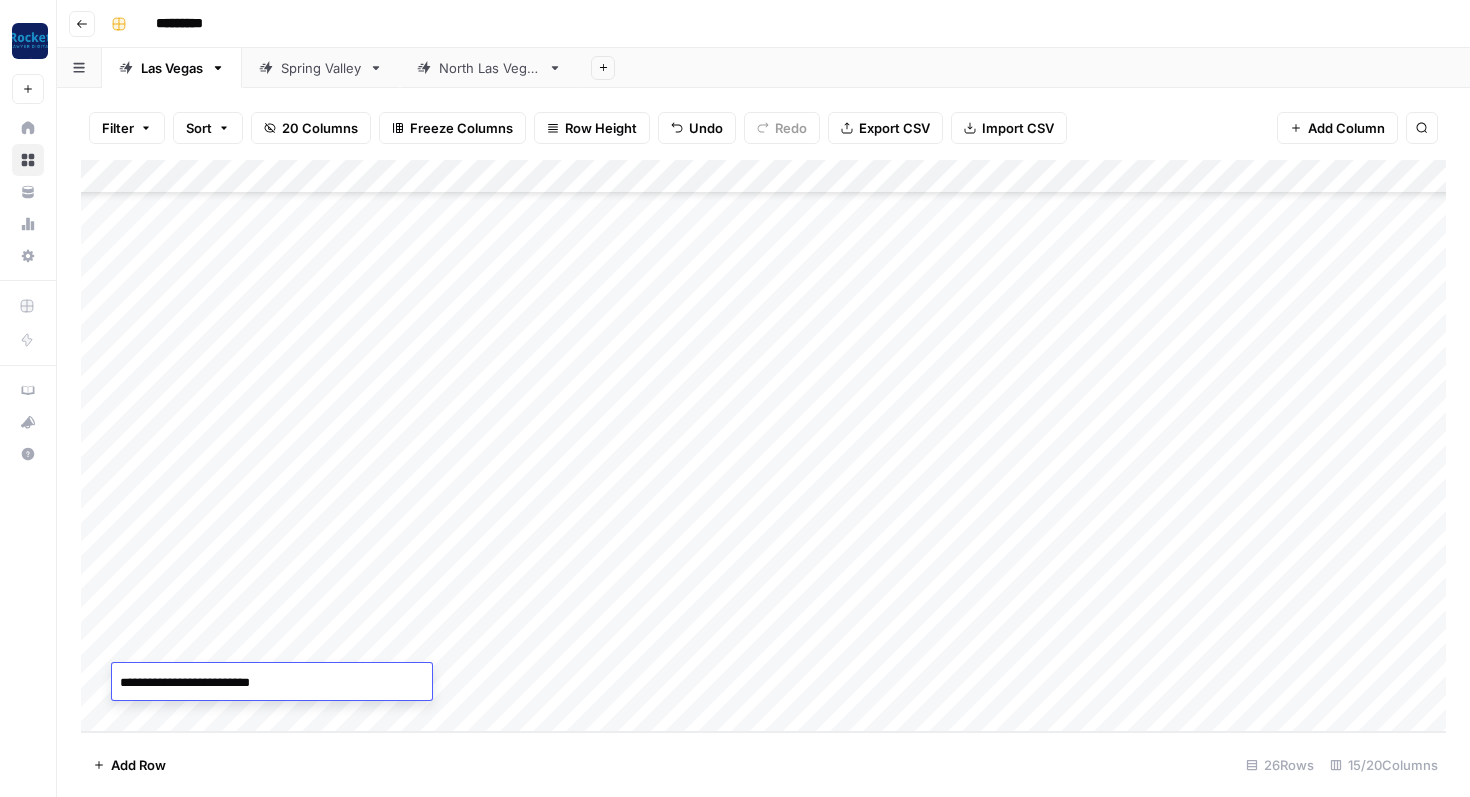 type on "**********" 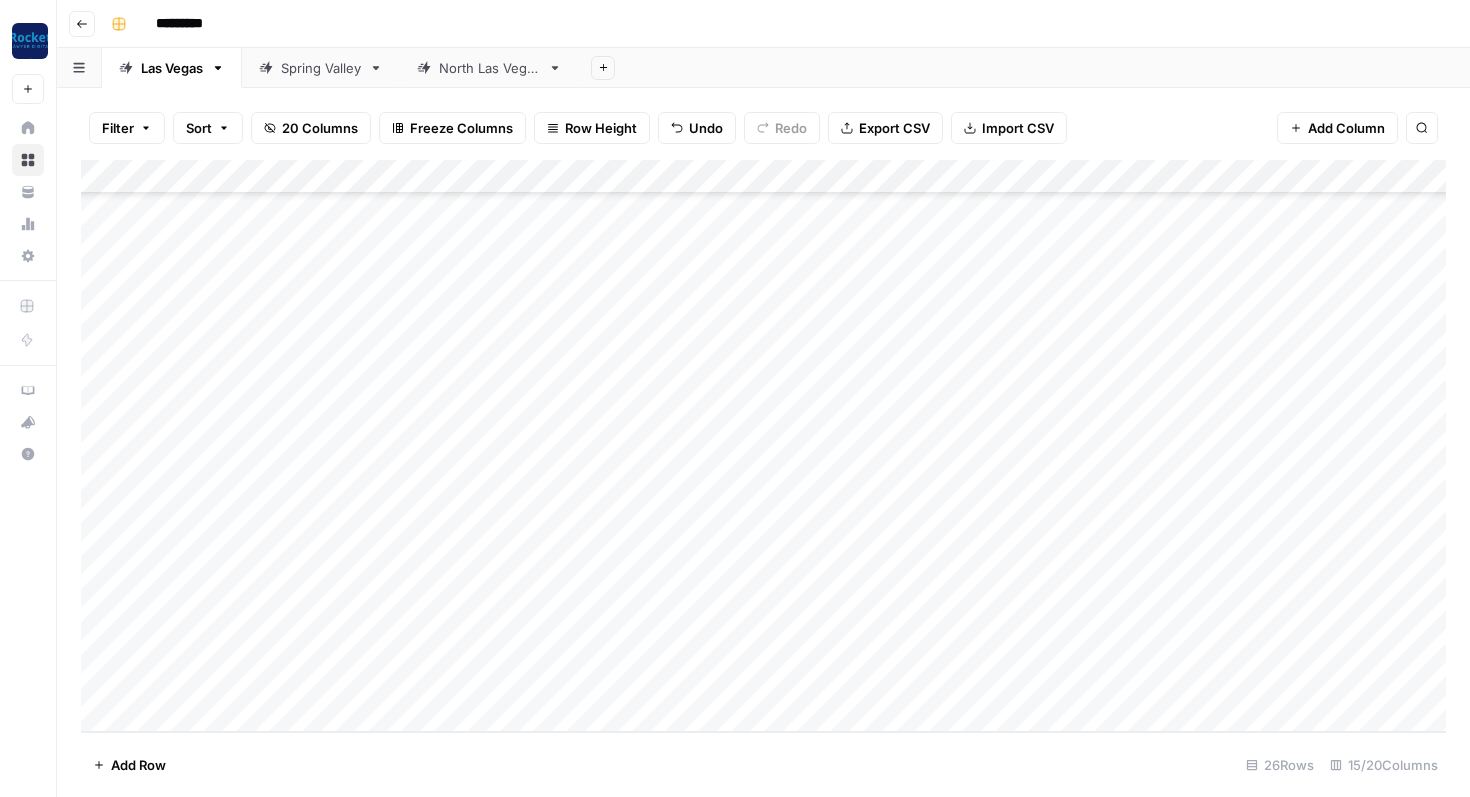 click on "Add Column" at bounding box center (763, 446) 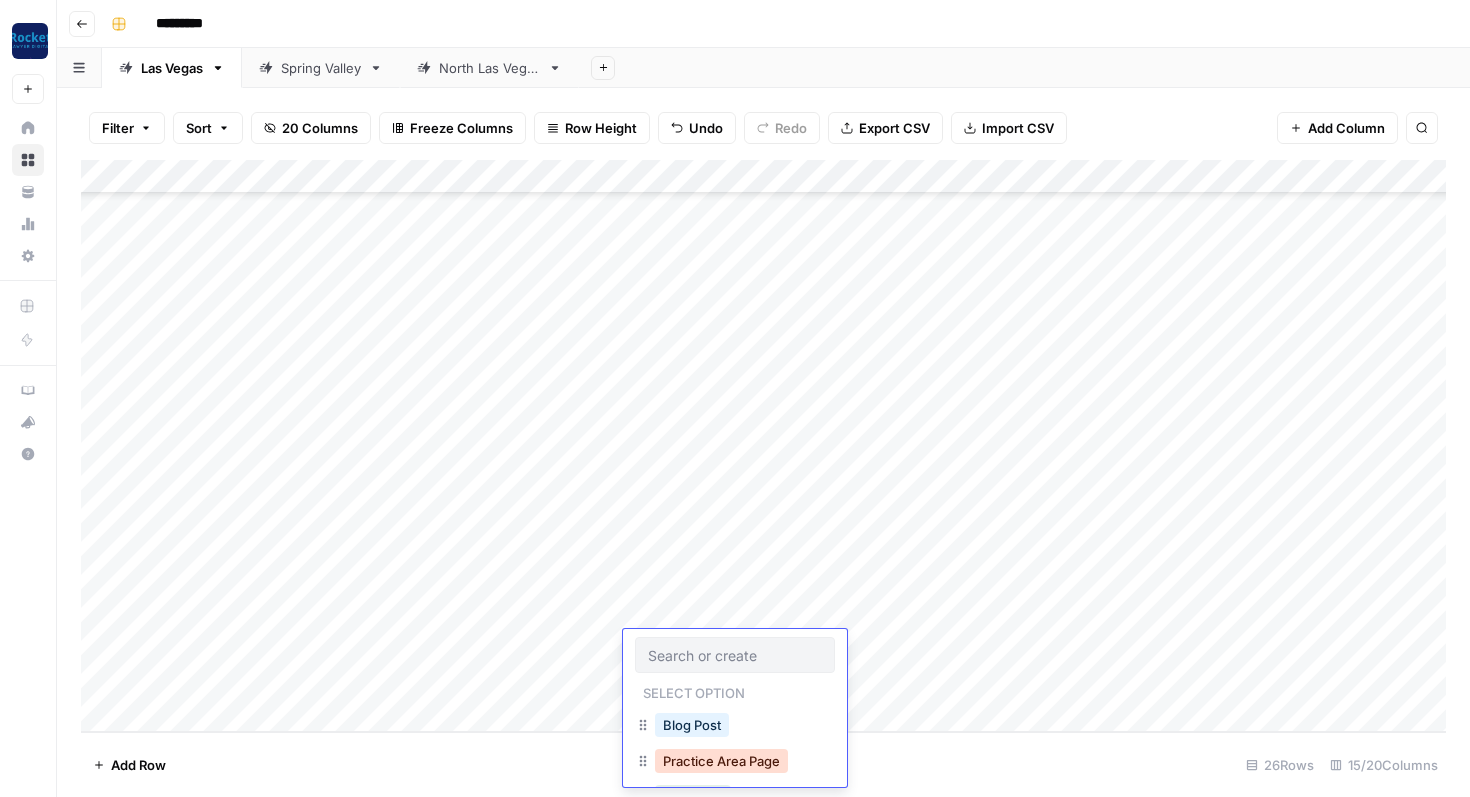 click on "Practice Area Page" at bounding box center (721, 761) 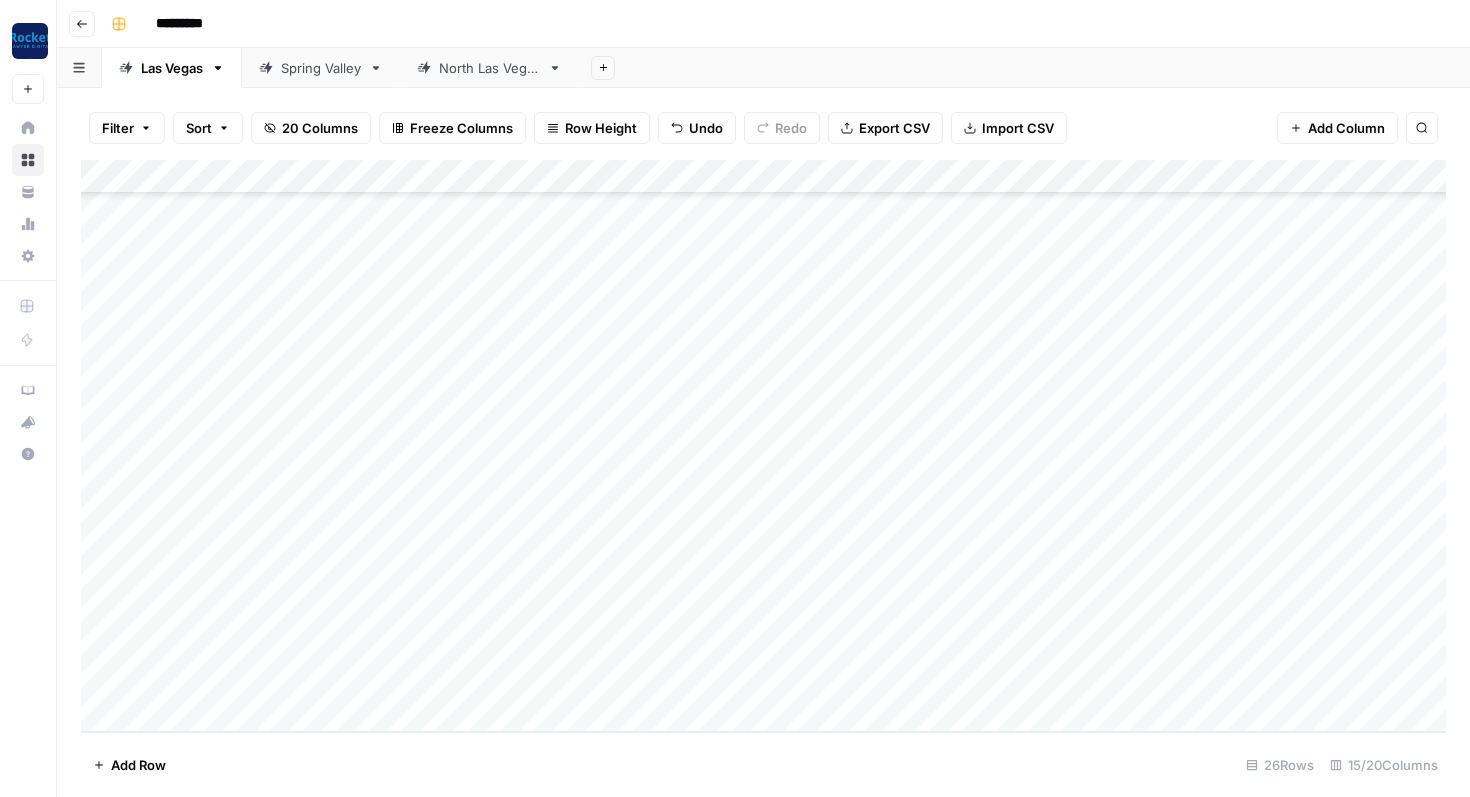 click on "Add Column" at bounding box center [763, 446] 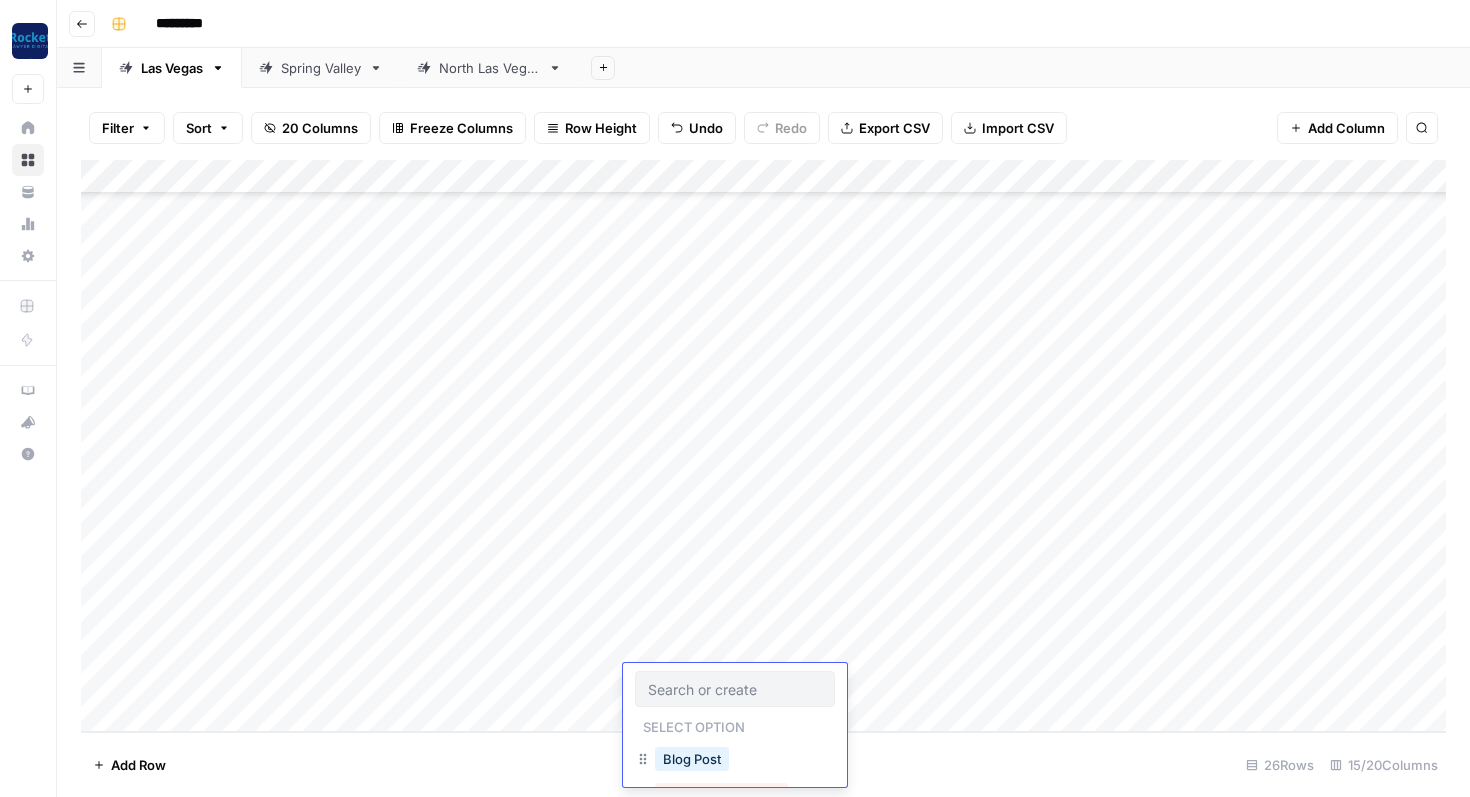scroll, scrollTop: 64, scrollLeft: 0, axis: vertical 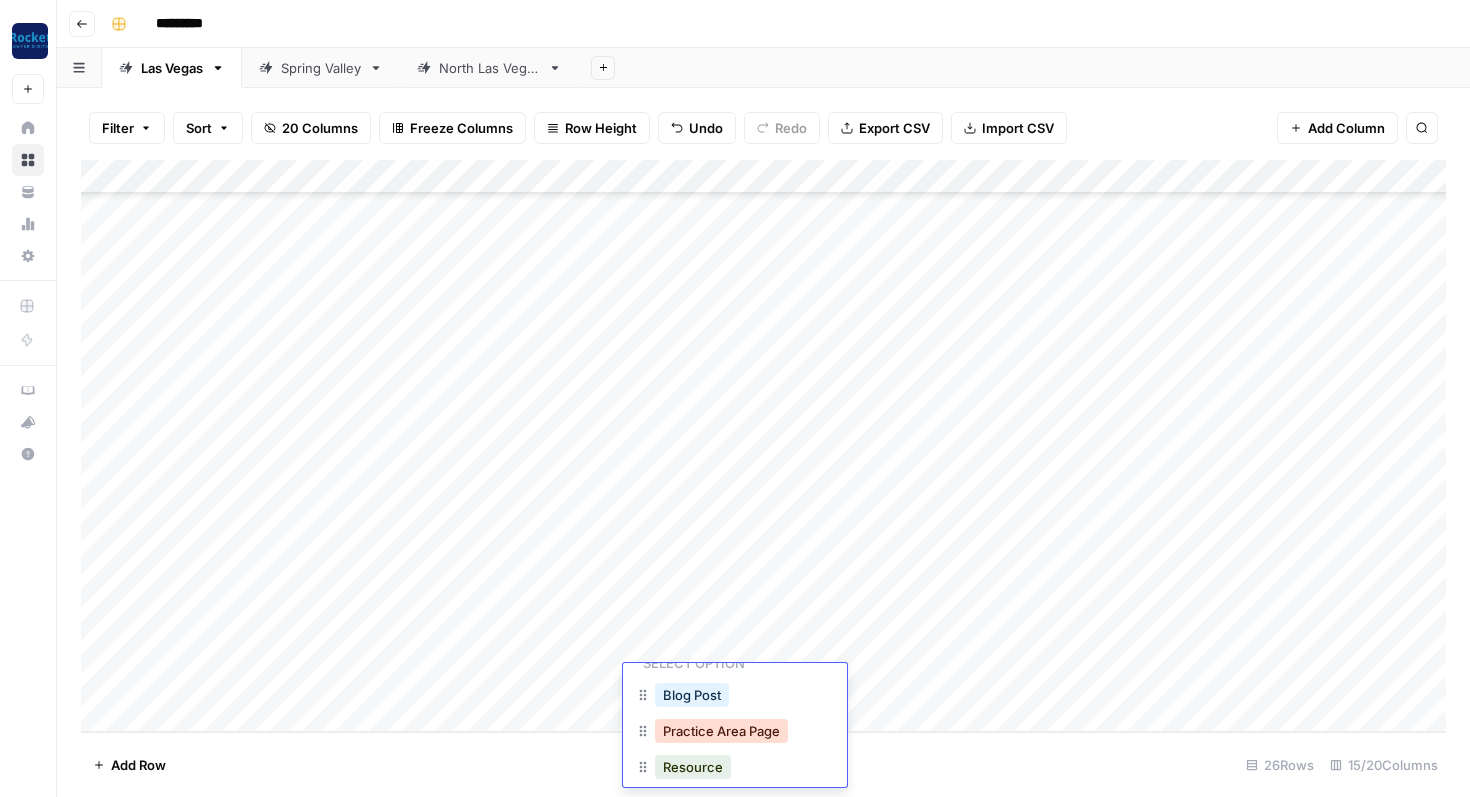 click on "Practice Area Page" at bounding box center (721, 731) 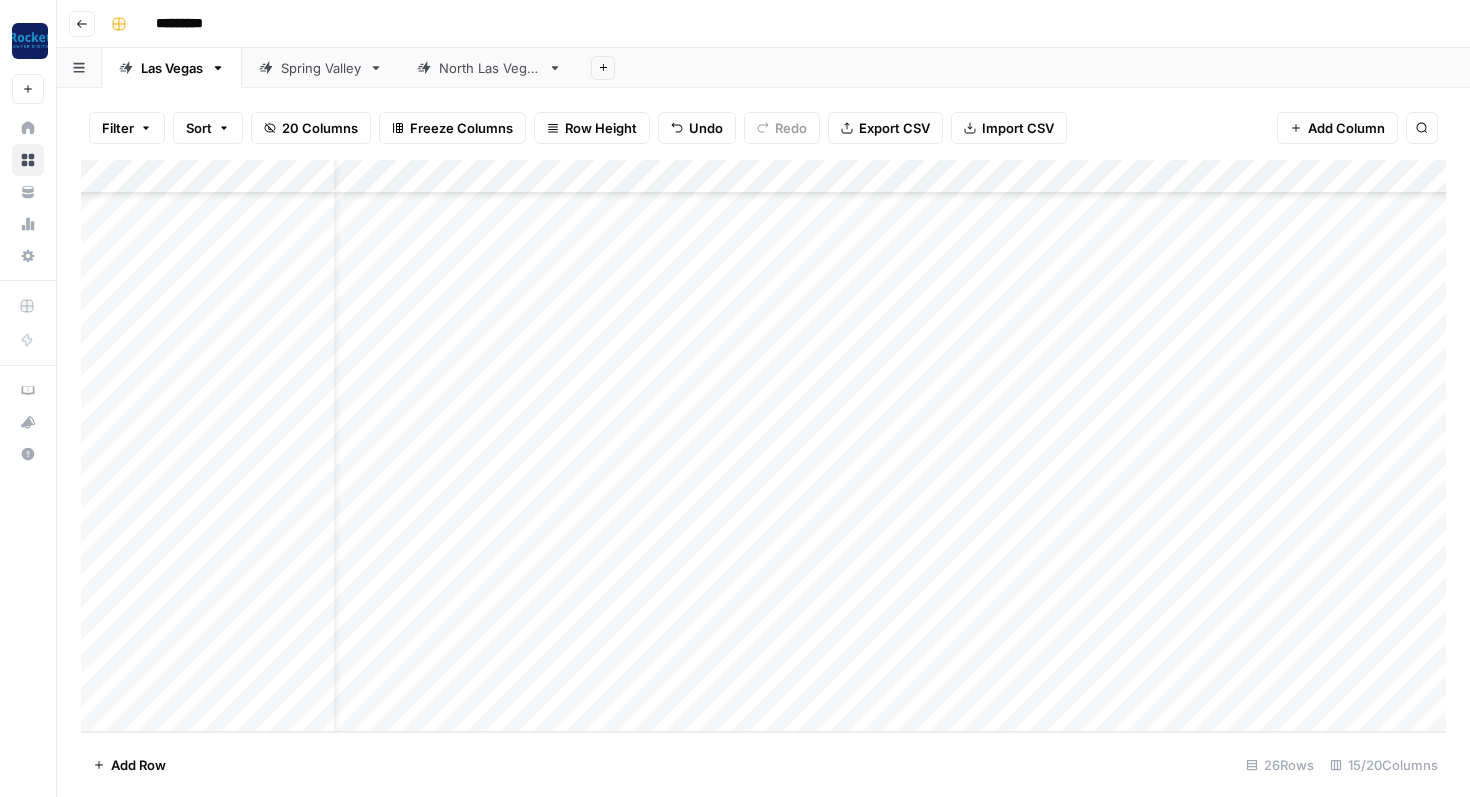 scroll, scrollTop: 378, scrollLeft: 62, axis: both 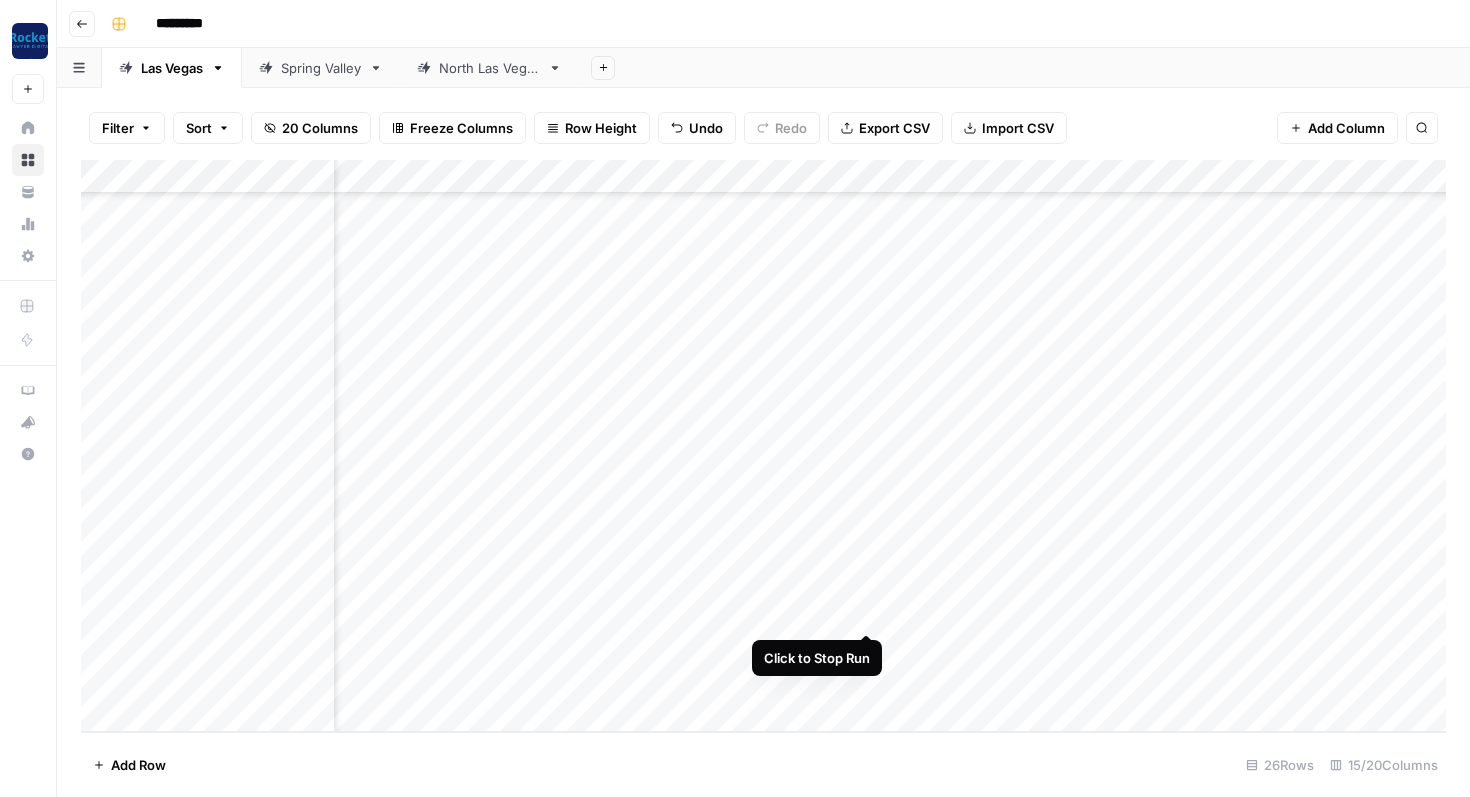 click on "Add Column" at bounding box center [763, 446] 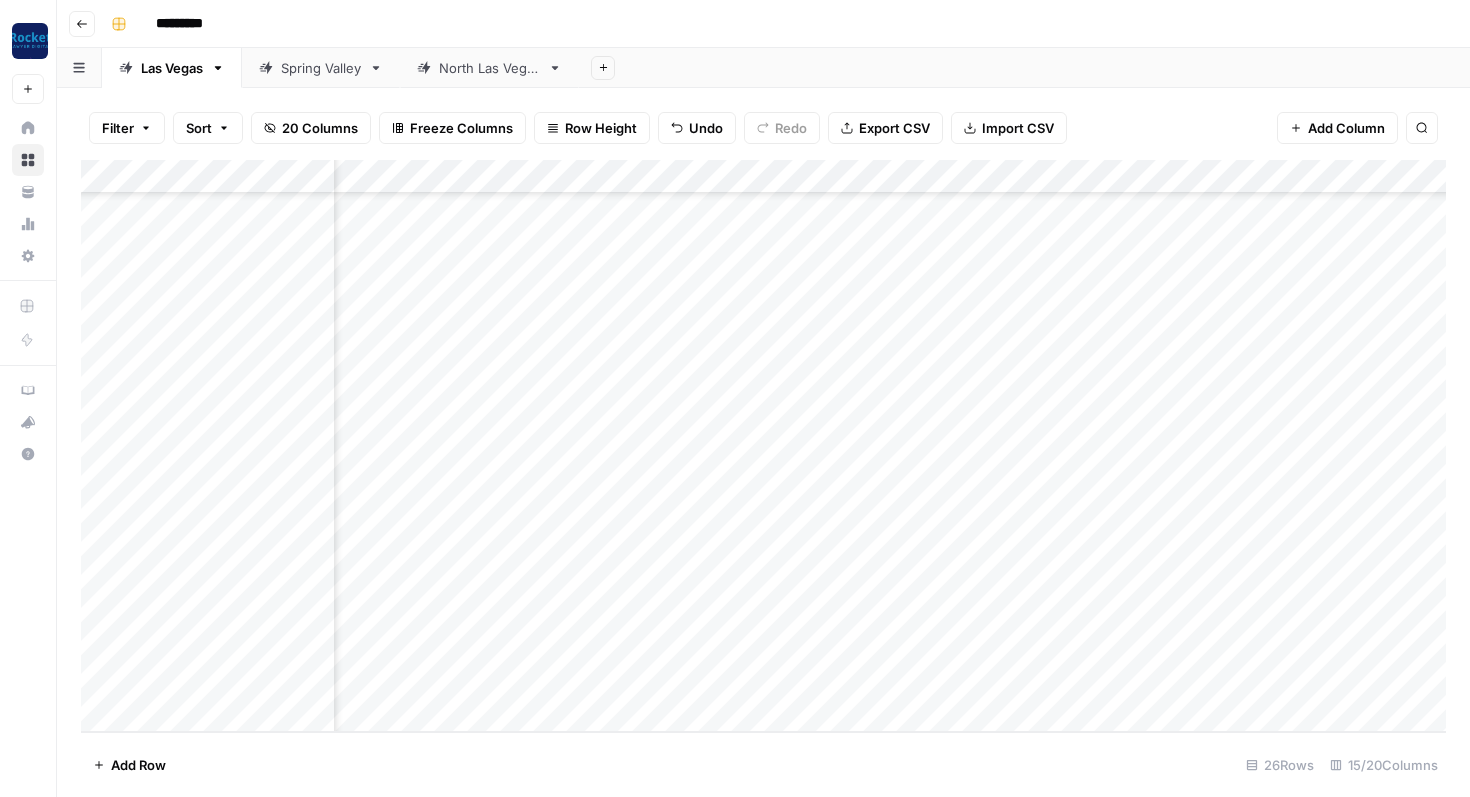 scroll, scrollTop: 378, scrollLeft: 240, axis: both 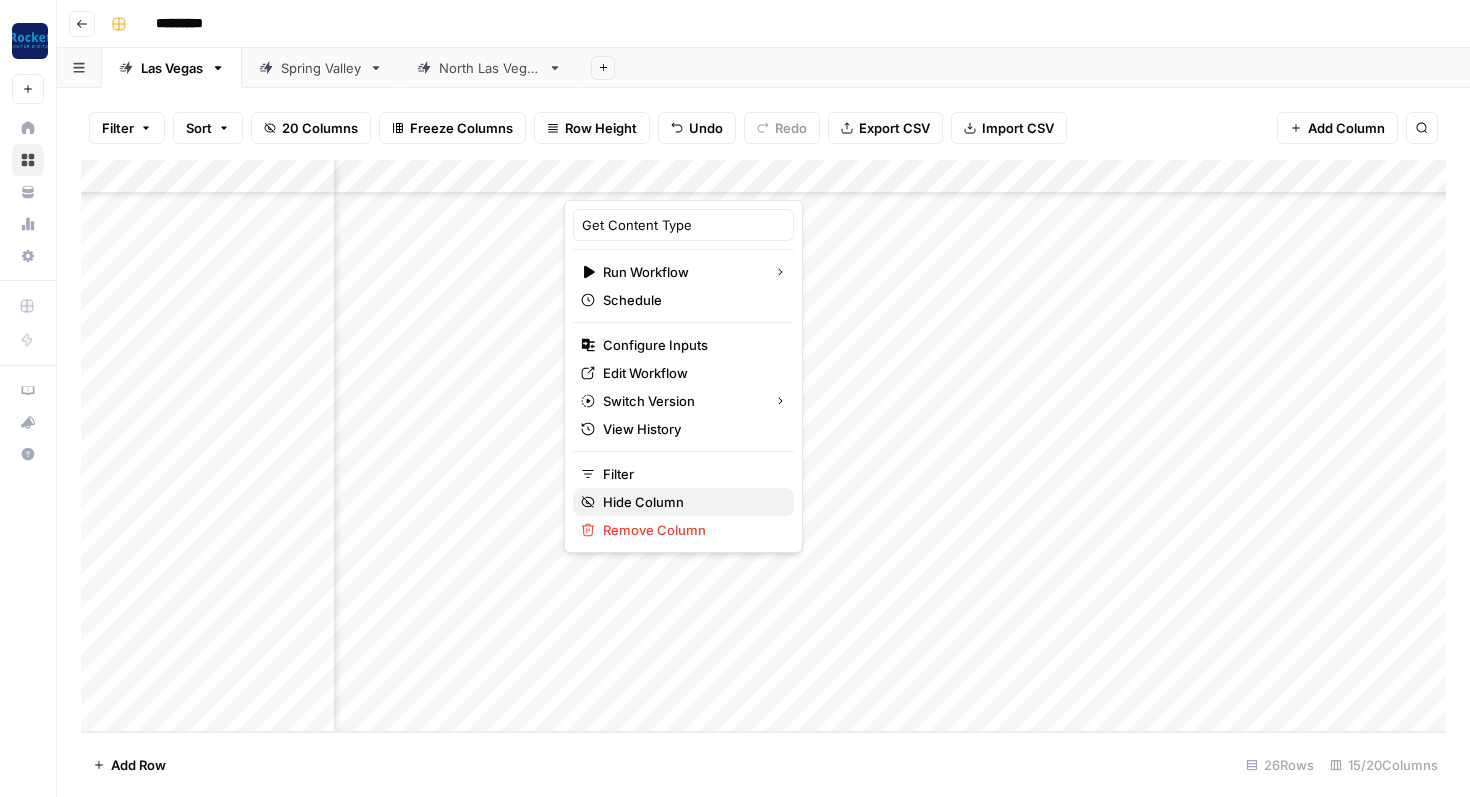 click on "Hide Column" at bounding box center [690, 502] 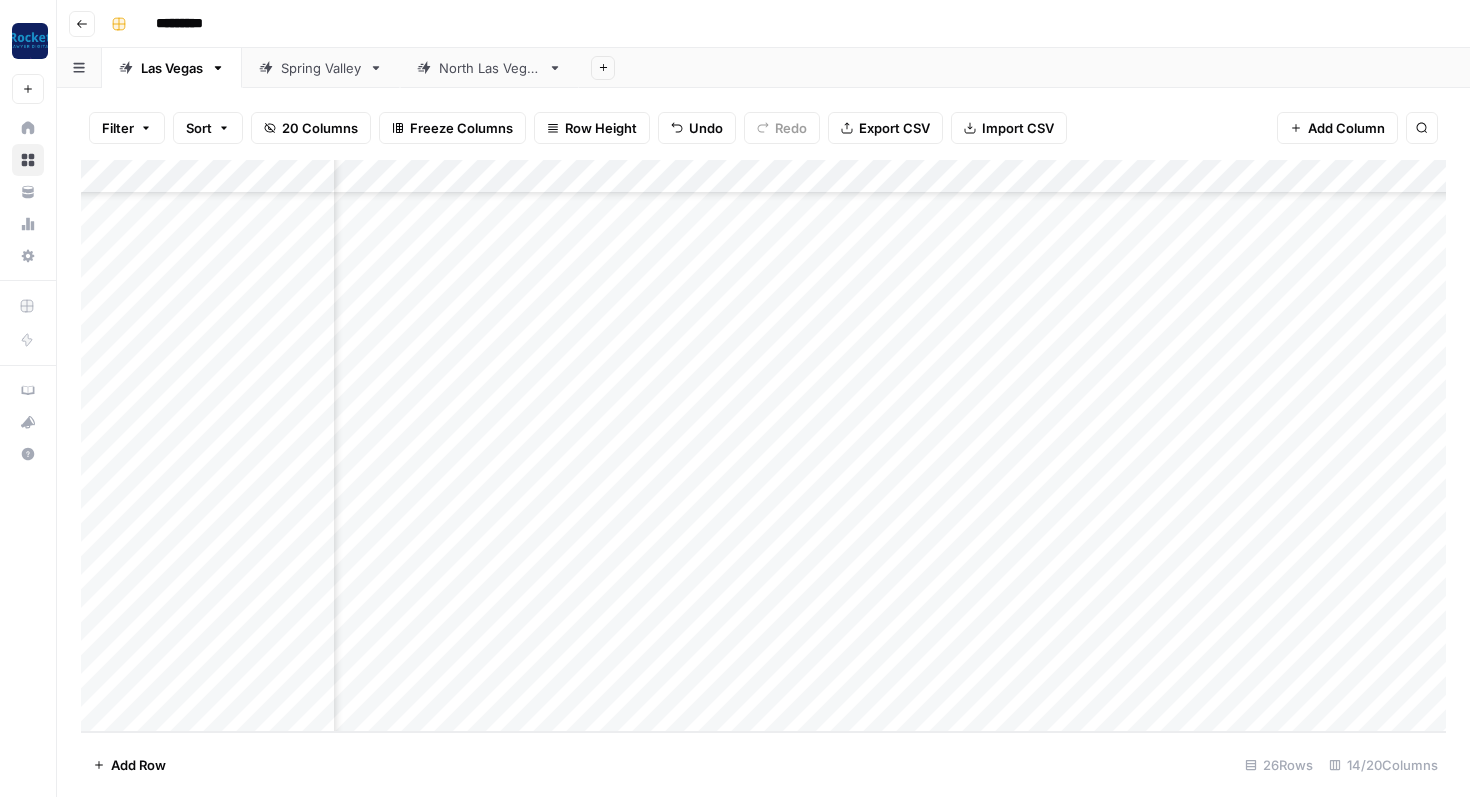 click on "Add Column" at bounding box center [763, 446] 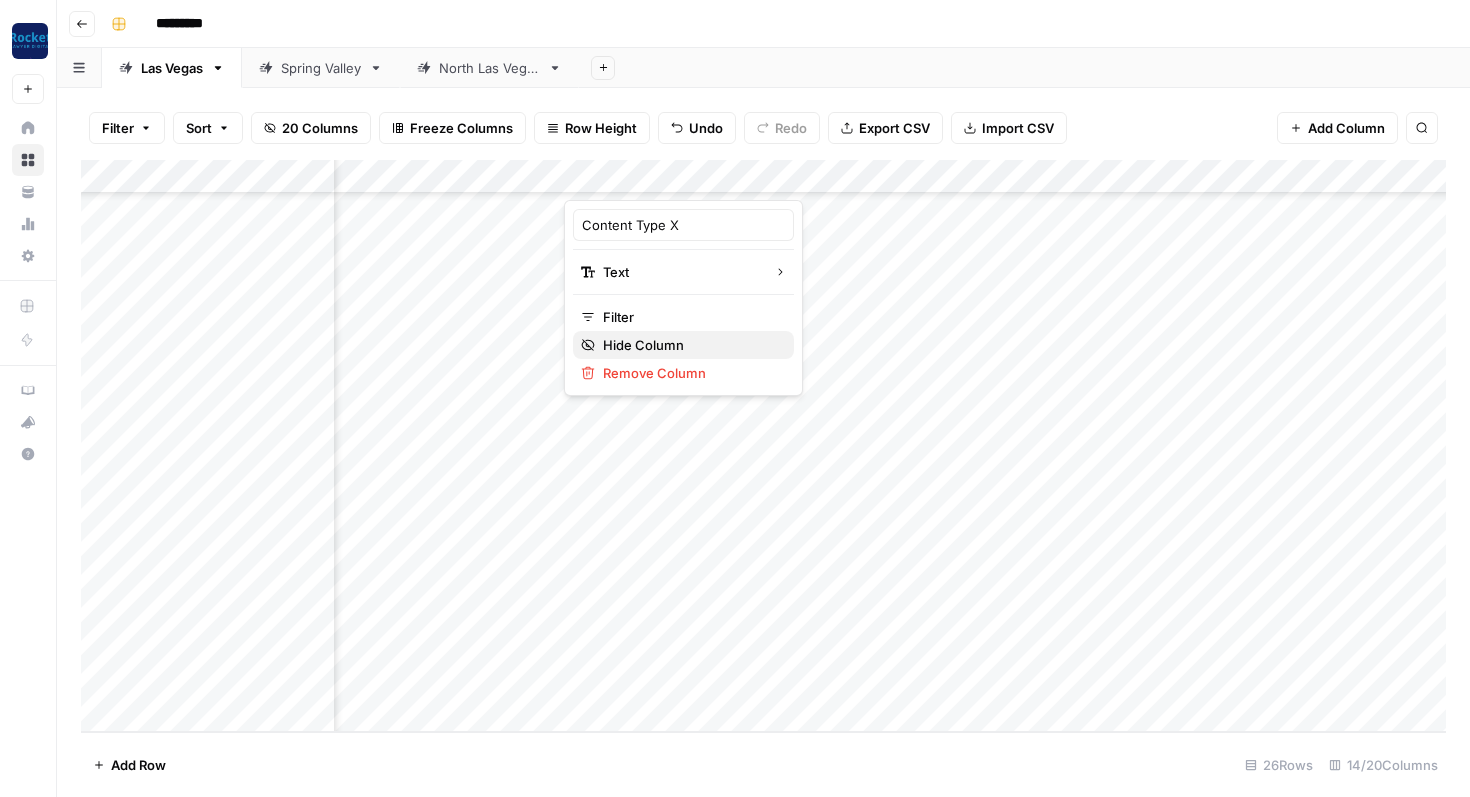 click on "Hide Column" at bounding box center (690, 345) 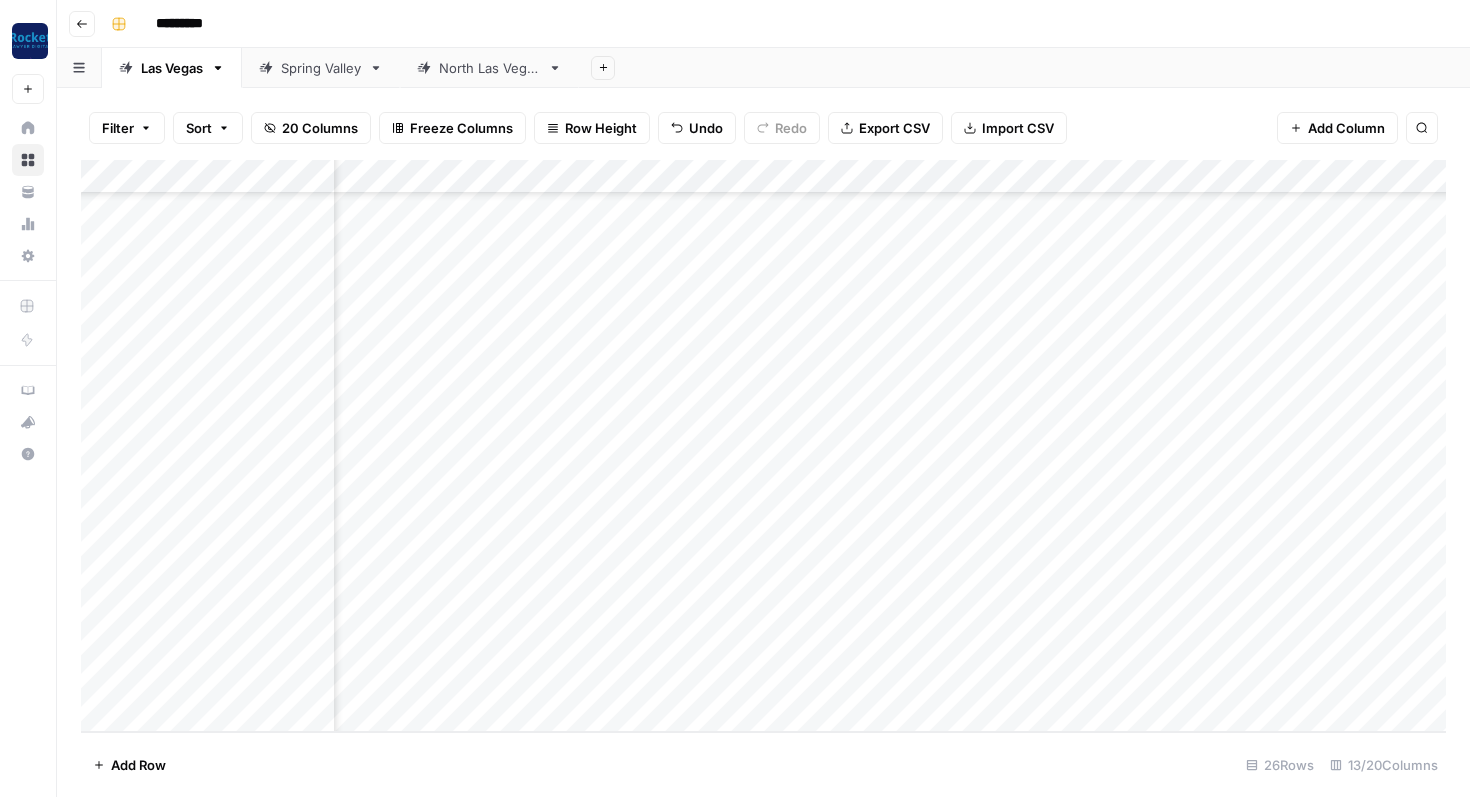 click on "Add Column" at bounding box center (763, 446) 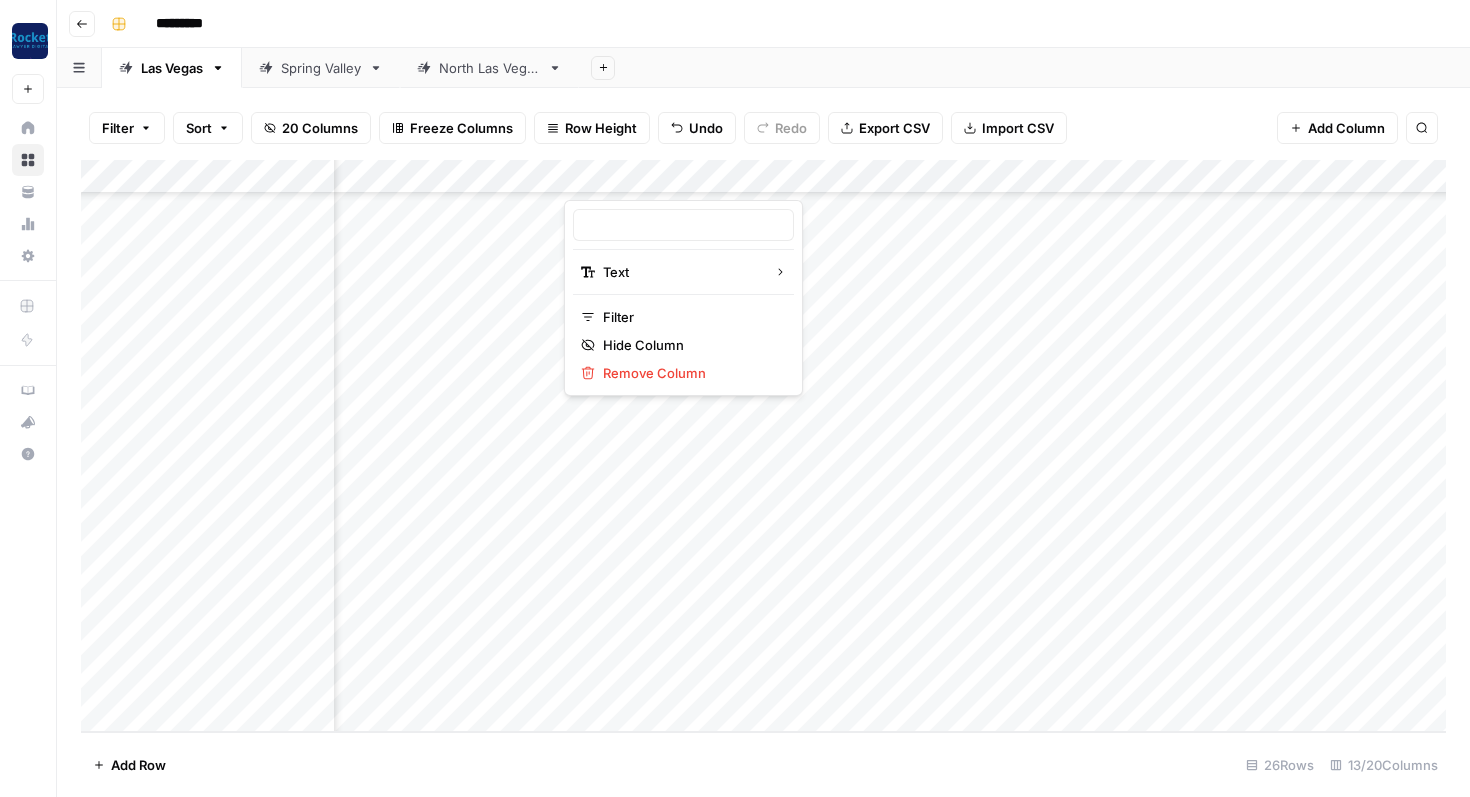 type on "Rationale" 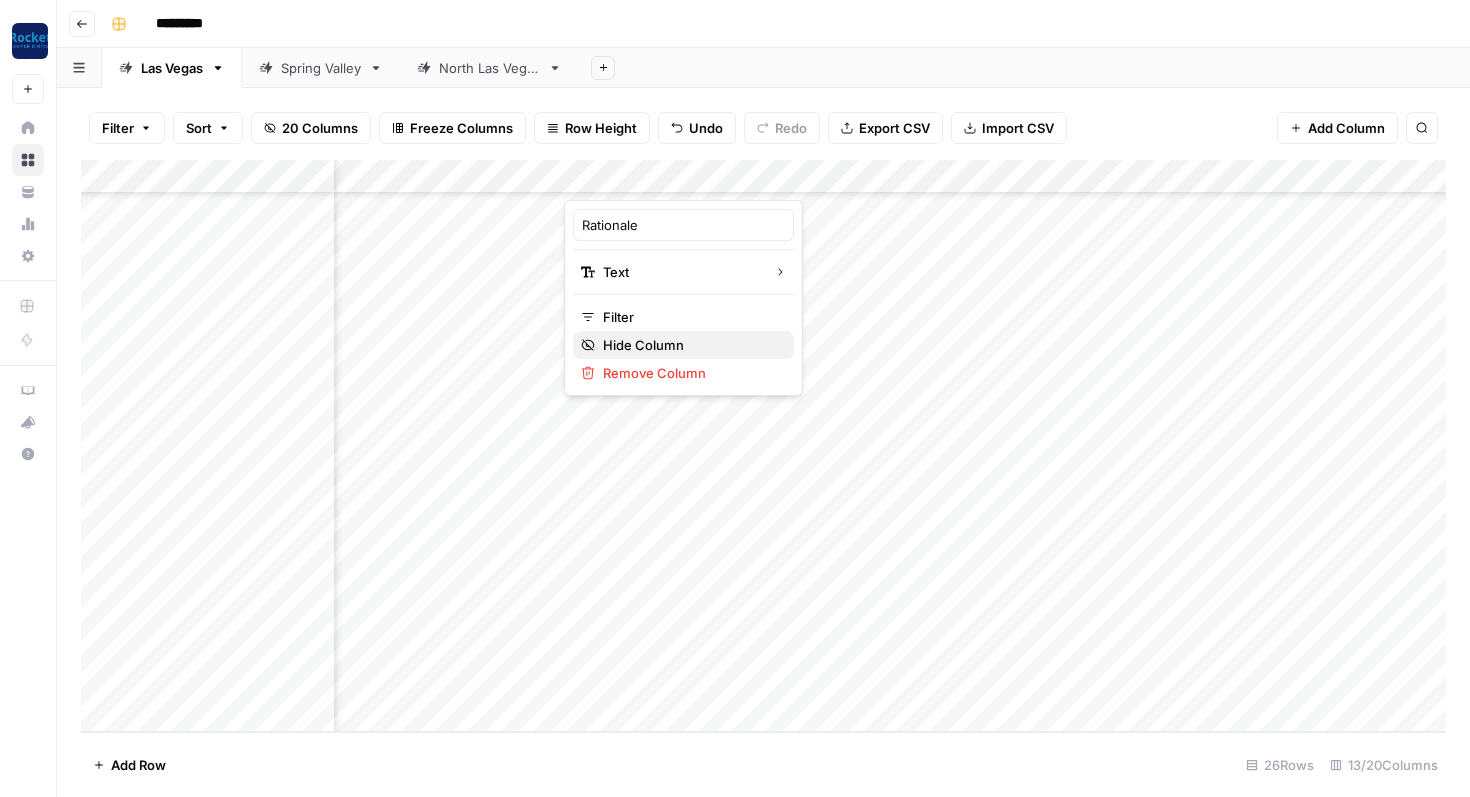click on "Hide Column" at bounding box center (690, 345) 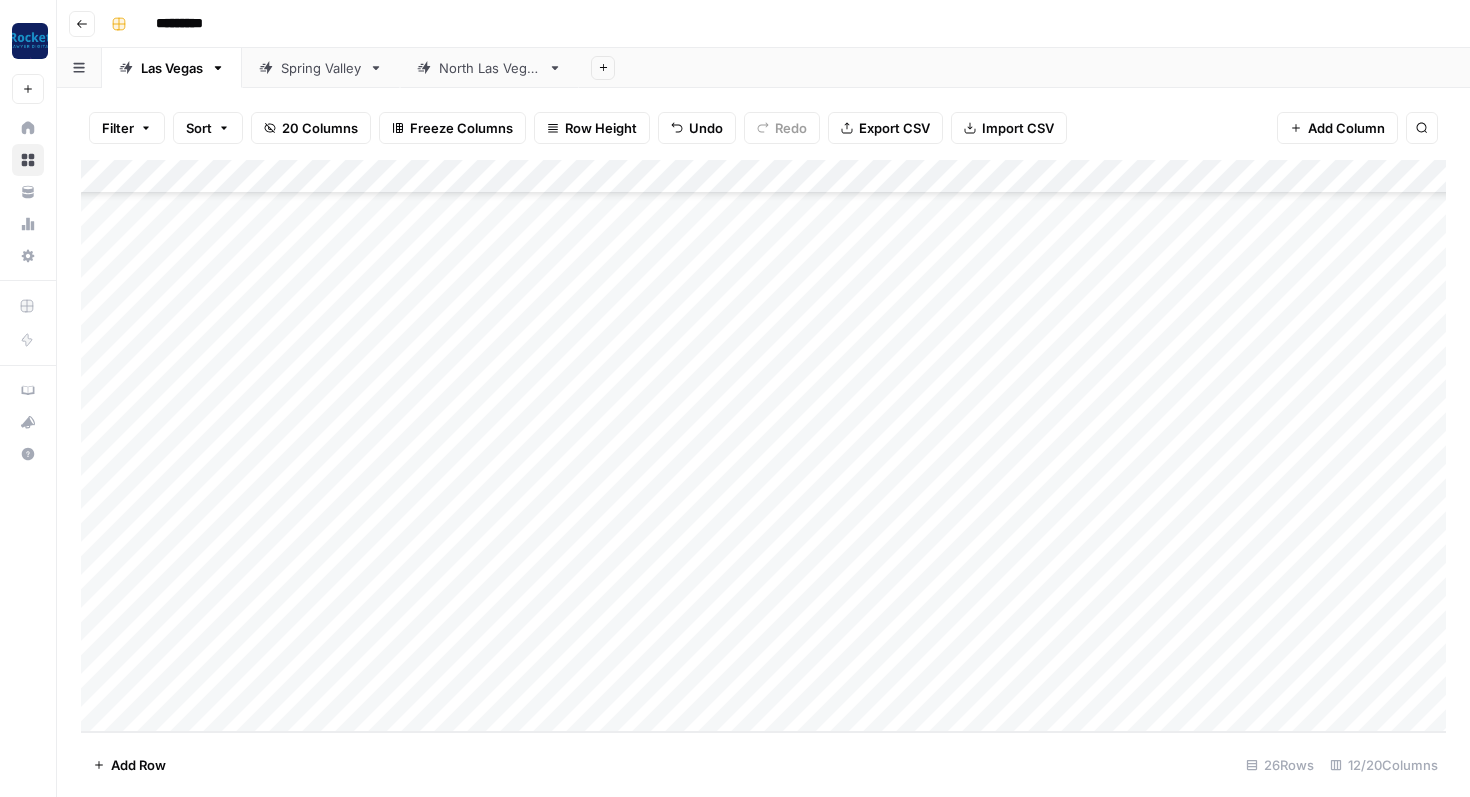 scroll, scrollTop: 378, scrollLeft: 0, axis: vertical 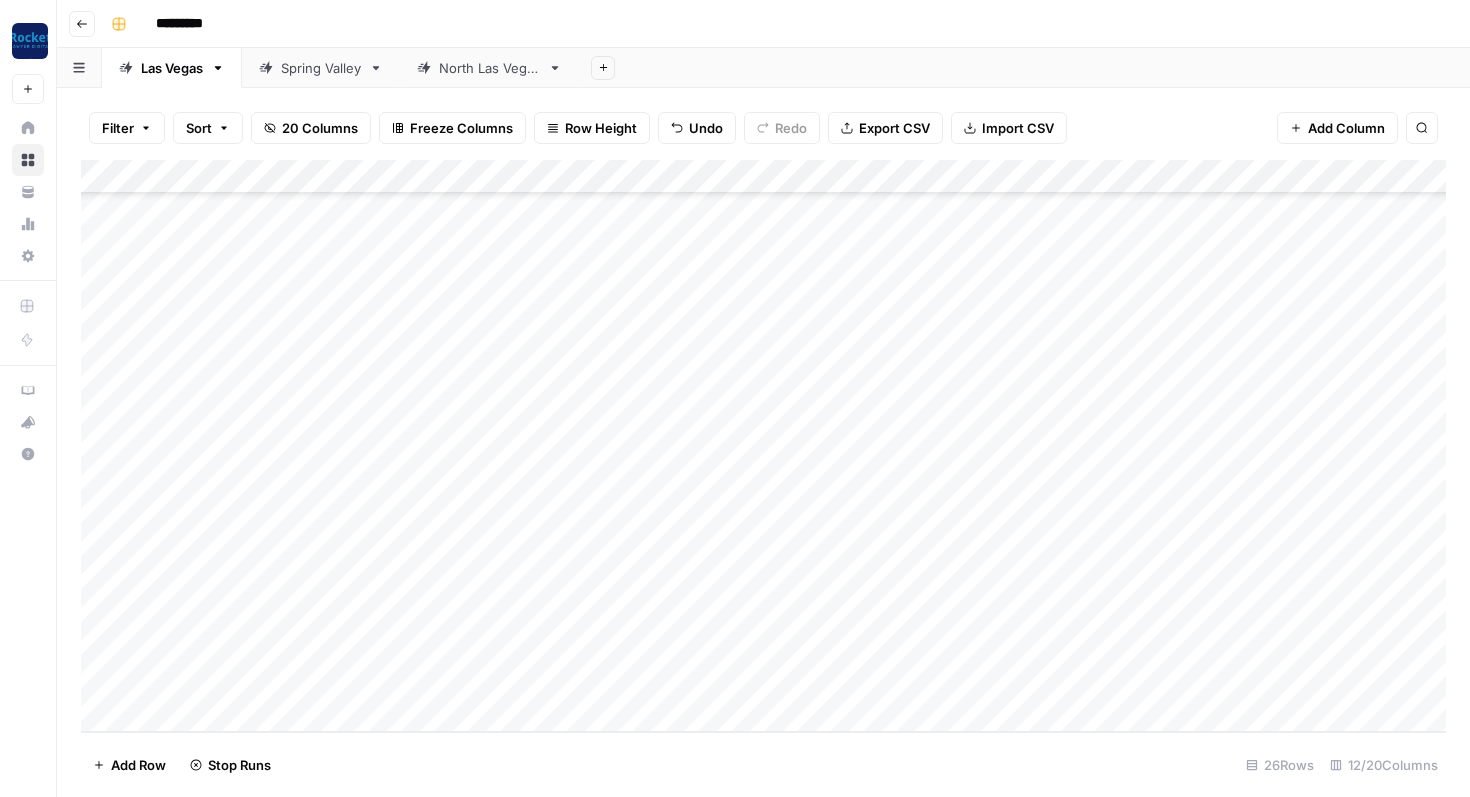 click on "Add Column" at bounding box center (763, 446) 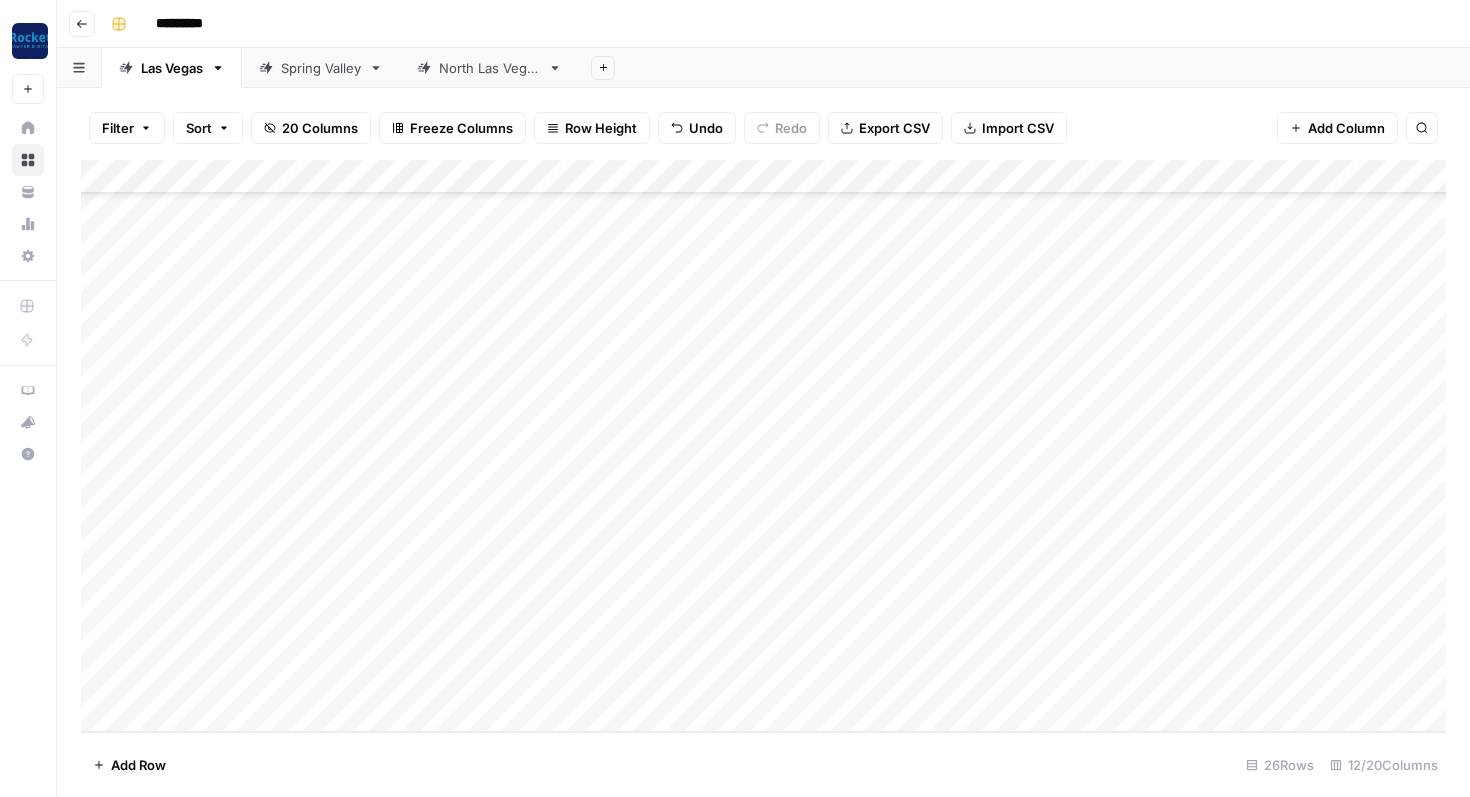 click on "Add Column" at bounding box center (763, 446) 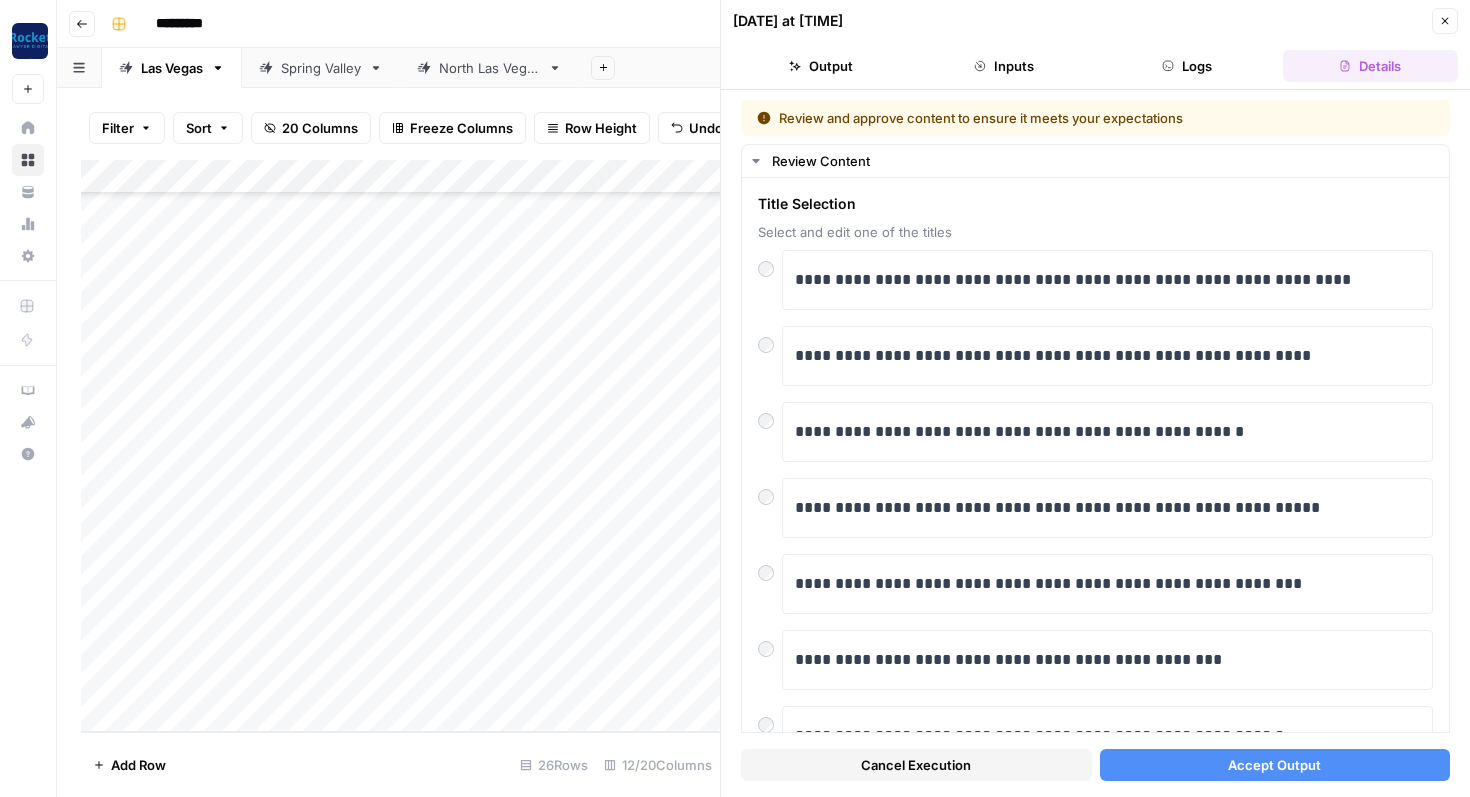 click on "Add Column" at bounding box center [400, 446] 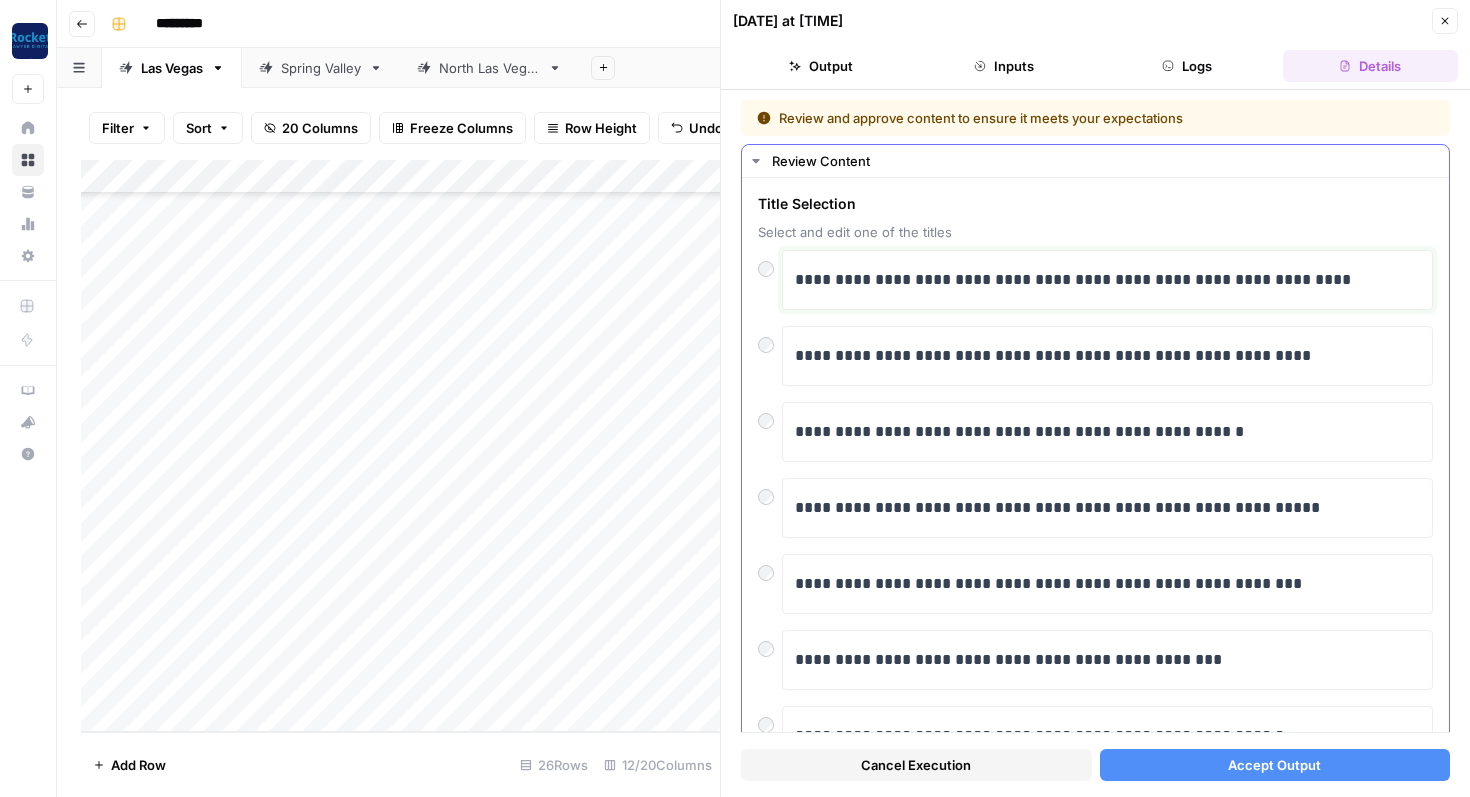 click on "**********" at bounding box center (1107, 280) 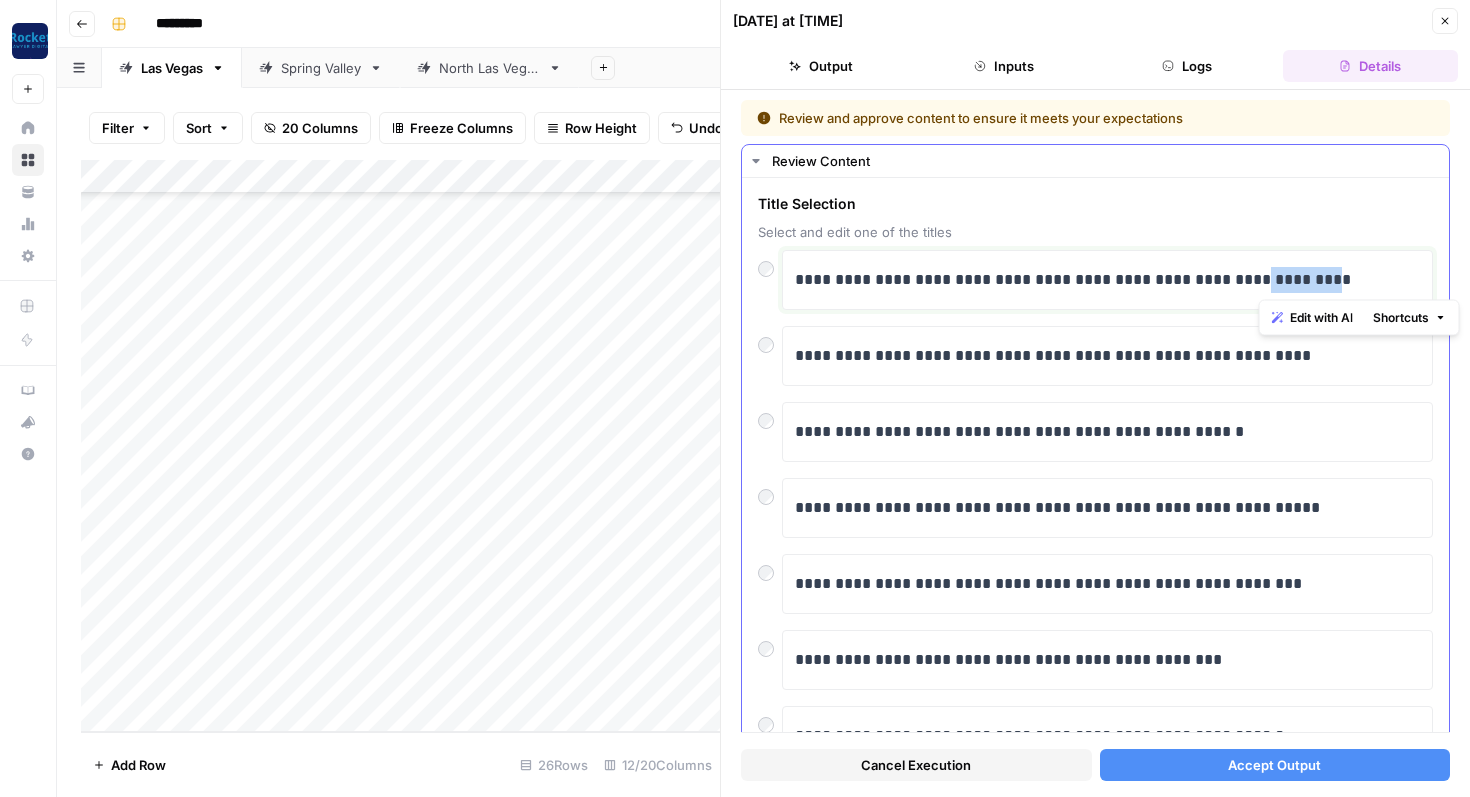 drag, startPoint x: 1267, startPoint y: 281, endPoint x: 1291, endPoint y: 281, distance: 24 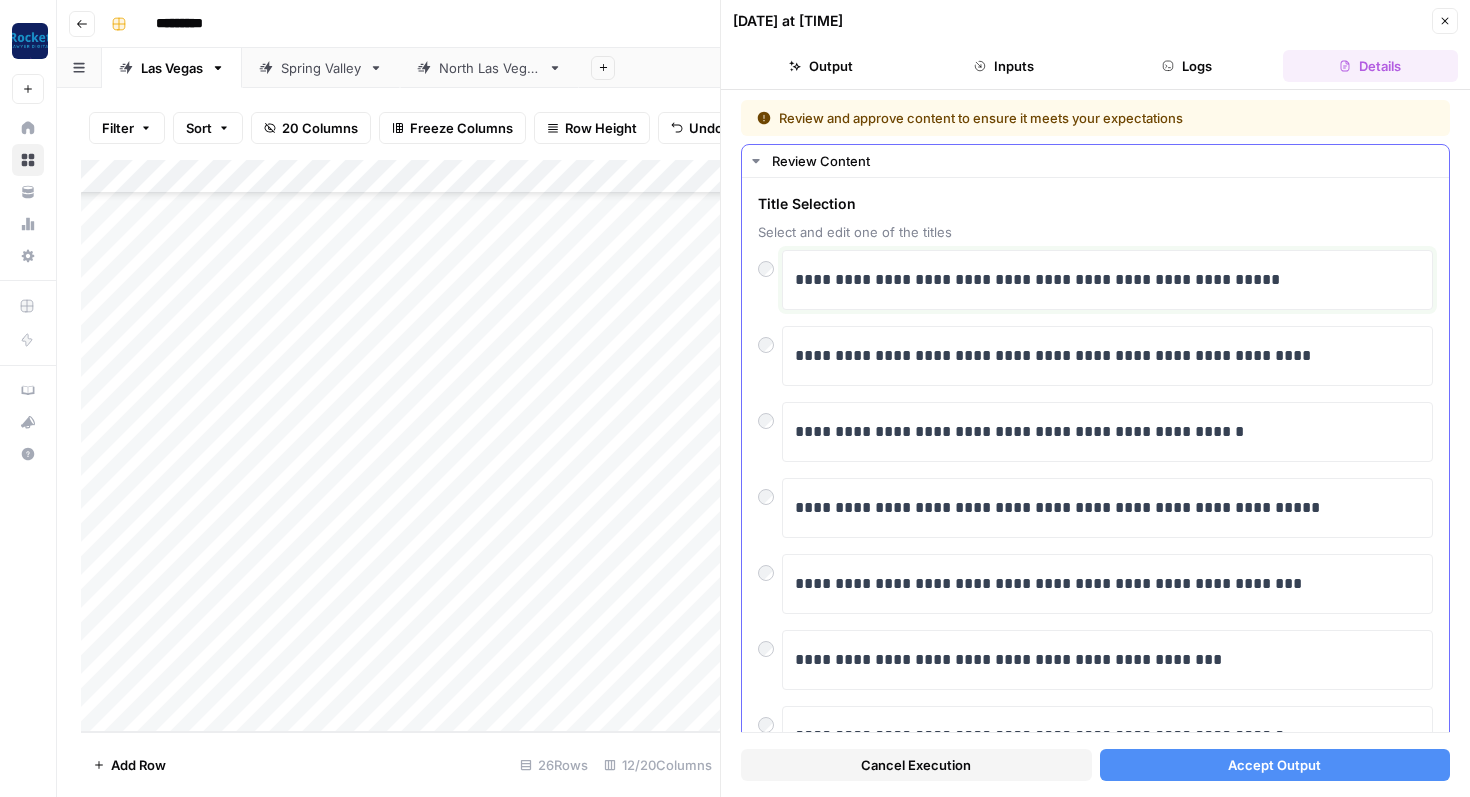type 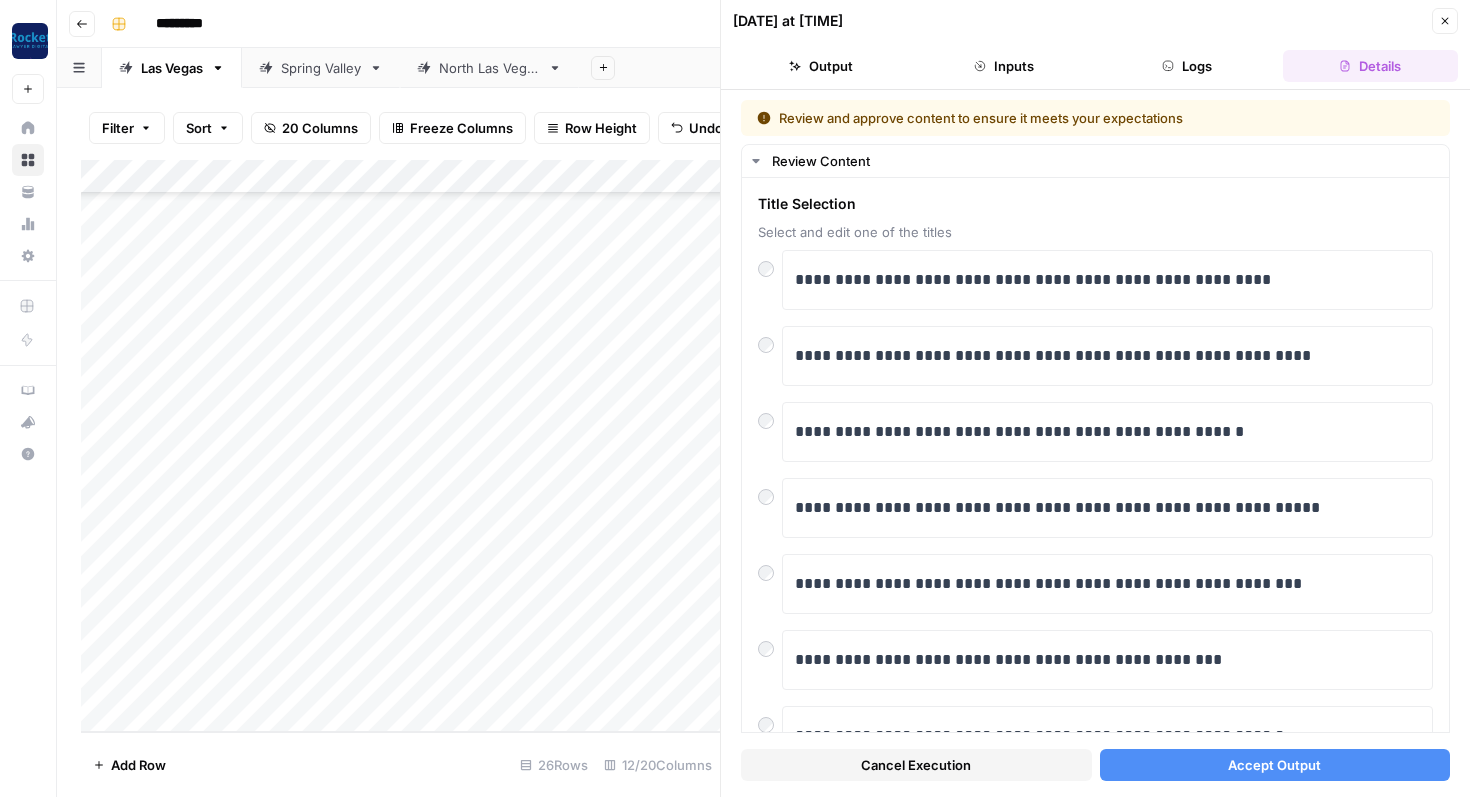 click on "Accept Output" at bounding box center [1275, 765] 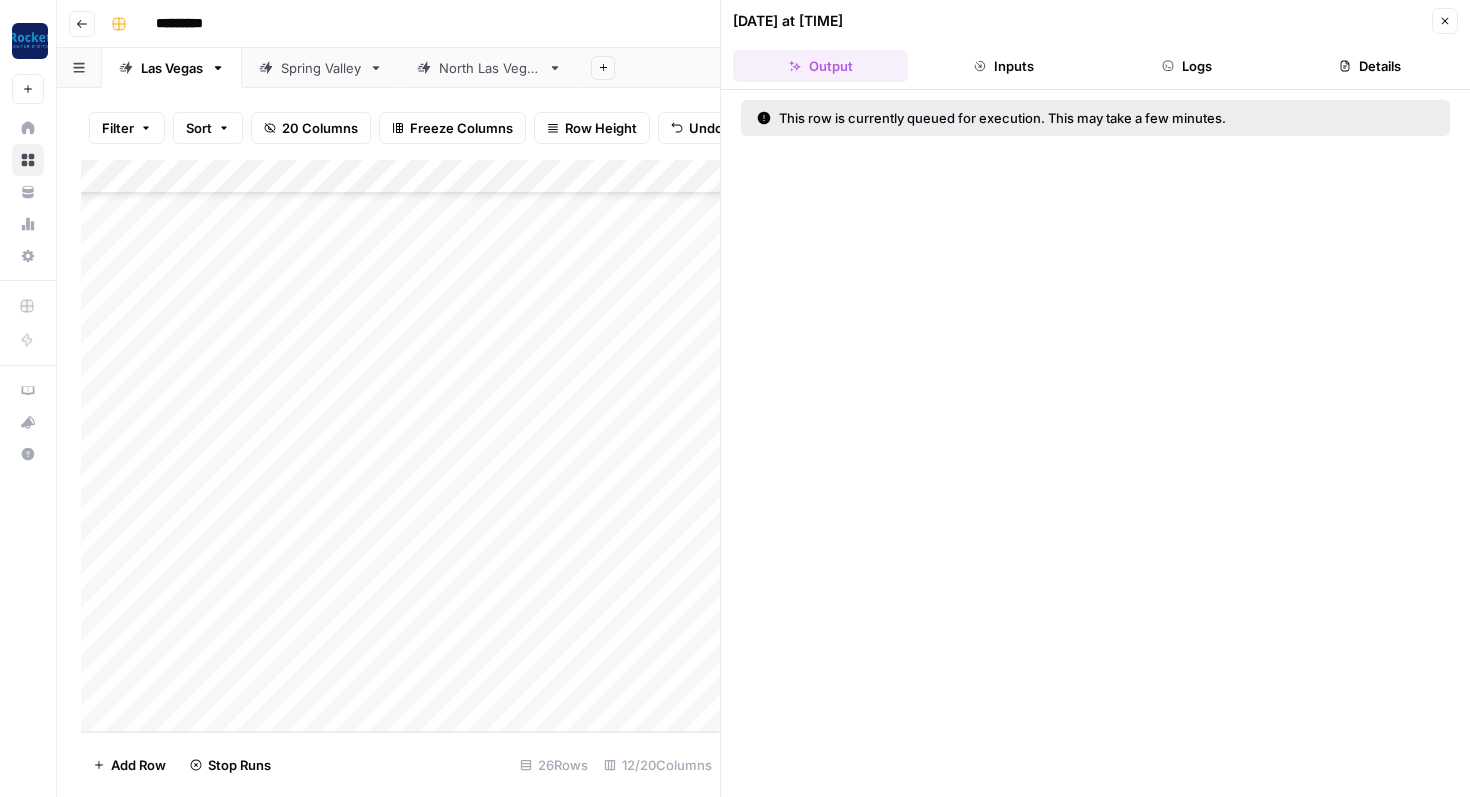 click 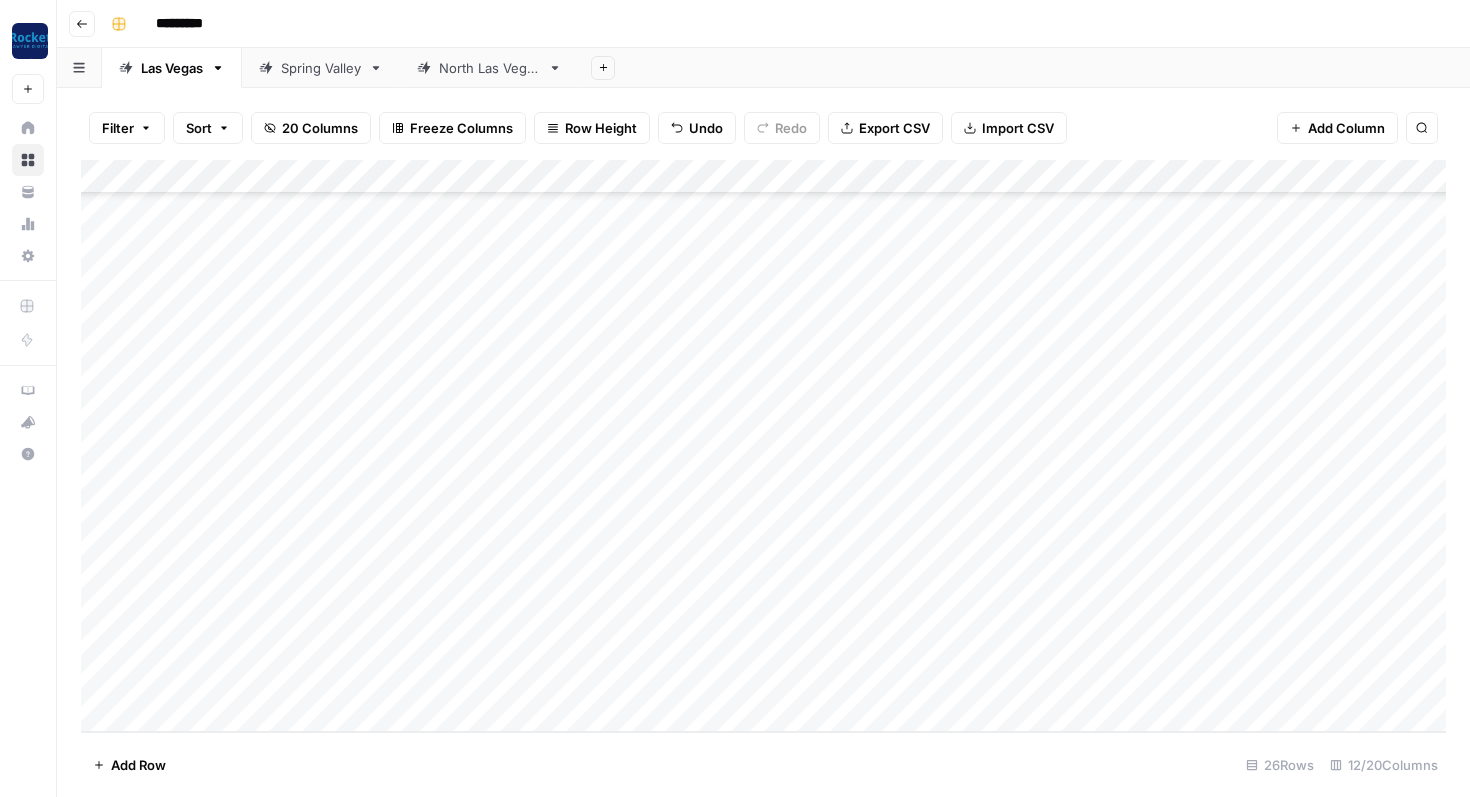 click on "Add Column" at bounding box center (763, 446) 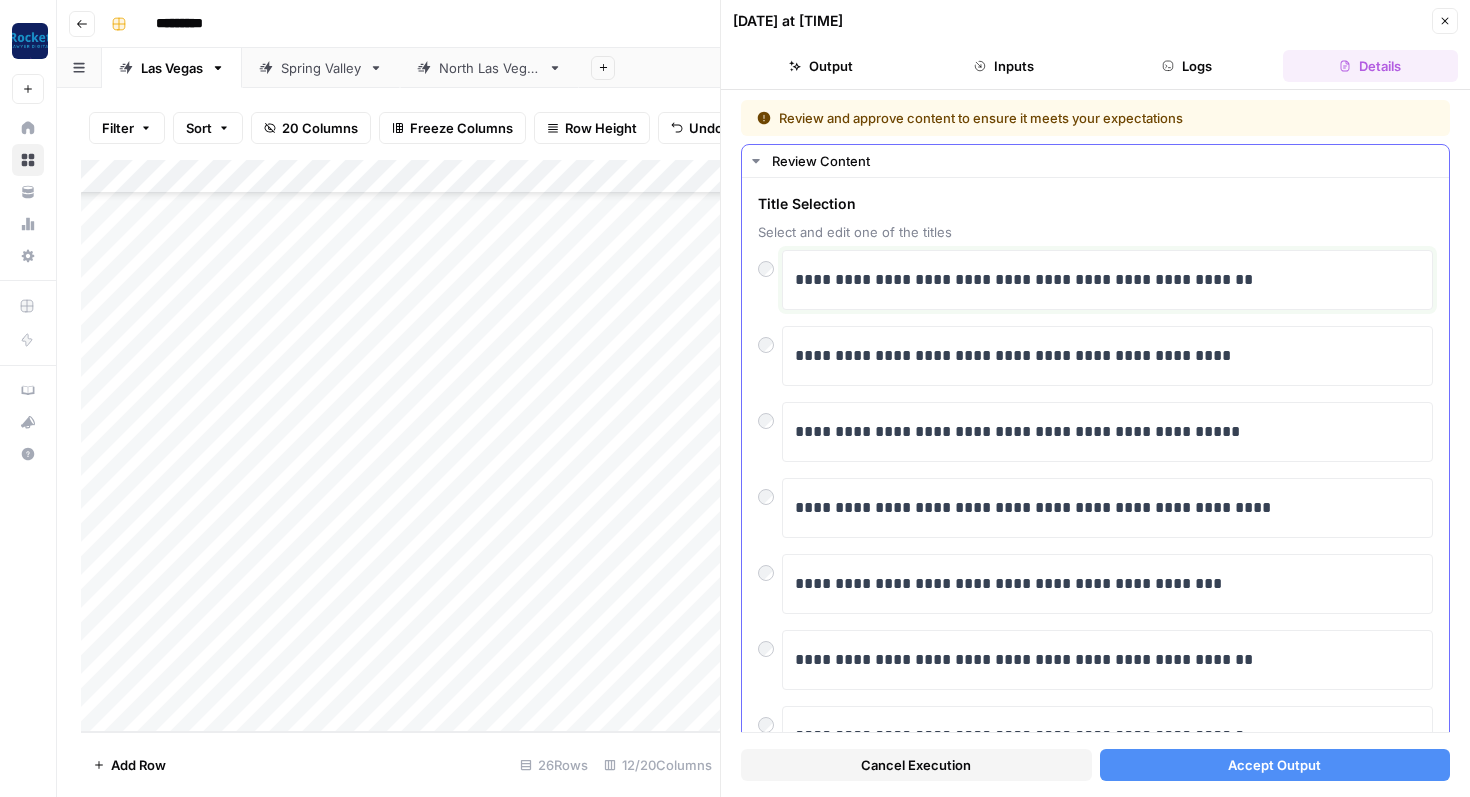 click on "**********" at bounding box center [1107, 280] 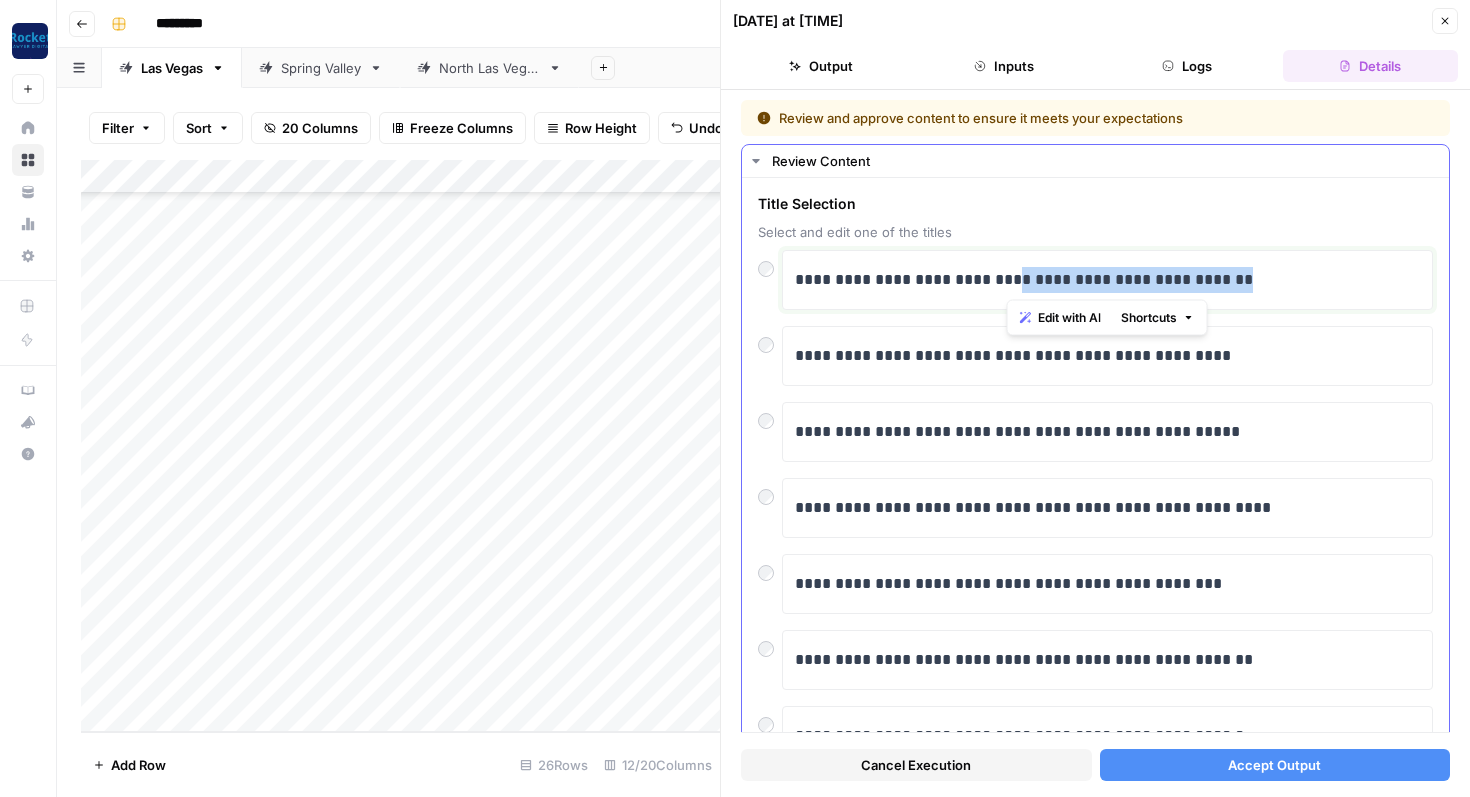drag, startPoint x: 1035, startPoint y: 278, endPoint x: 1223, endPoint y: 278, distance: 188 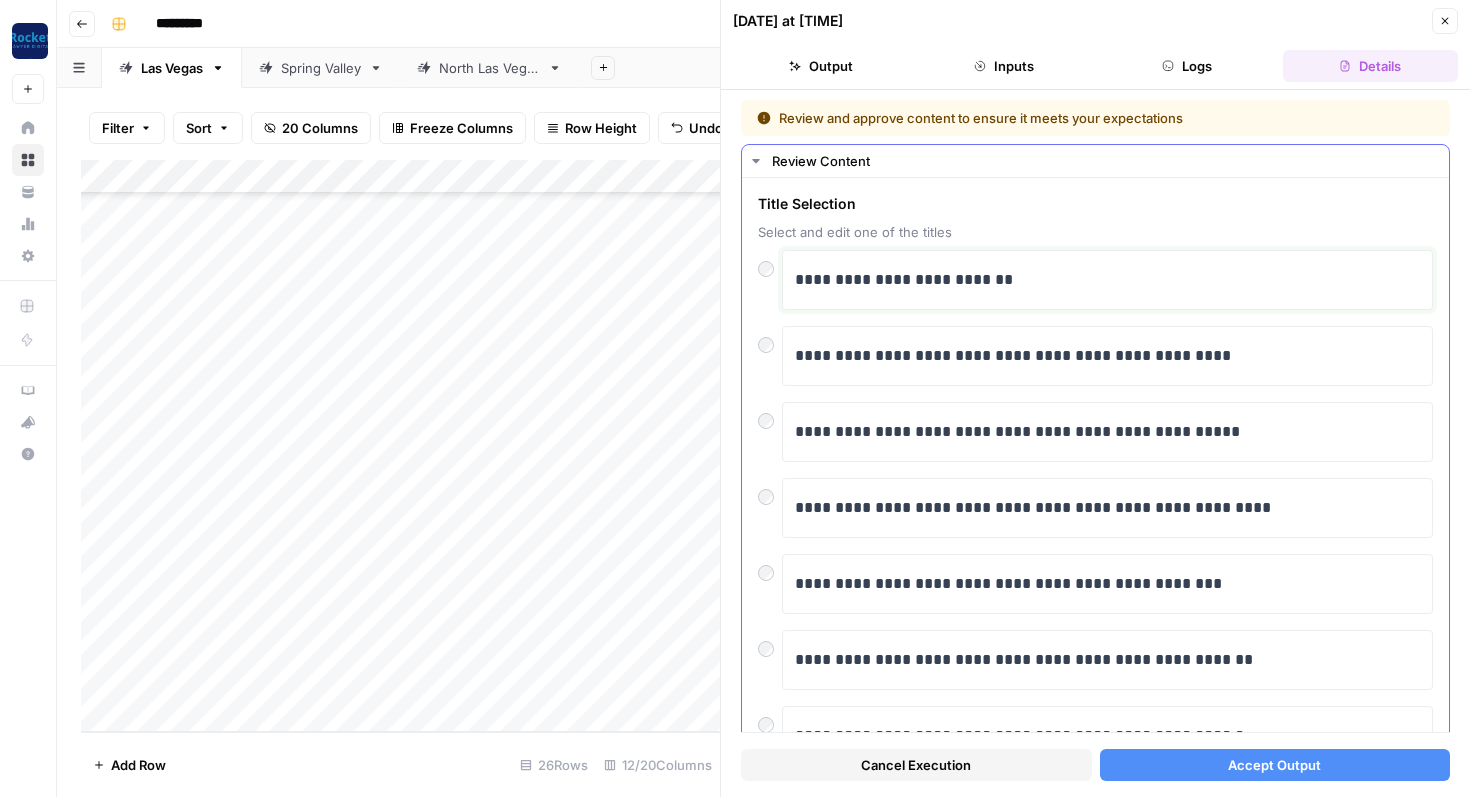type 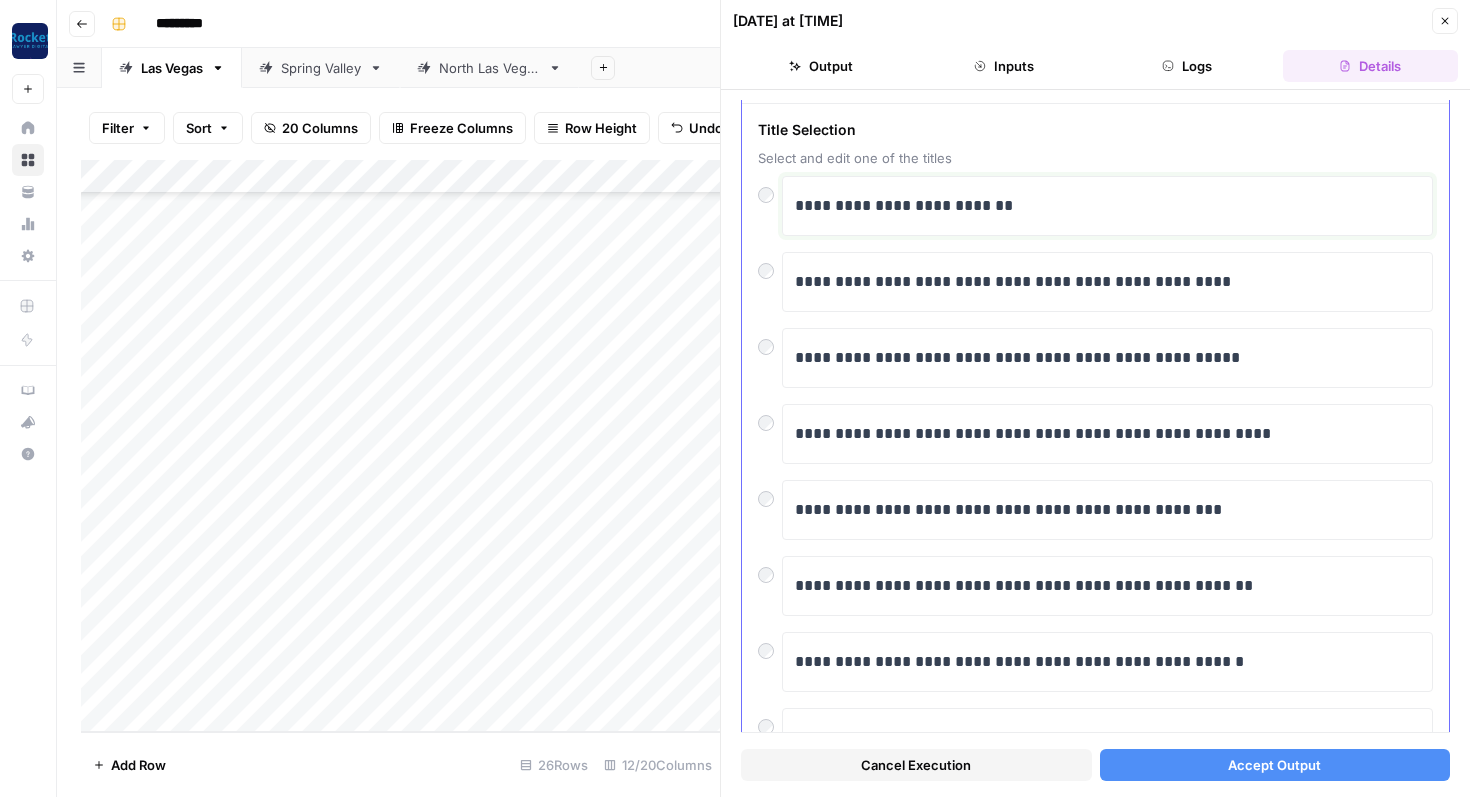 scroll, scrollTop: 66, scrollLeft: 0, axis: vertical 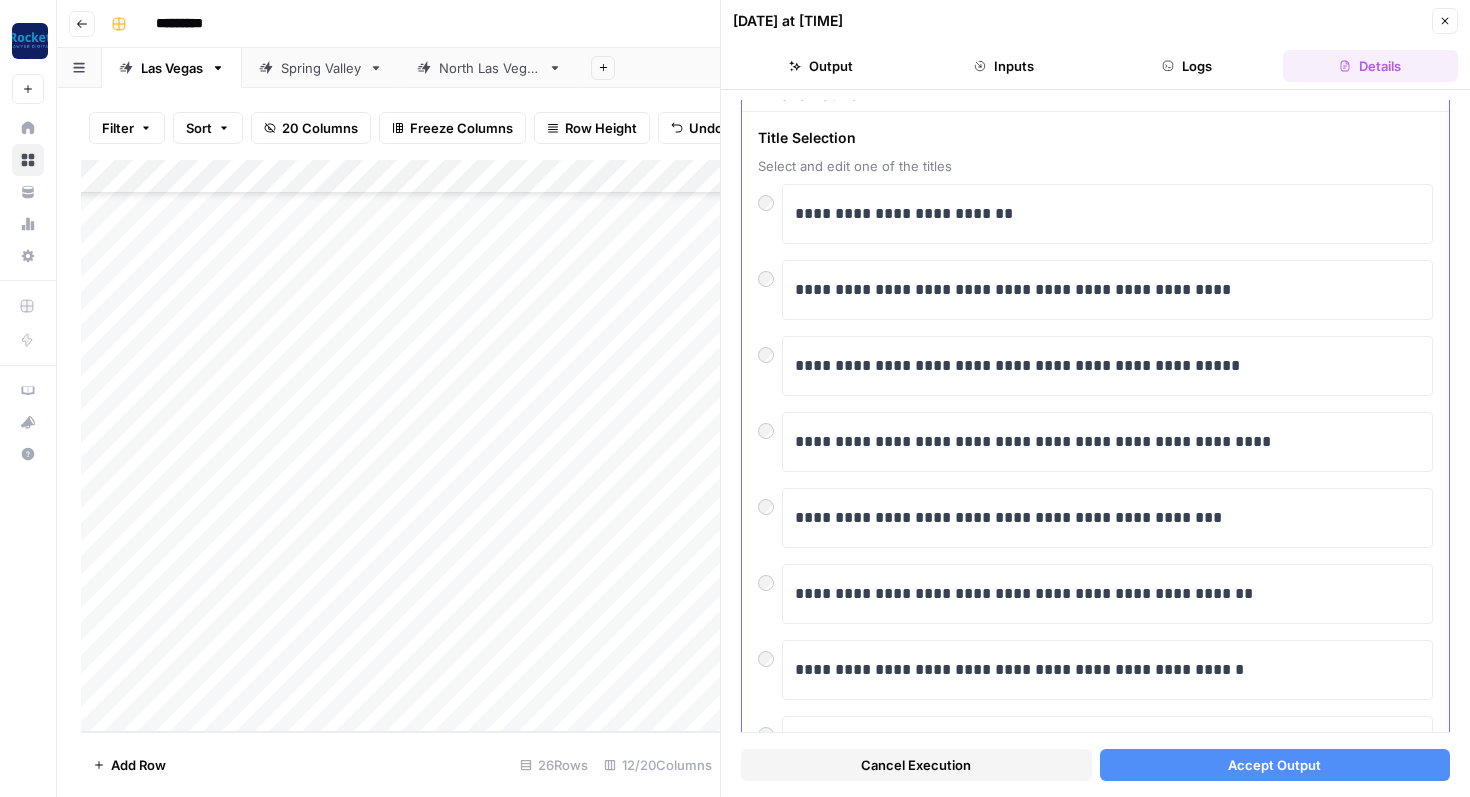 click on "**********" at bounding box center (1107, 290) 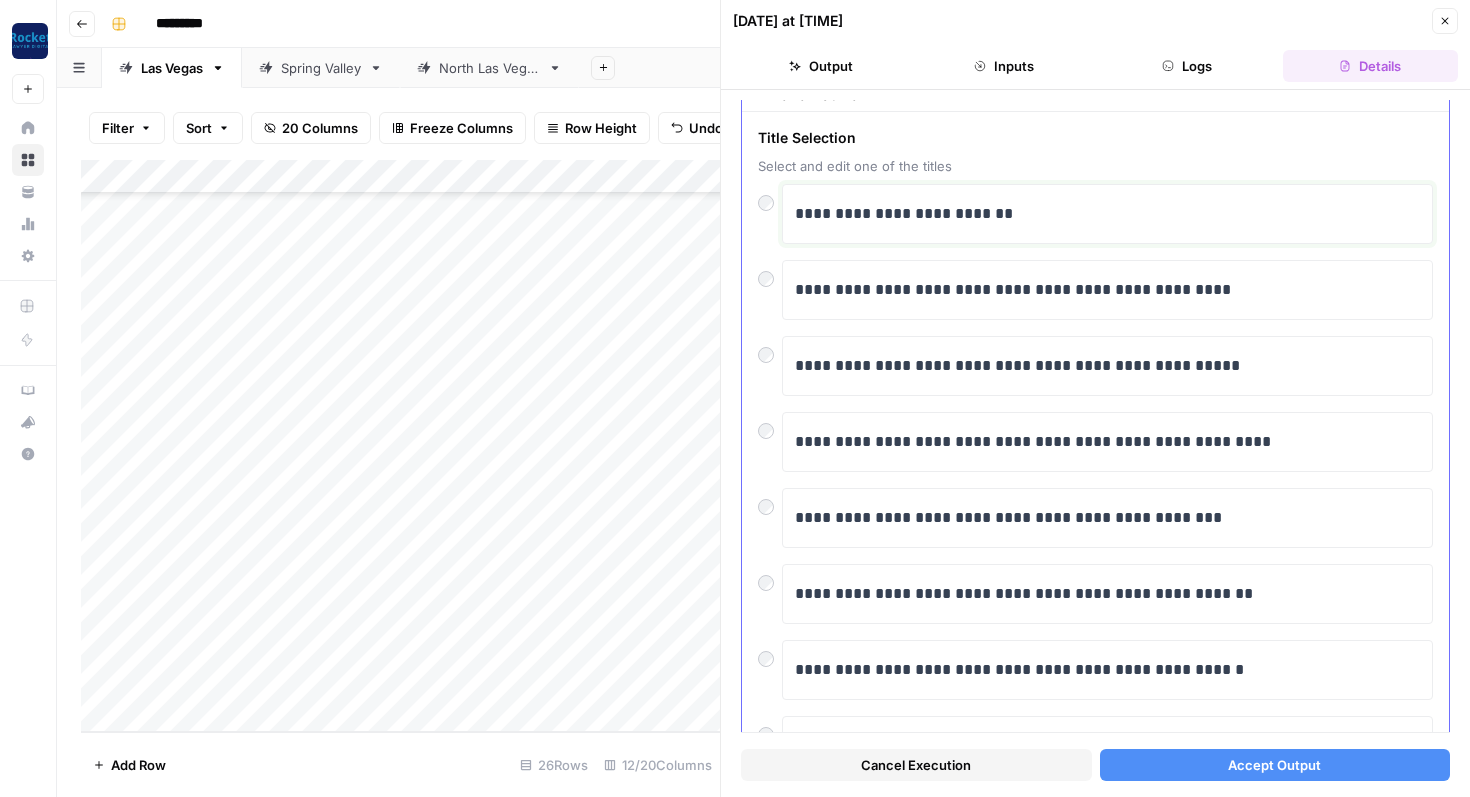 click on "**********" at bounding box center [1107, 214] 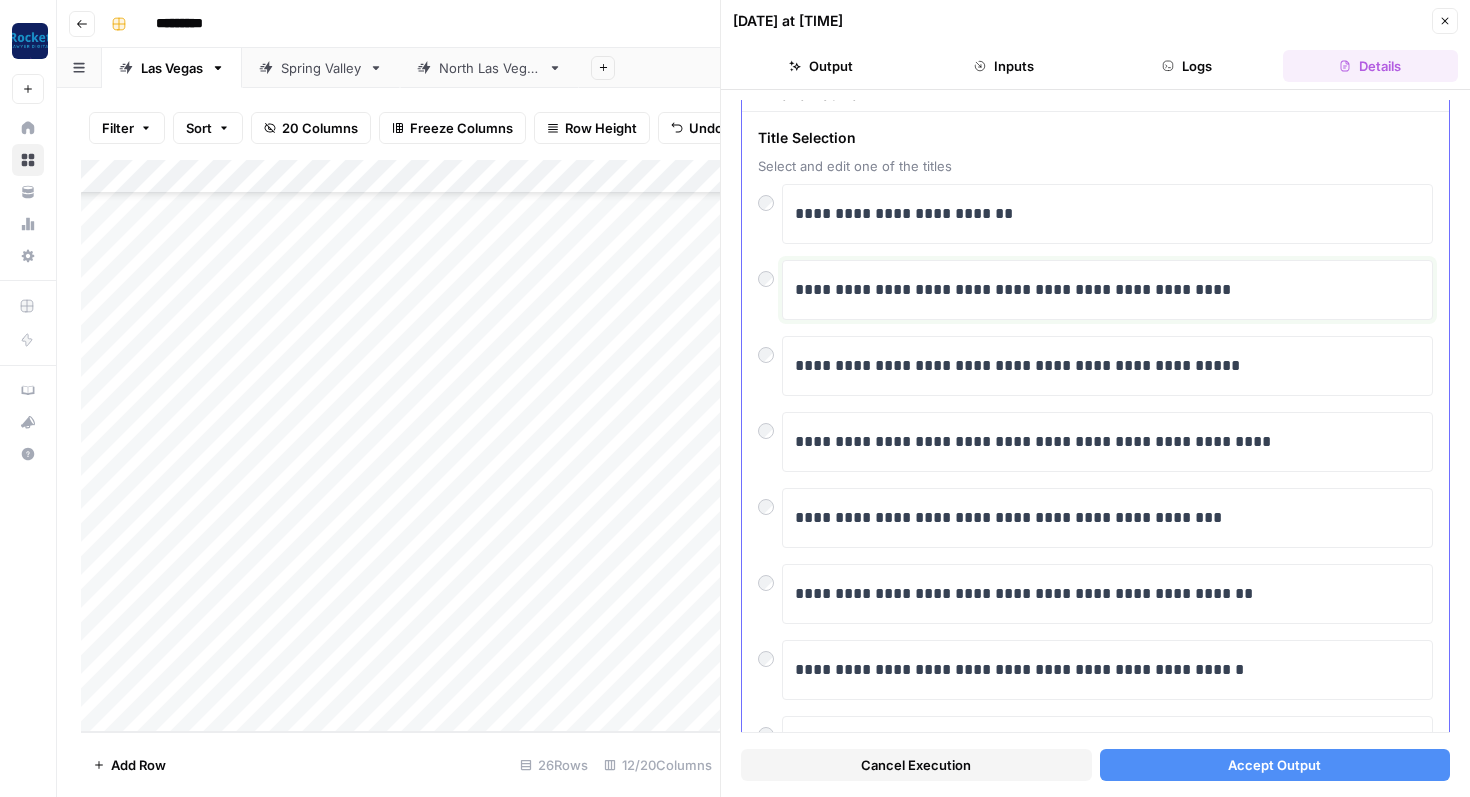 click on "**********" at bounding box center [1107, 290] 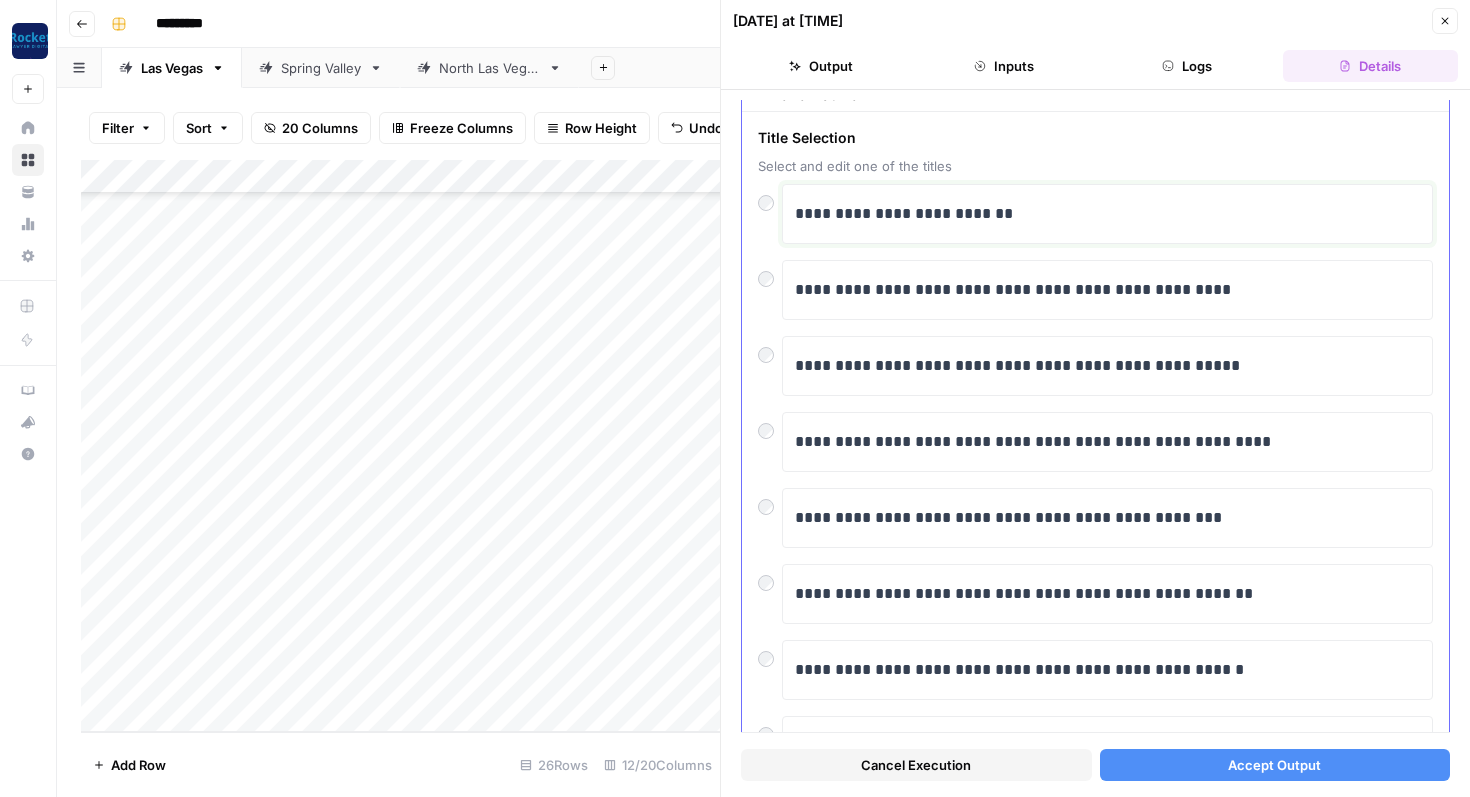 click on "**********" at bounding box center [1107, 214] 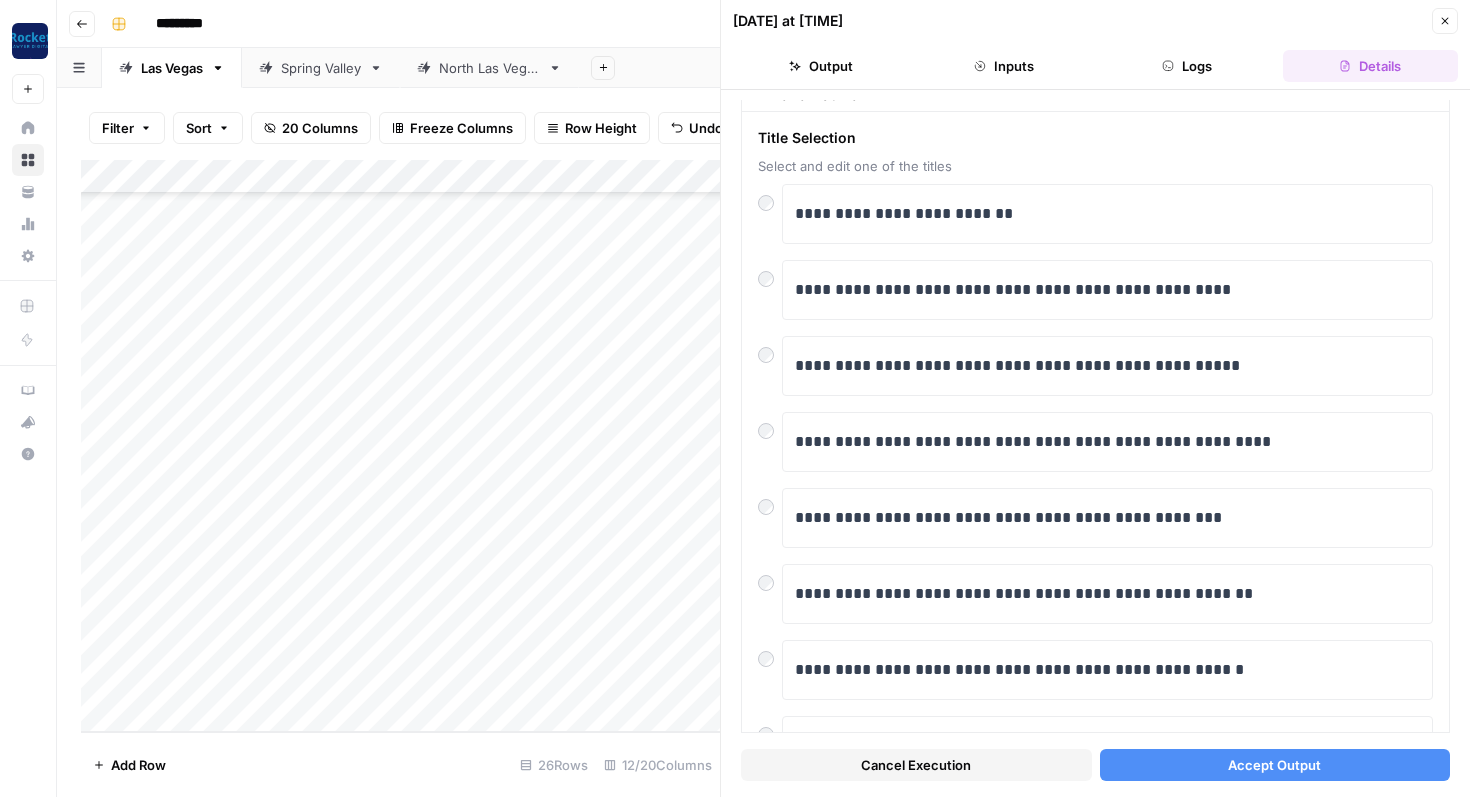 click on "Accept Output" at bounding box center [1275, 765] 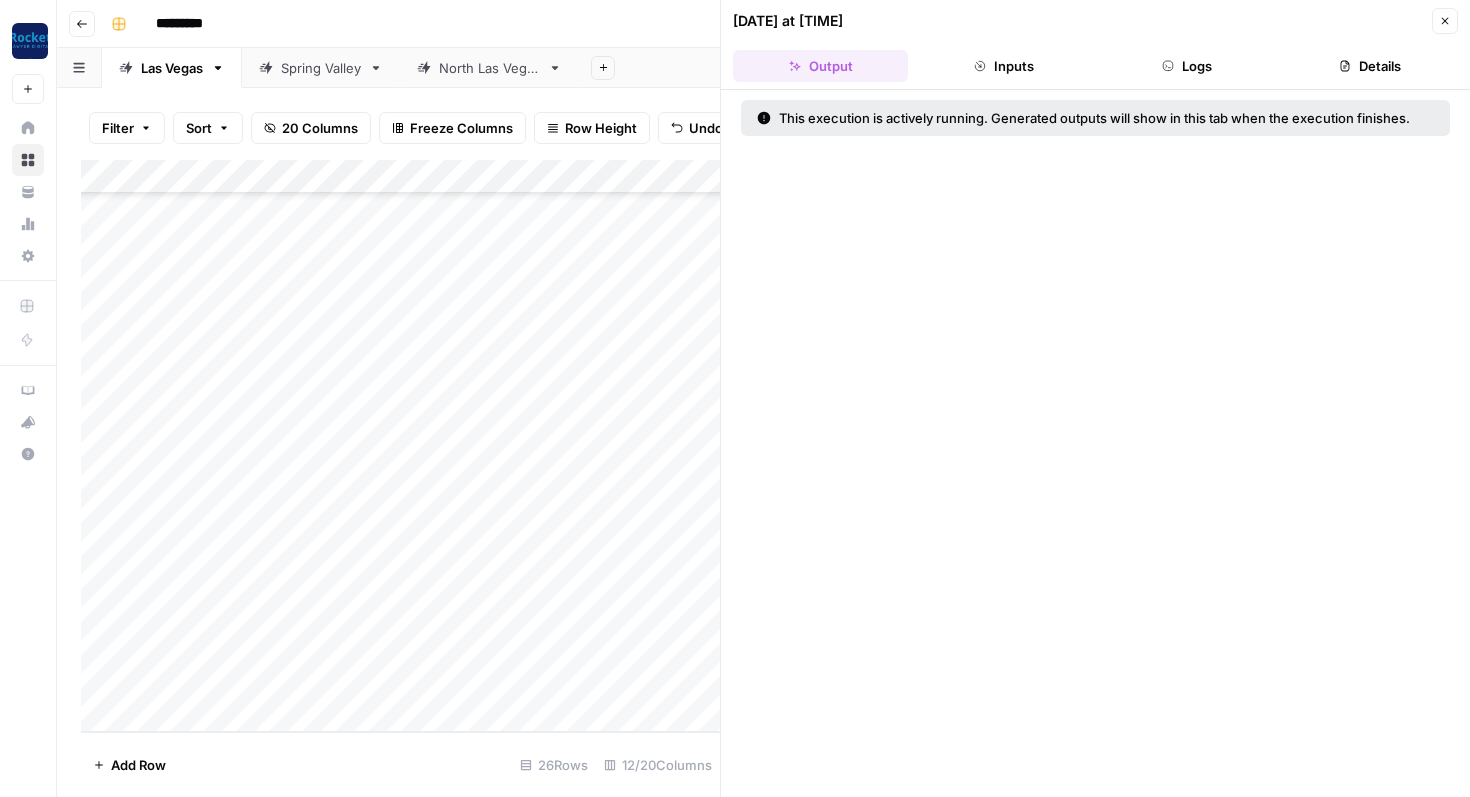 click 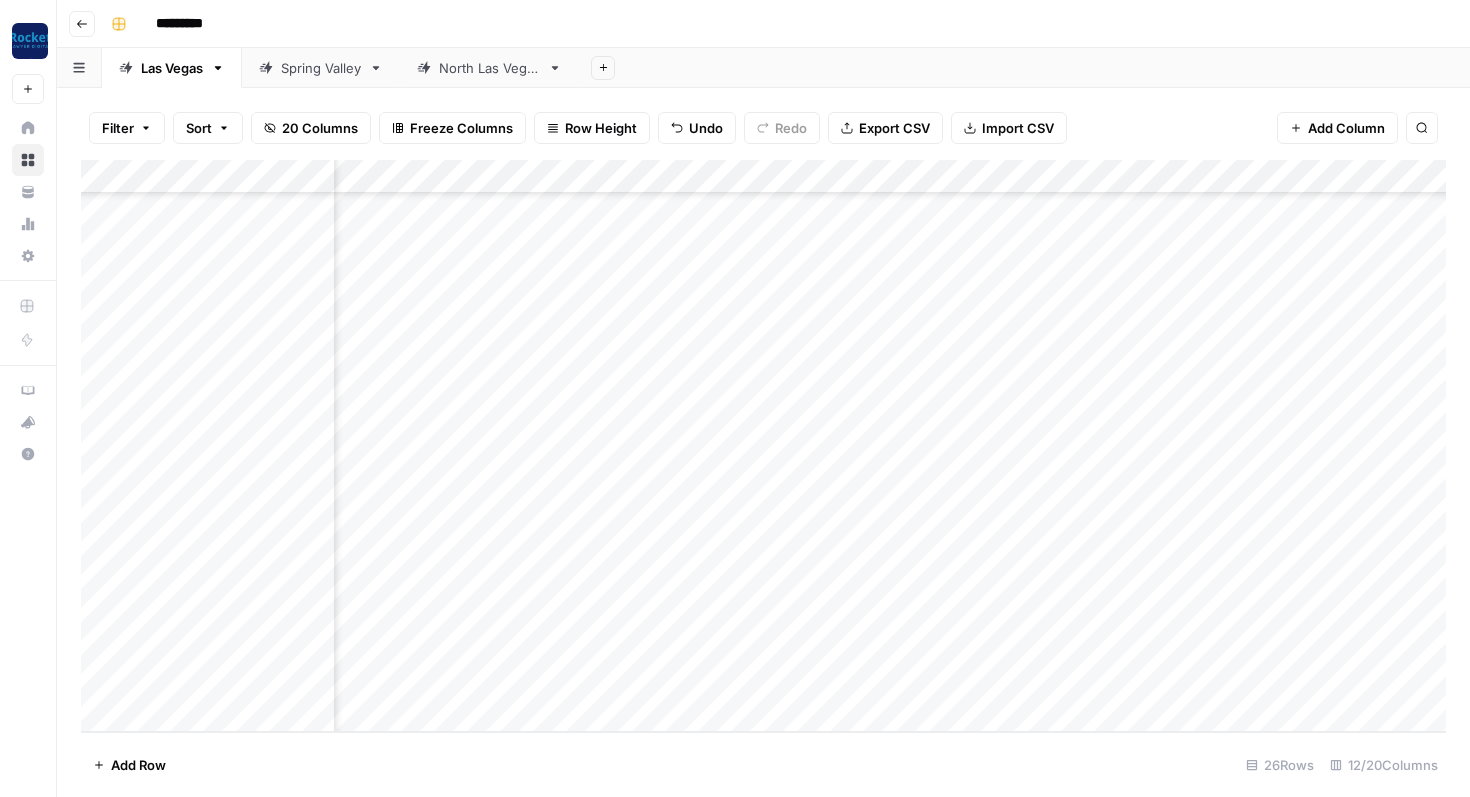 scroll, scrollTop: 378, scrollLeft: 518, axis: both 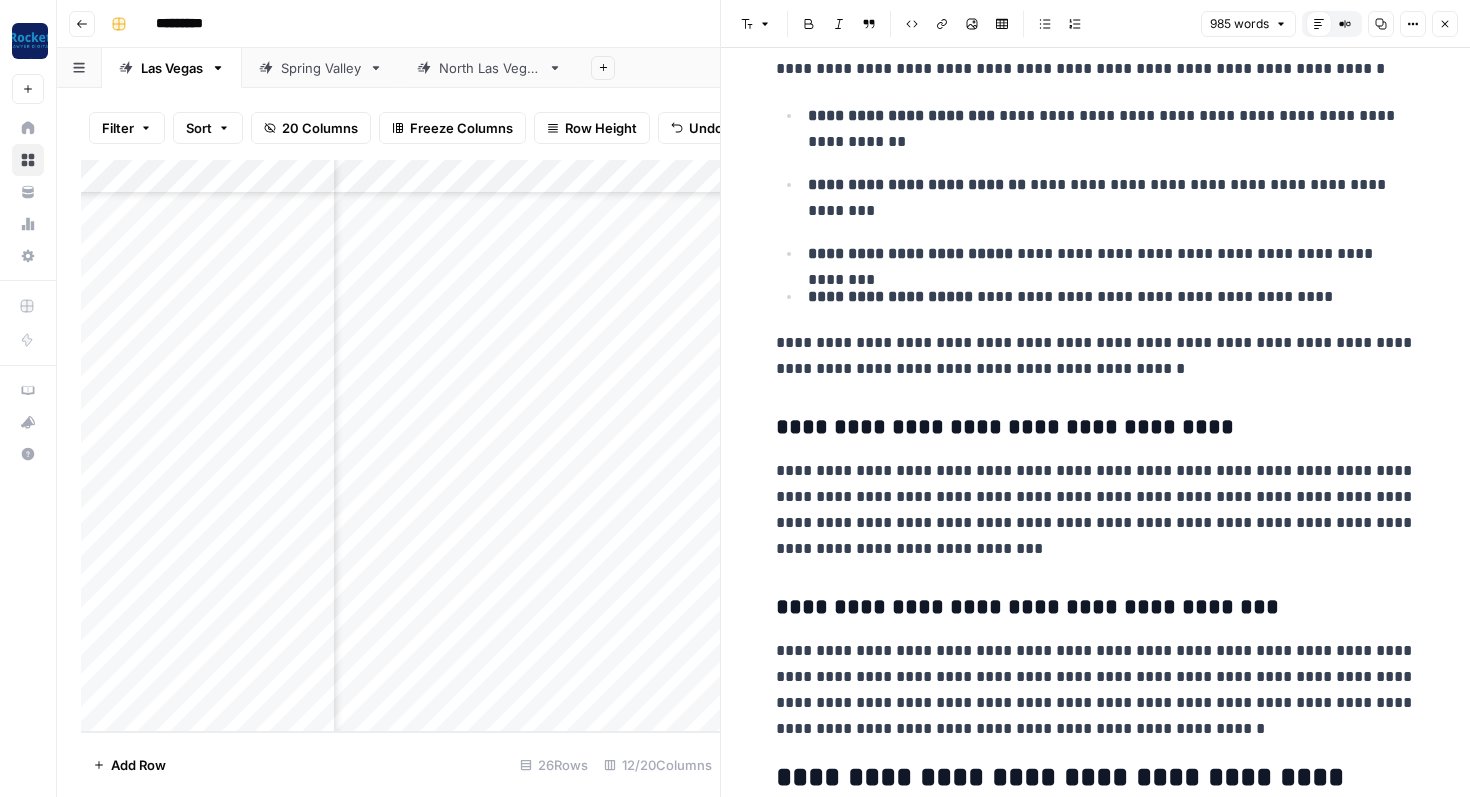 click on "Close" at bounding box center [1445, 24] 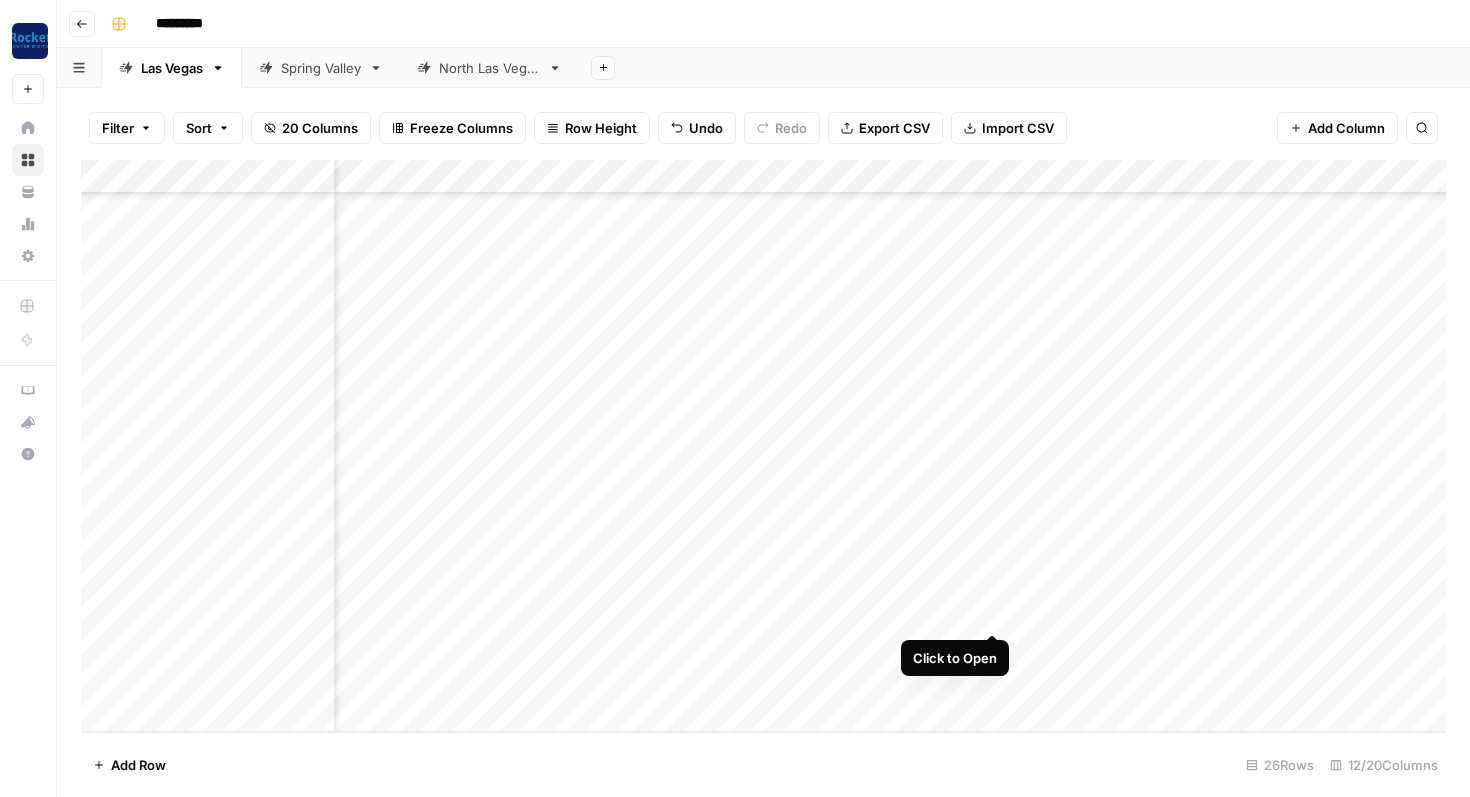 click on "Add Column" at bounding box center [763, 446] 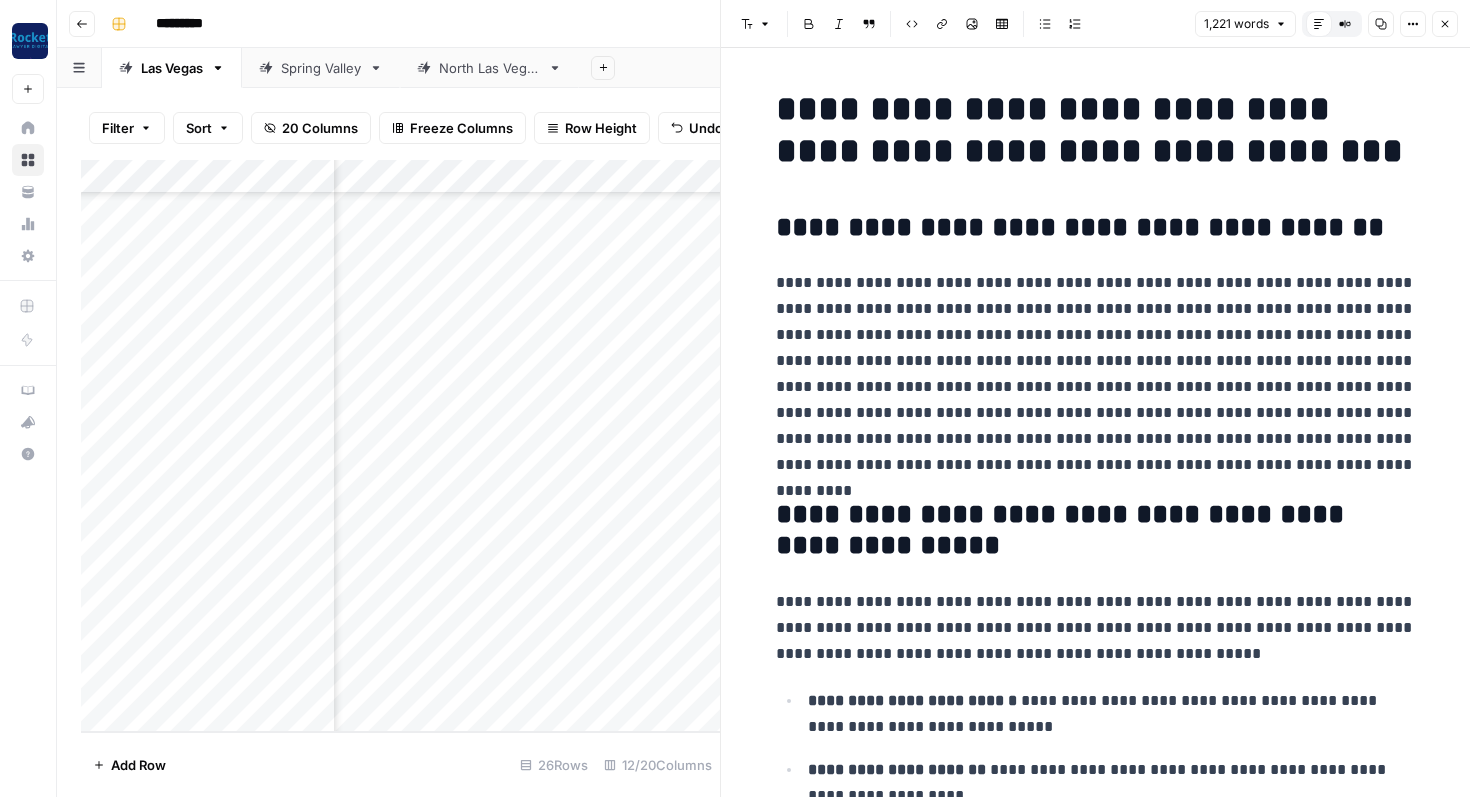 click 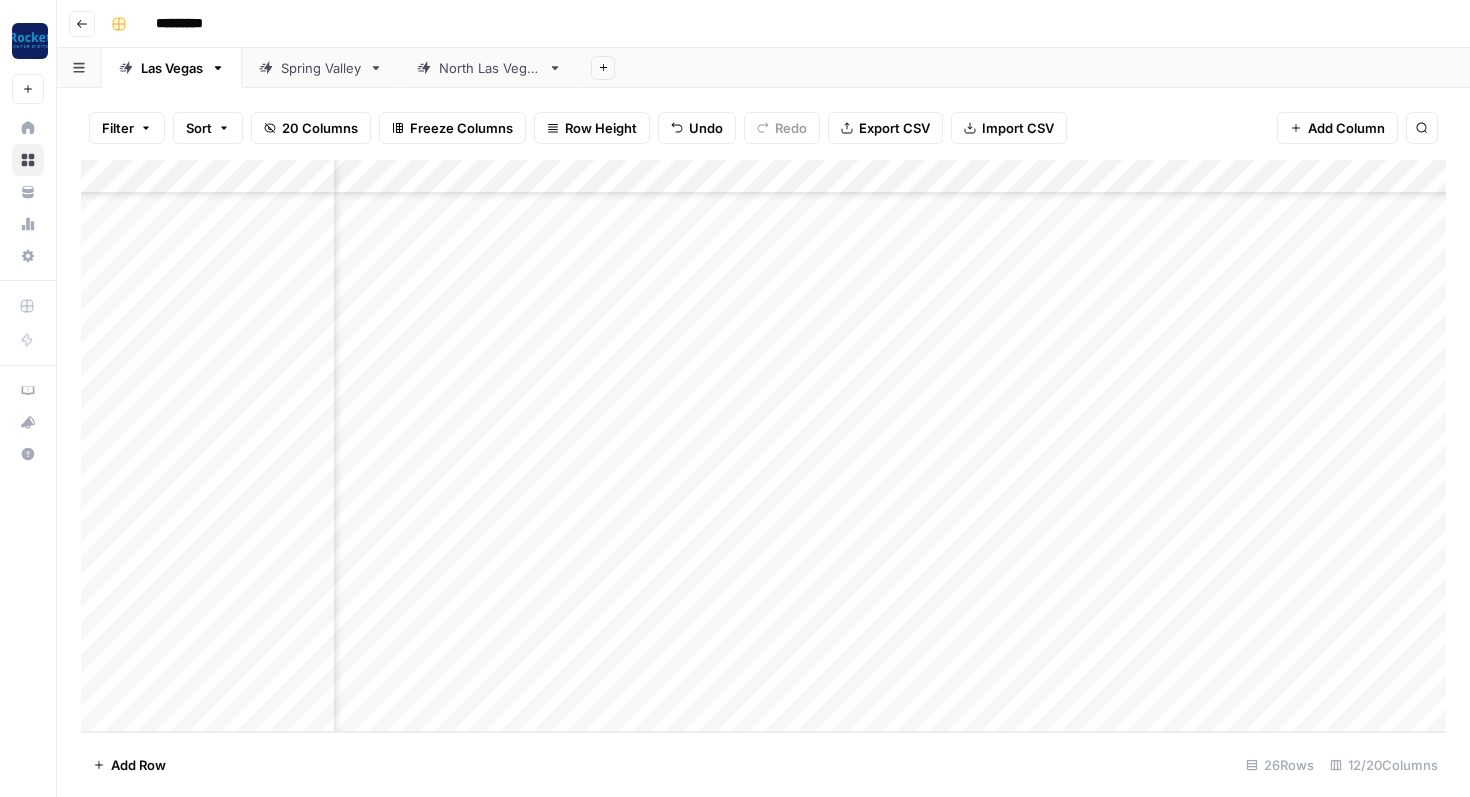 scroll, scrollTop: 378, scrollLeft: 287, axis: both 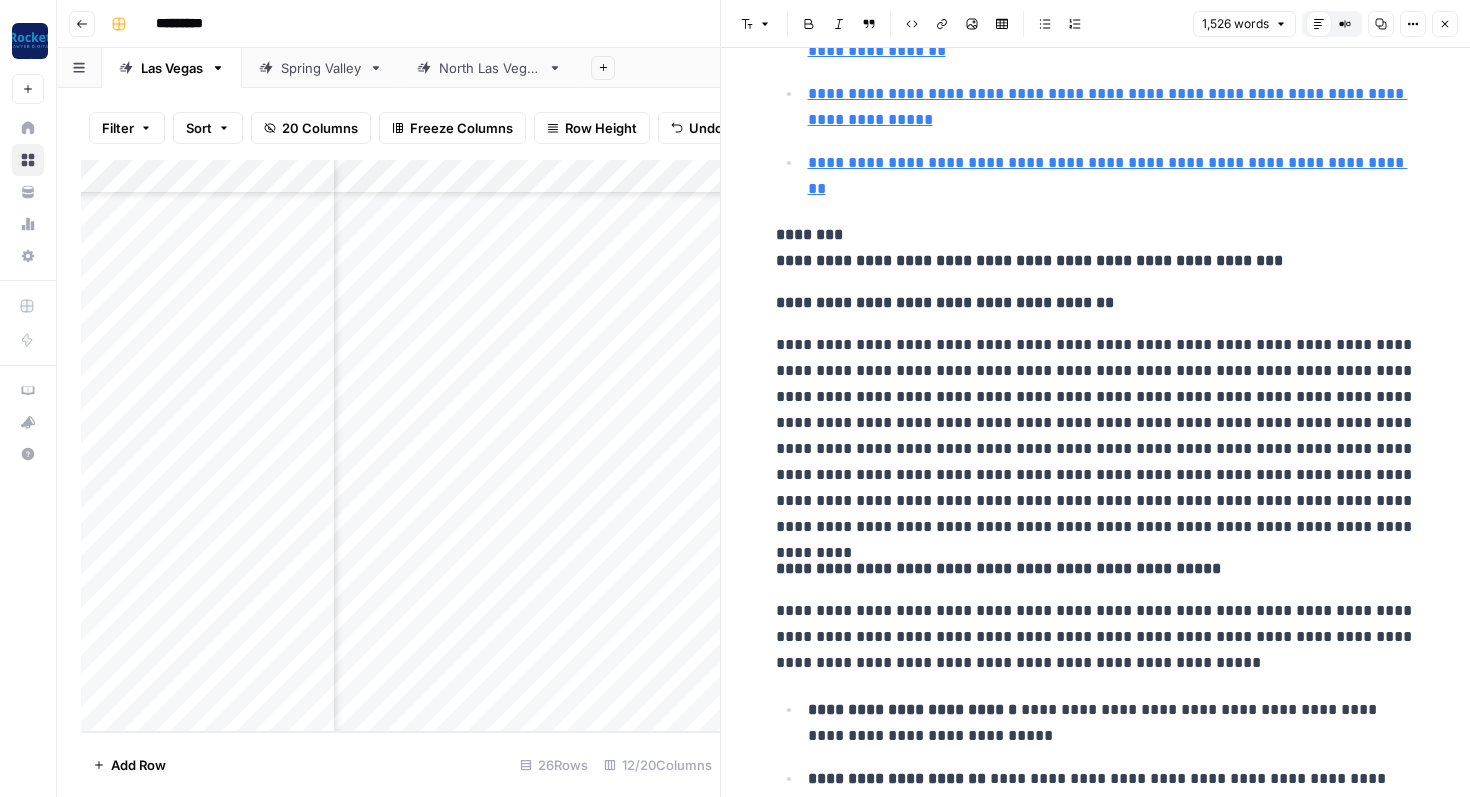 click on "**********" at bounding box center (1096, 248) 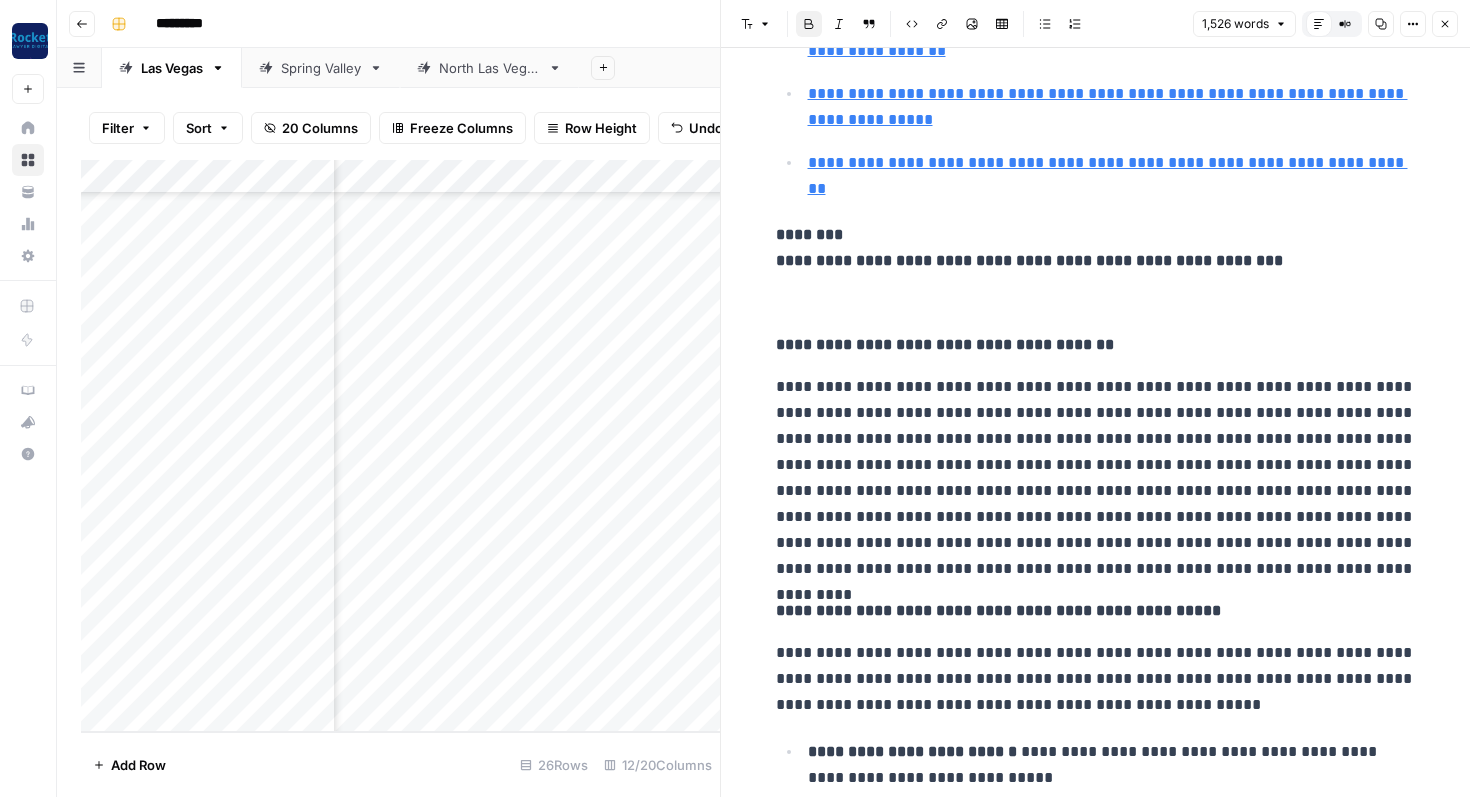 type 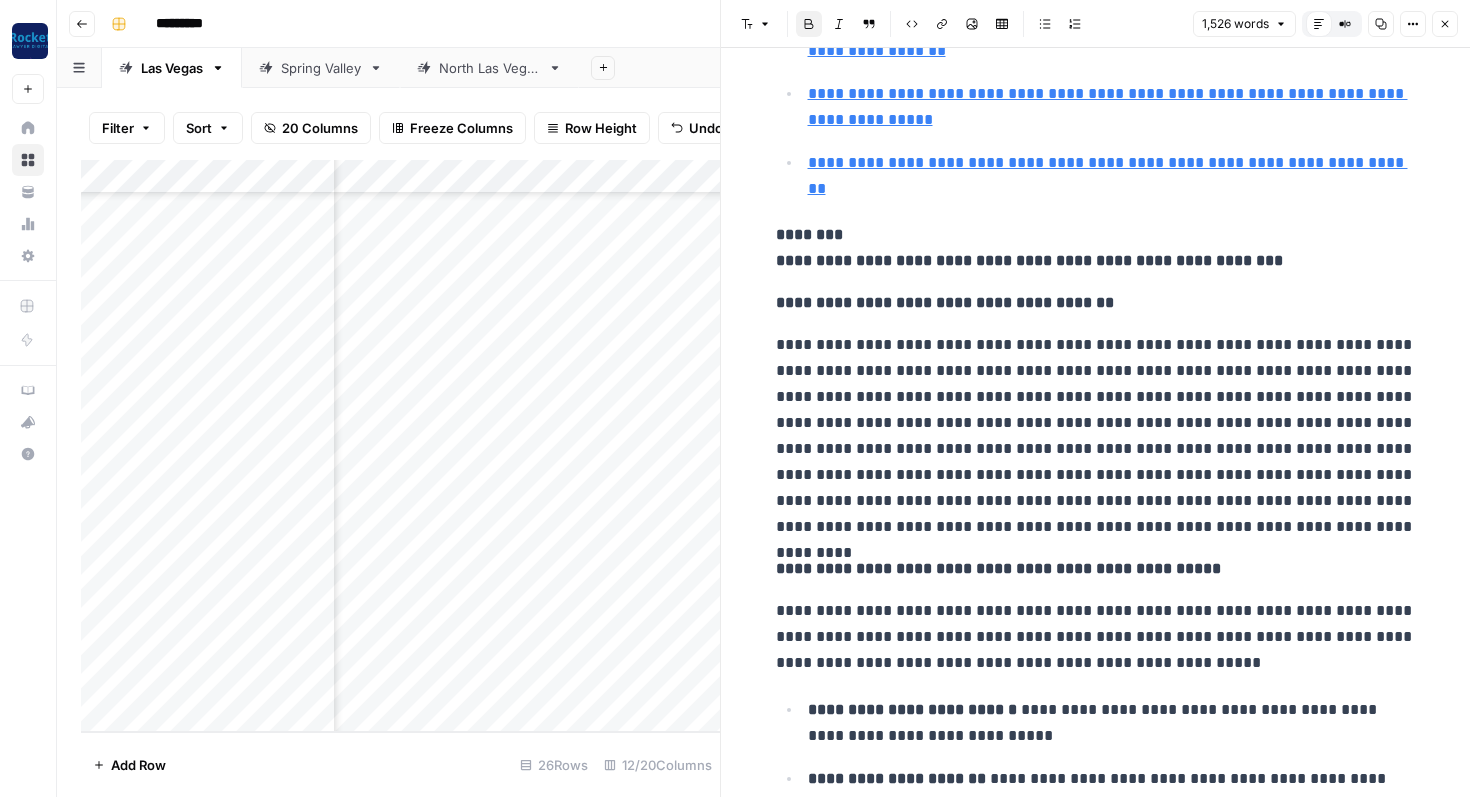 click 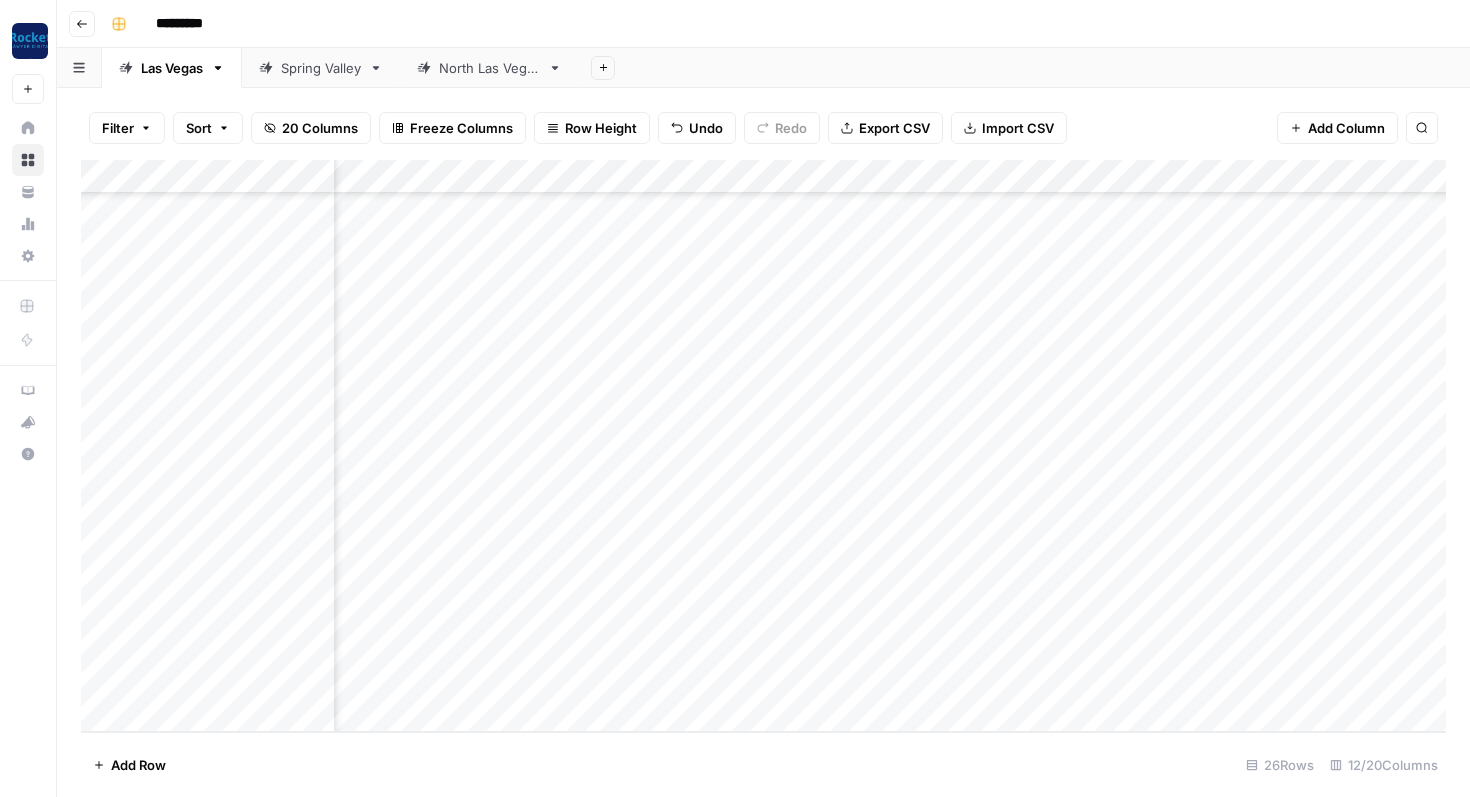 scroll, scrollTop: 378, scrollLeft: 410, axis: both 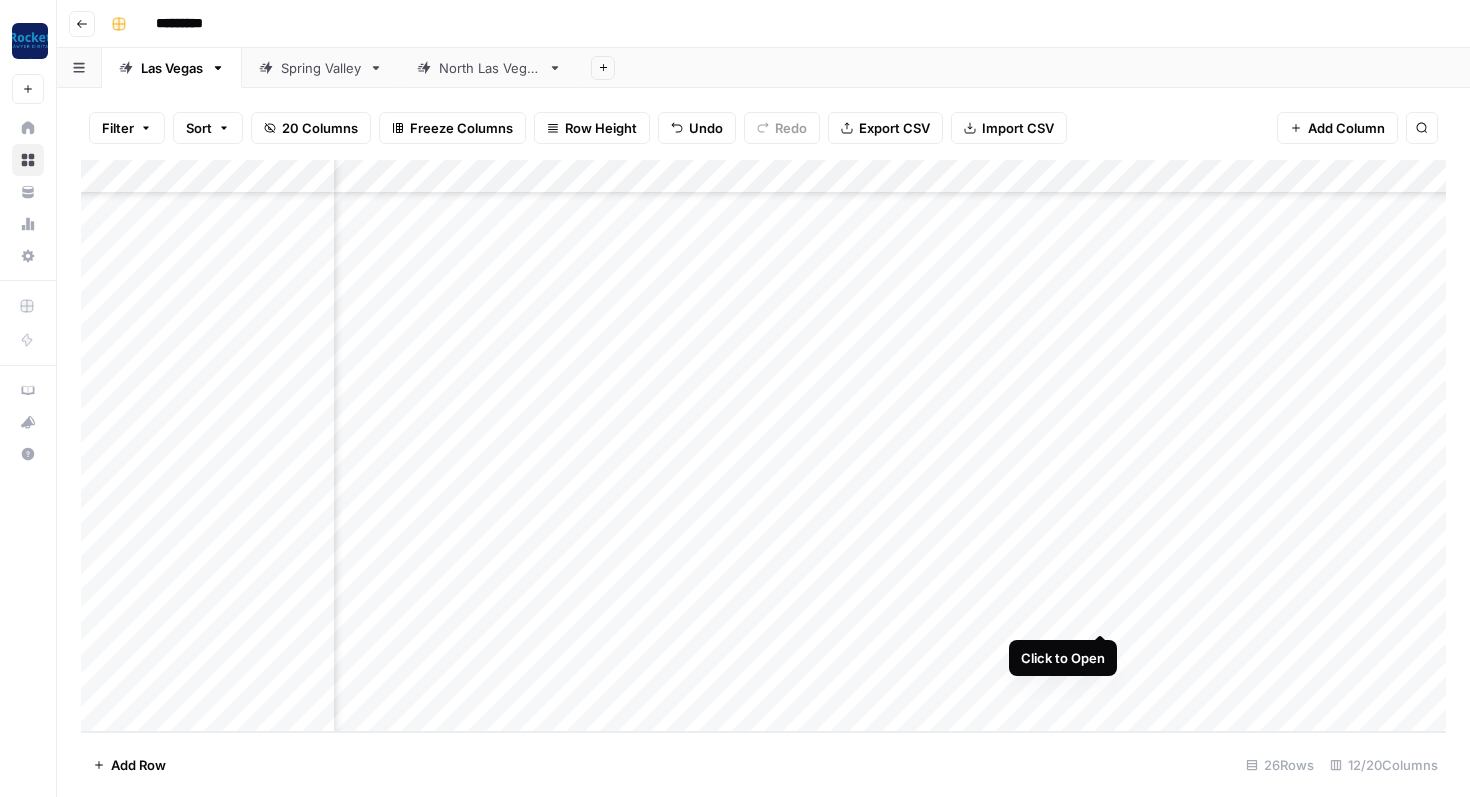 click on "Add Column" at bounding box center (763, 446) 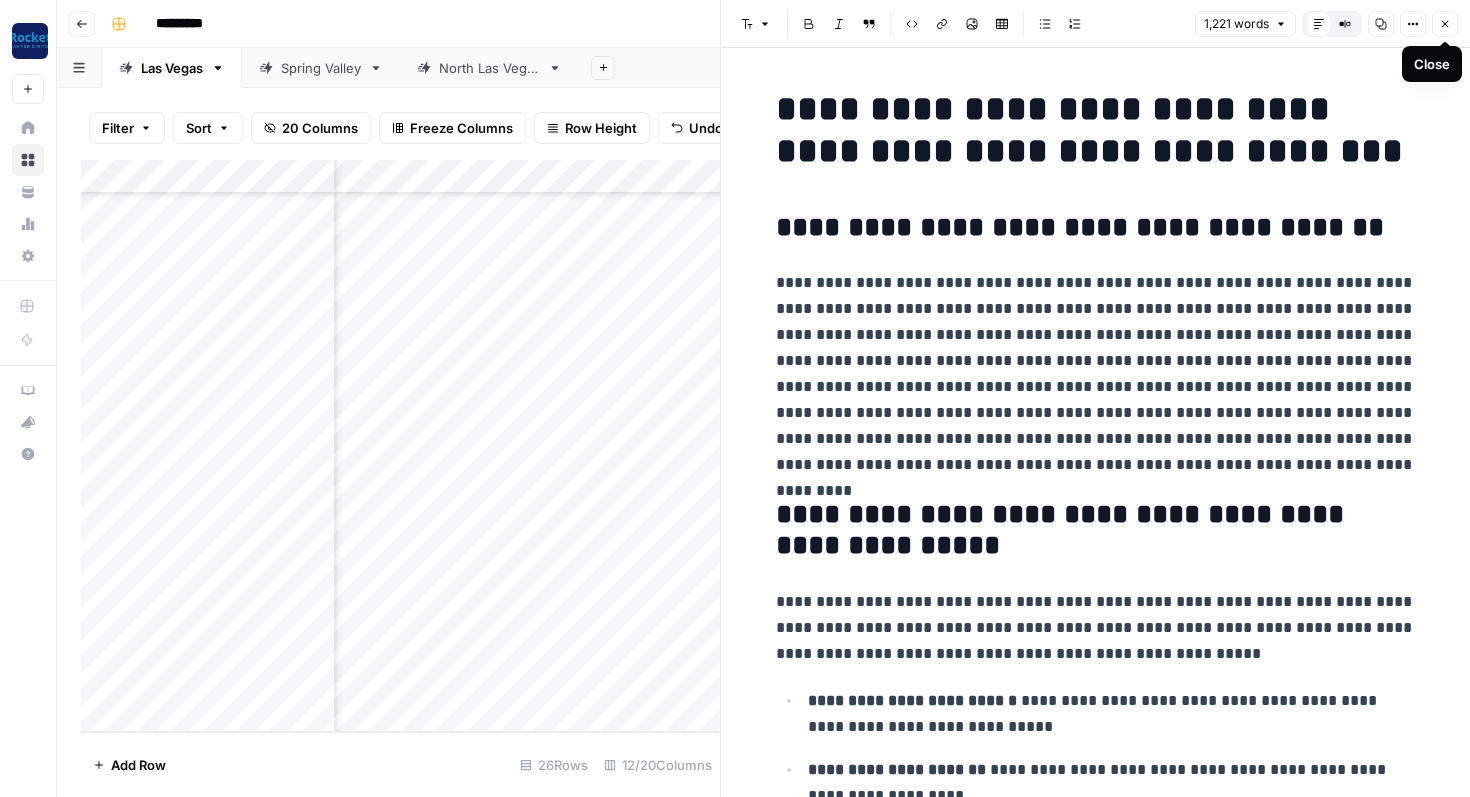 click 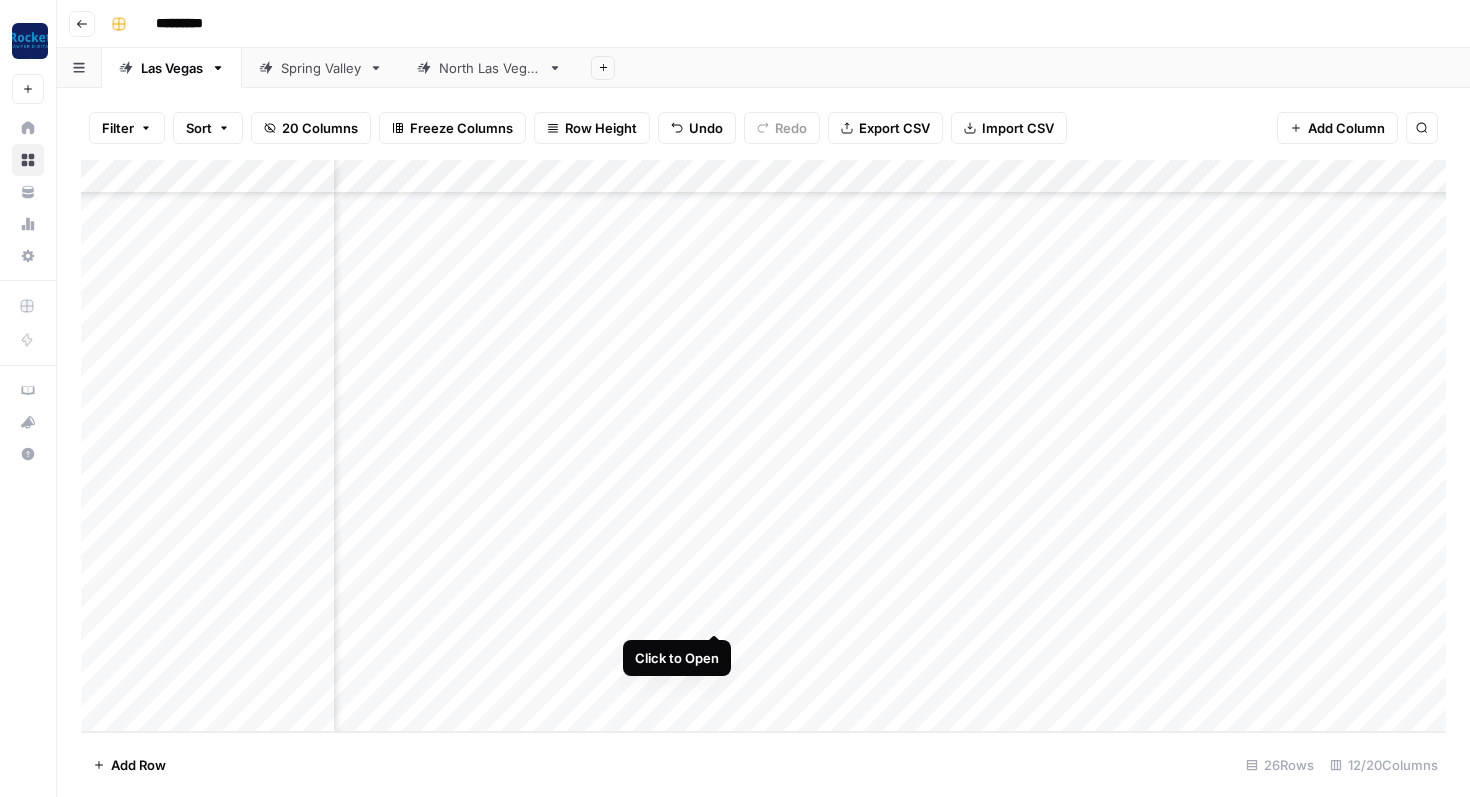 click on "Add Column" at bounding box center [763, 446] 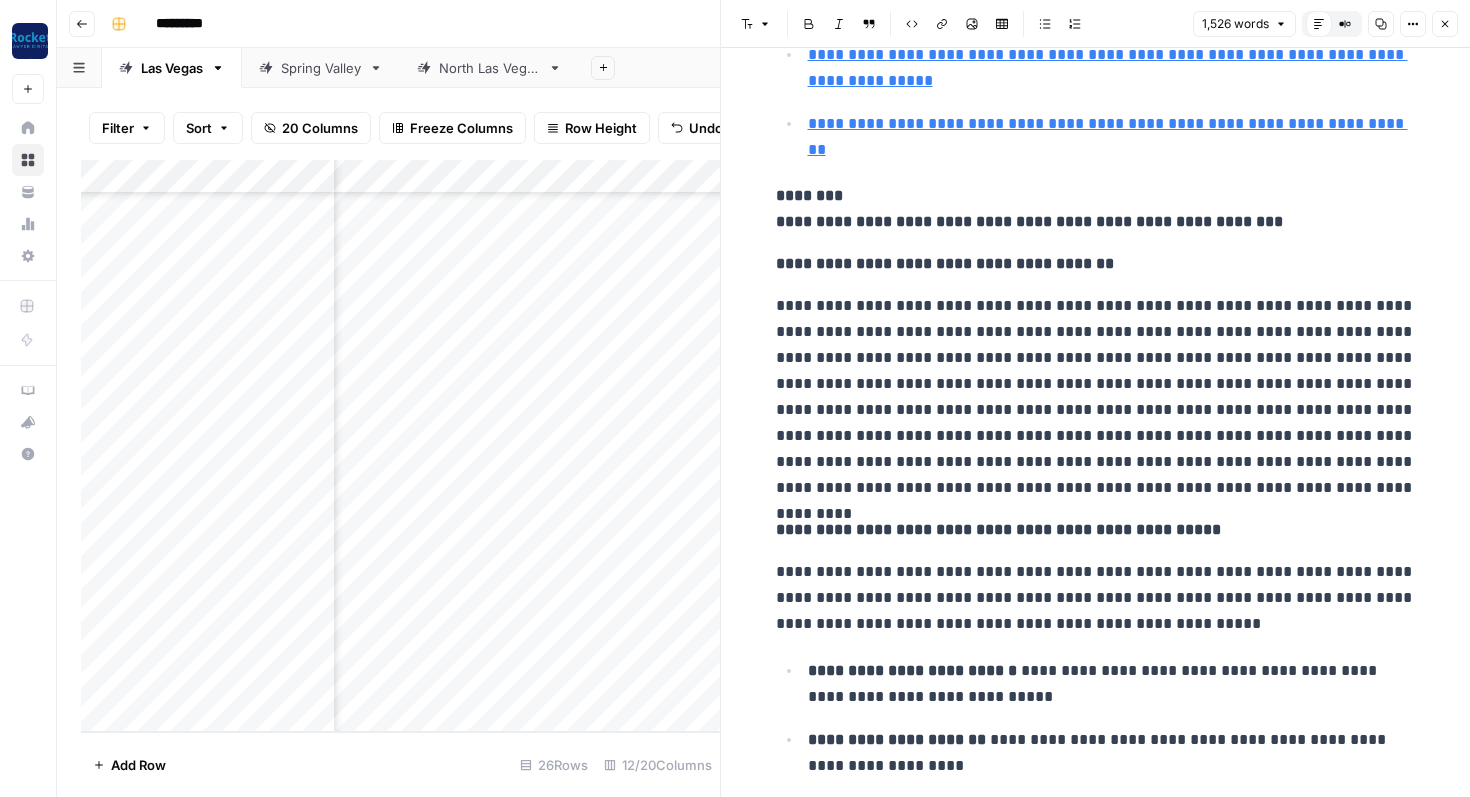 scroll, scrollTop: 1326, scrollLeft: 0, axis: vertical 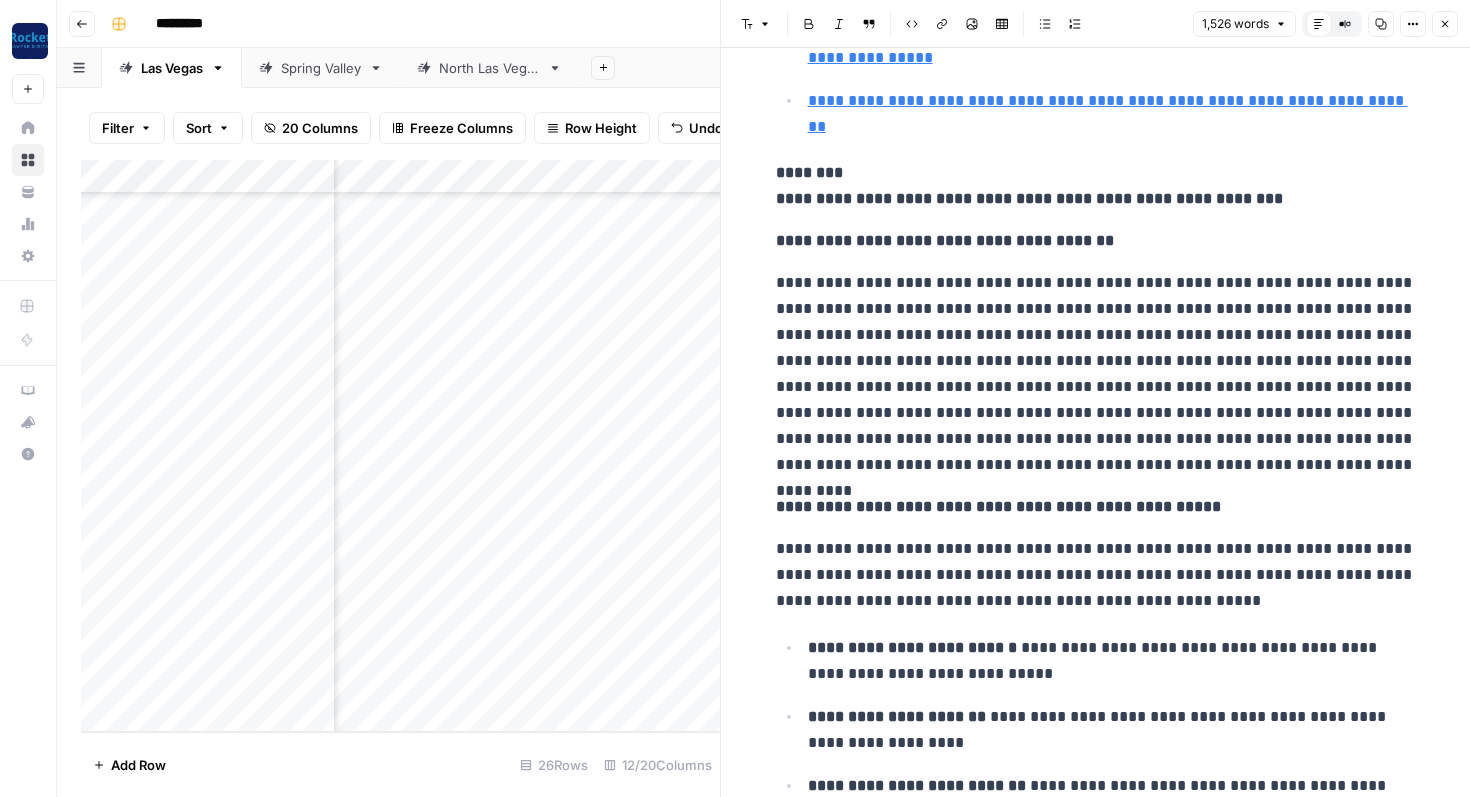 click on "**********" at bounding box center (1096, 186) 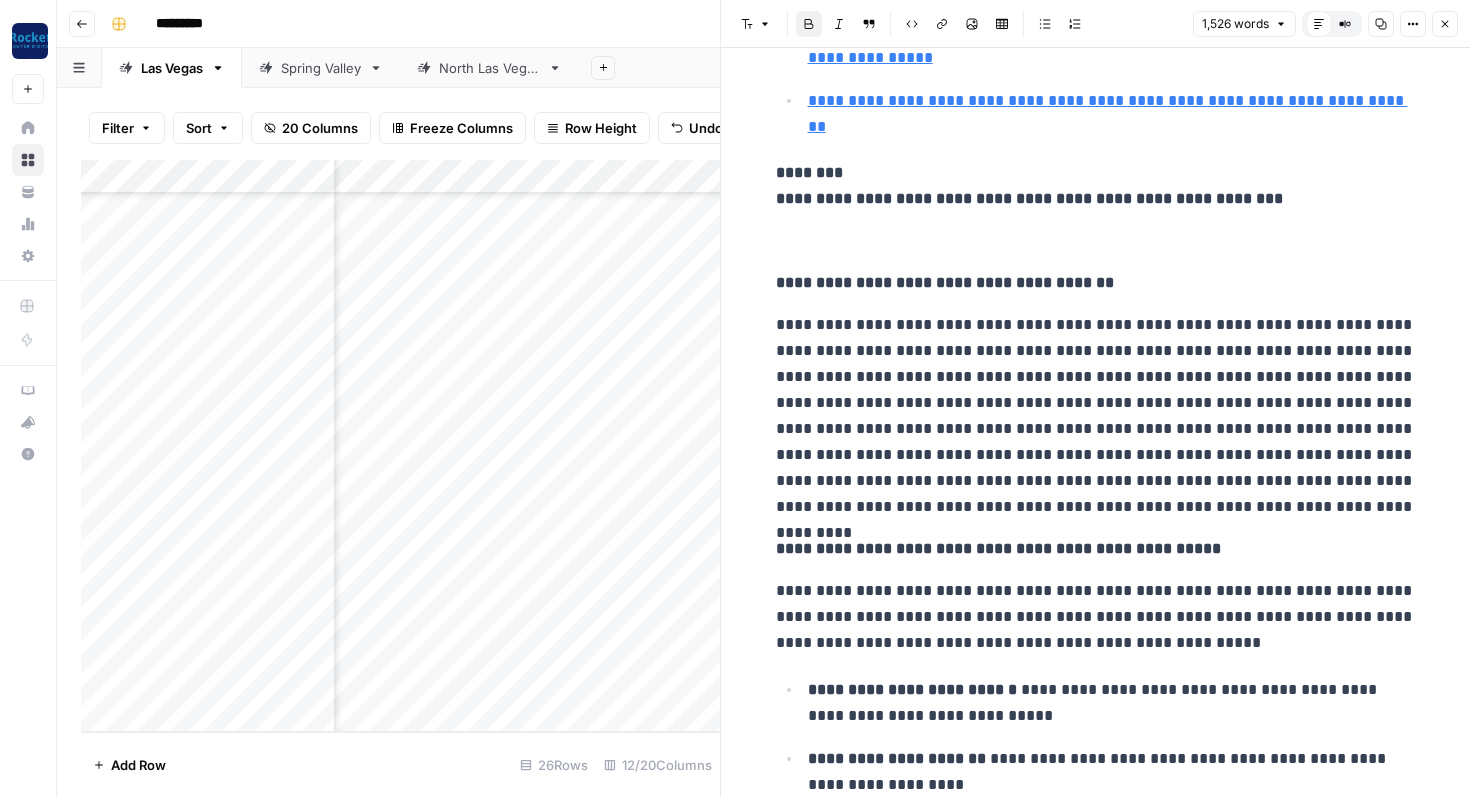 type 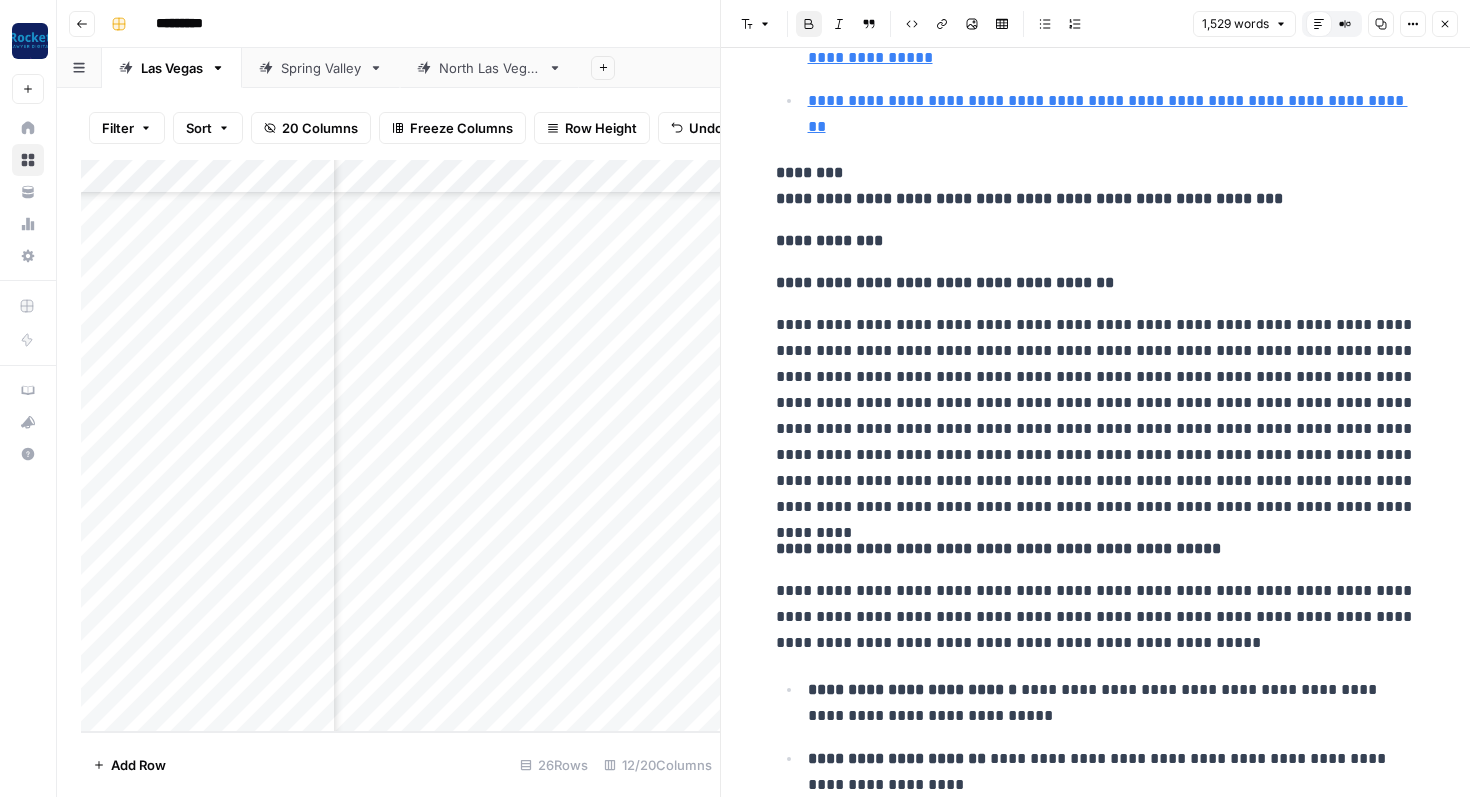 click on "**********" at bounding box center [829, 240] 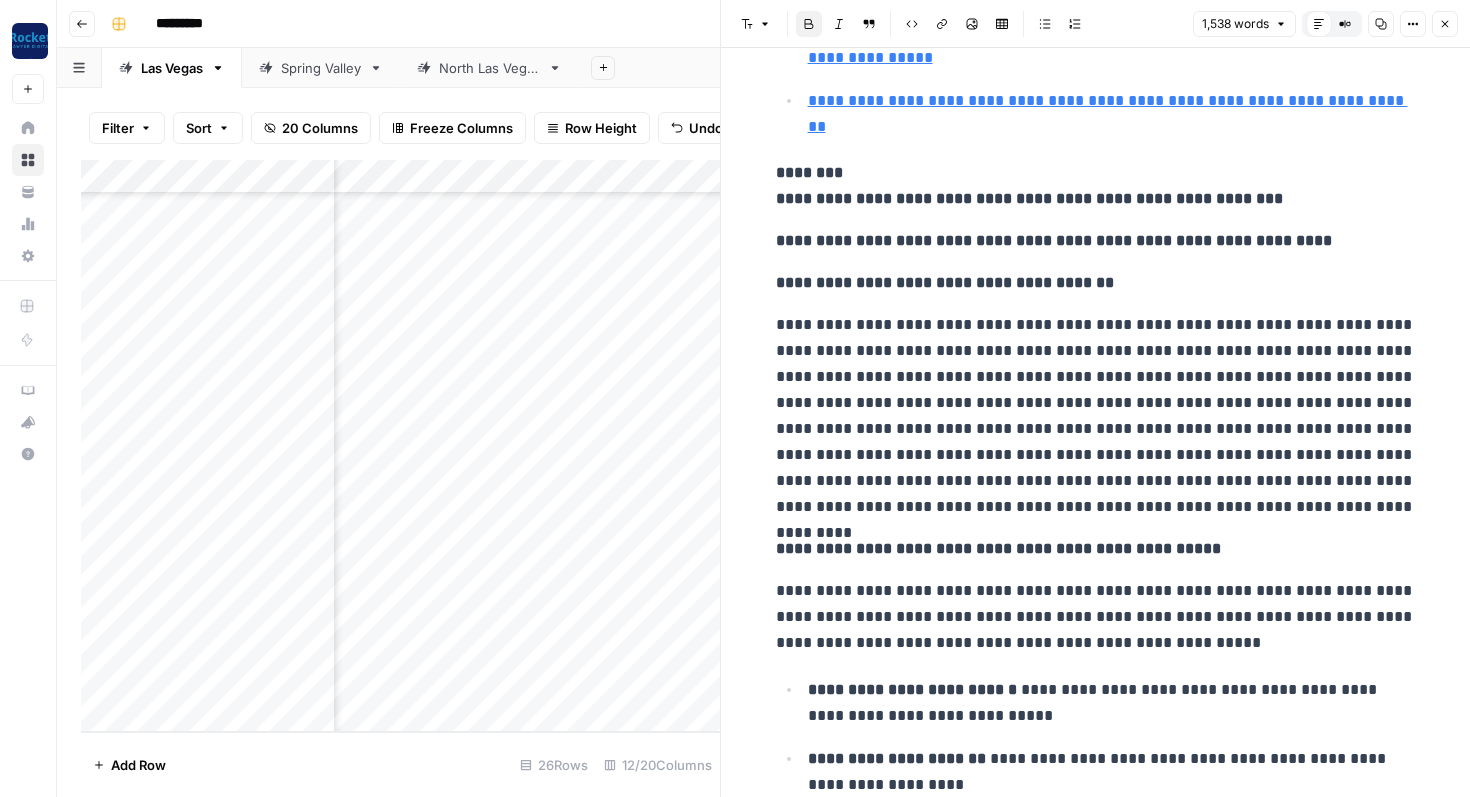 click on "**********" at bounding box center [1054, 240] 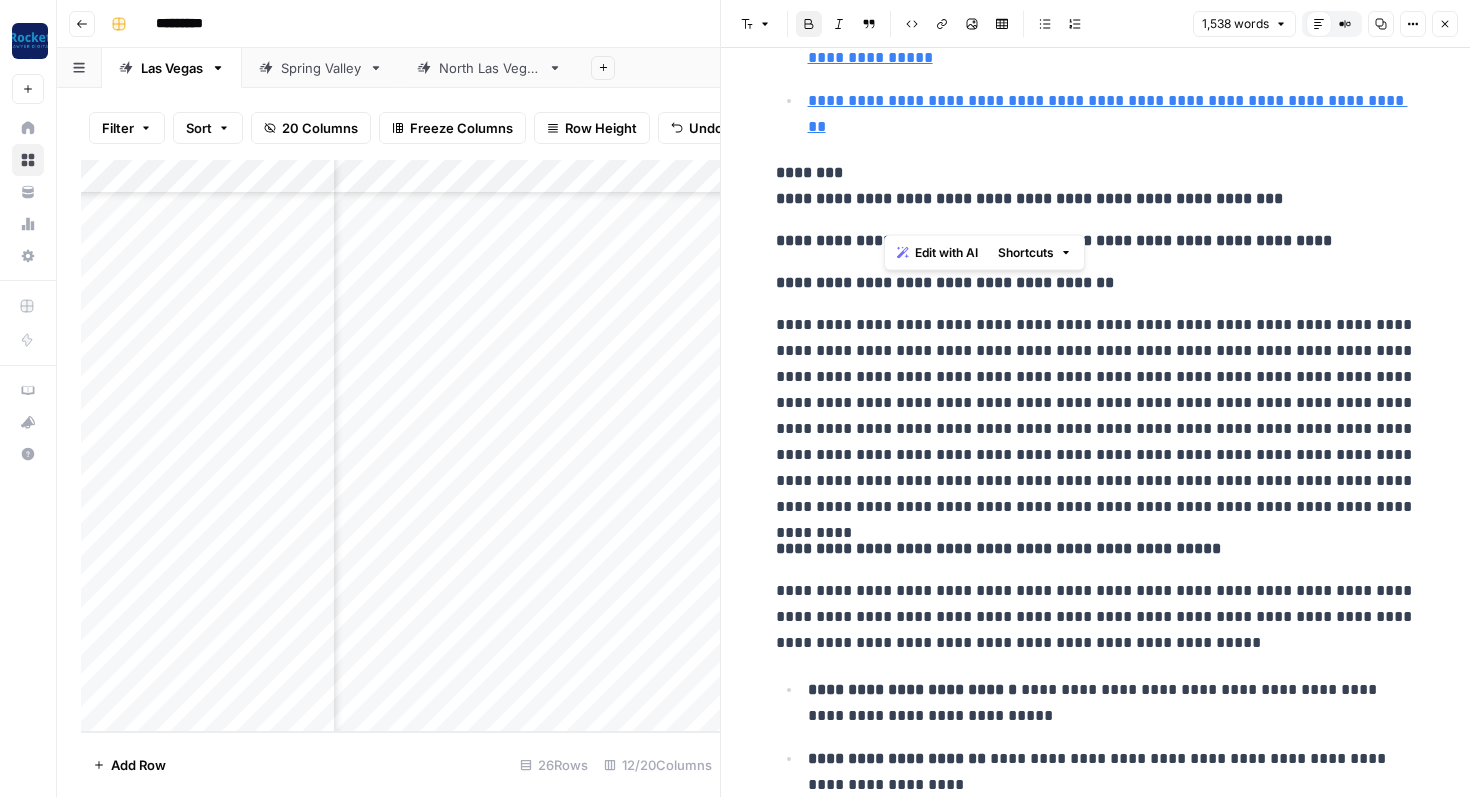 drag, startPoint x: 1138, startPoint y: 218, endPoint x: 891, endPoint y: 222, distance: 247.03238 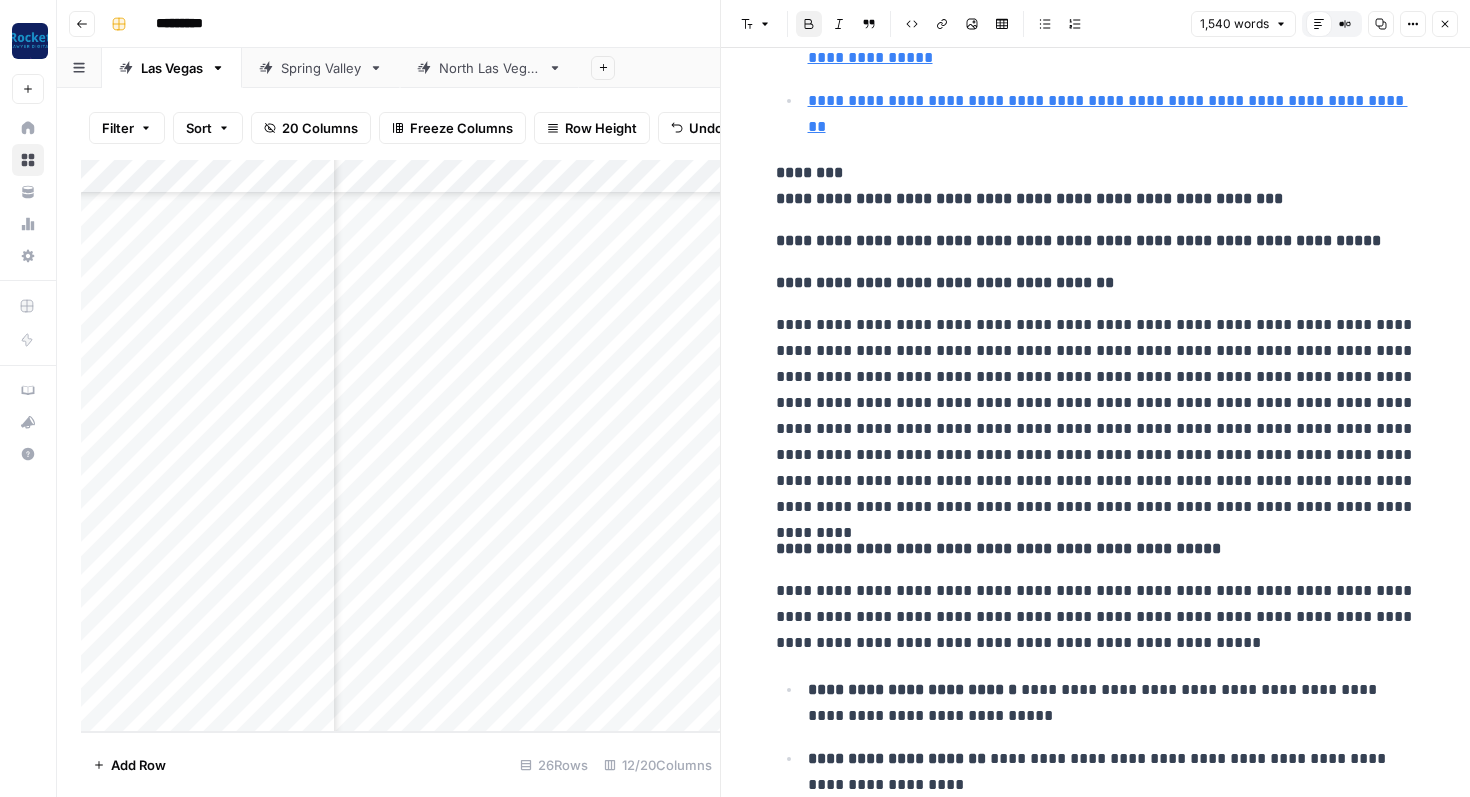 click on "**********" at bounding box center (1078, 240) 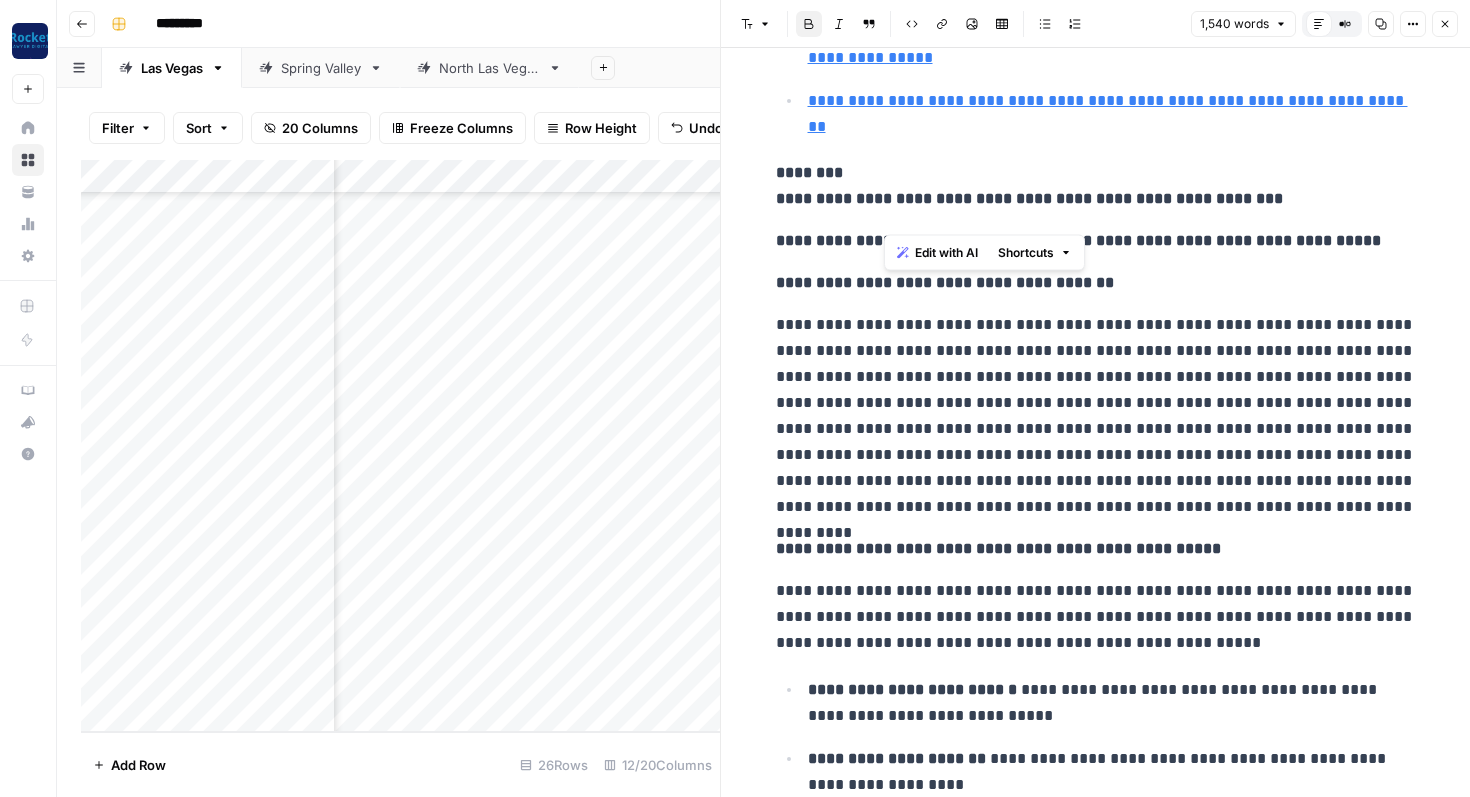 drag, startPoint x: 918, startPoint y: 213, endPoint x: 1302, endPoint y: 227, distance: 384.25513 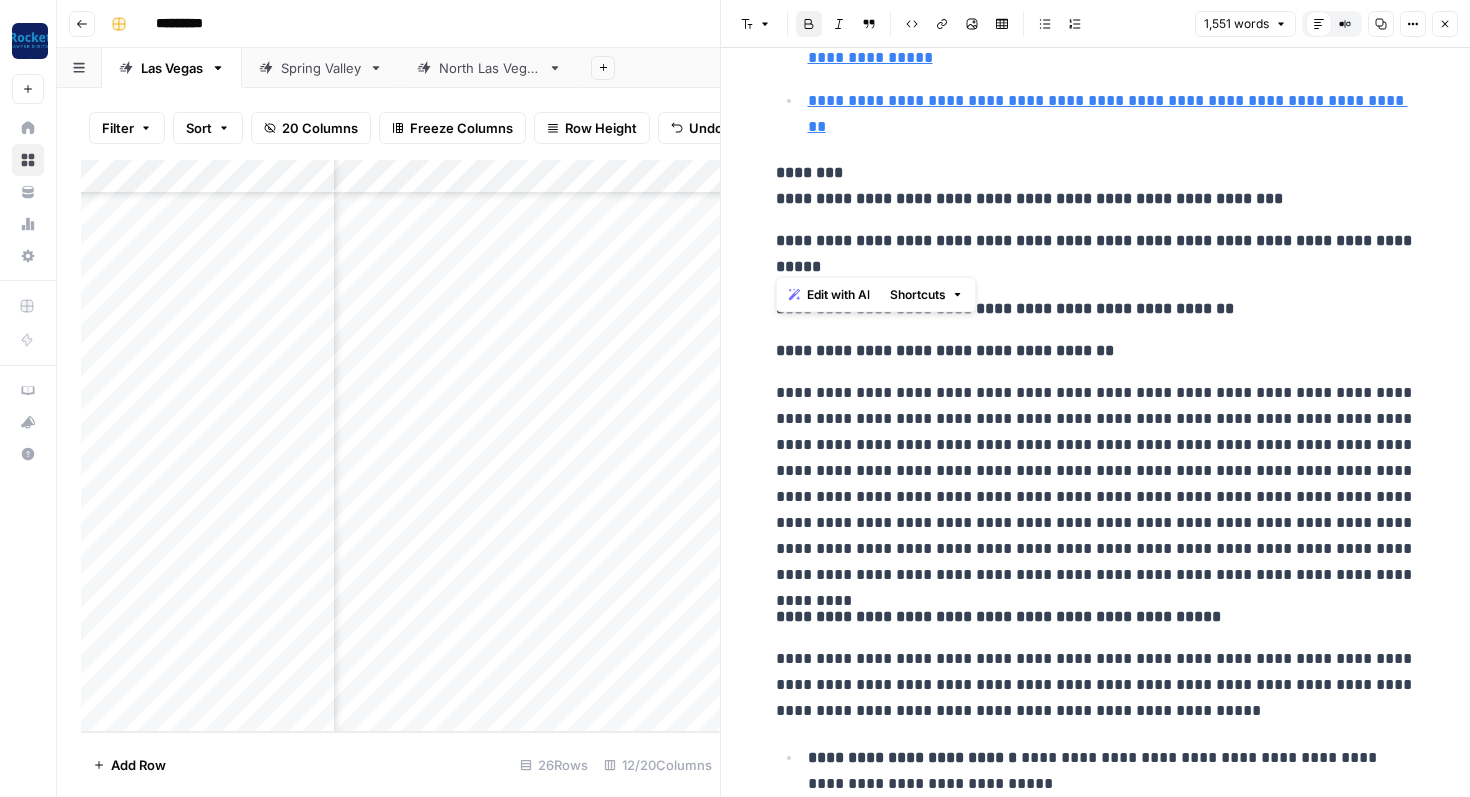 drag, startPoint x: 1214, startPoint y: 252, endPoint x: 772, endPoint y: 220, distance: 443.15686 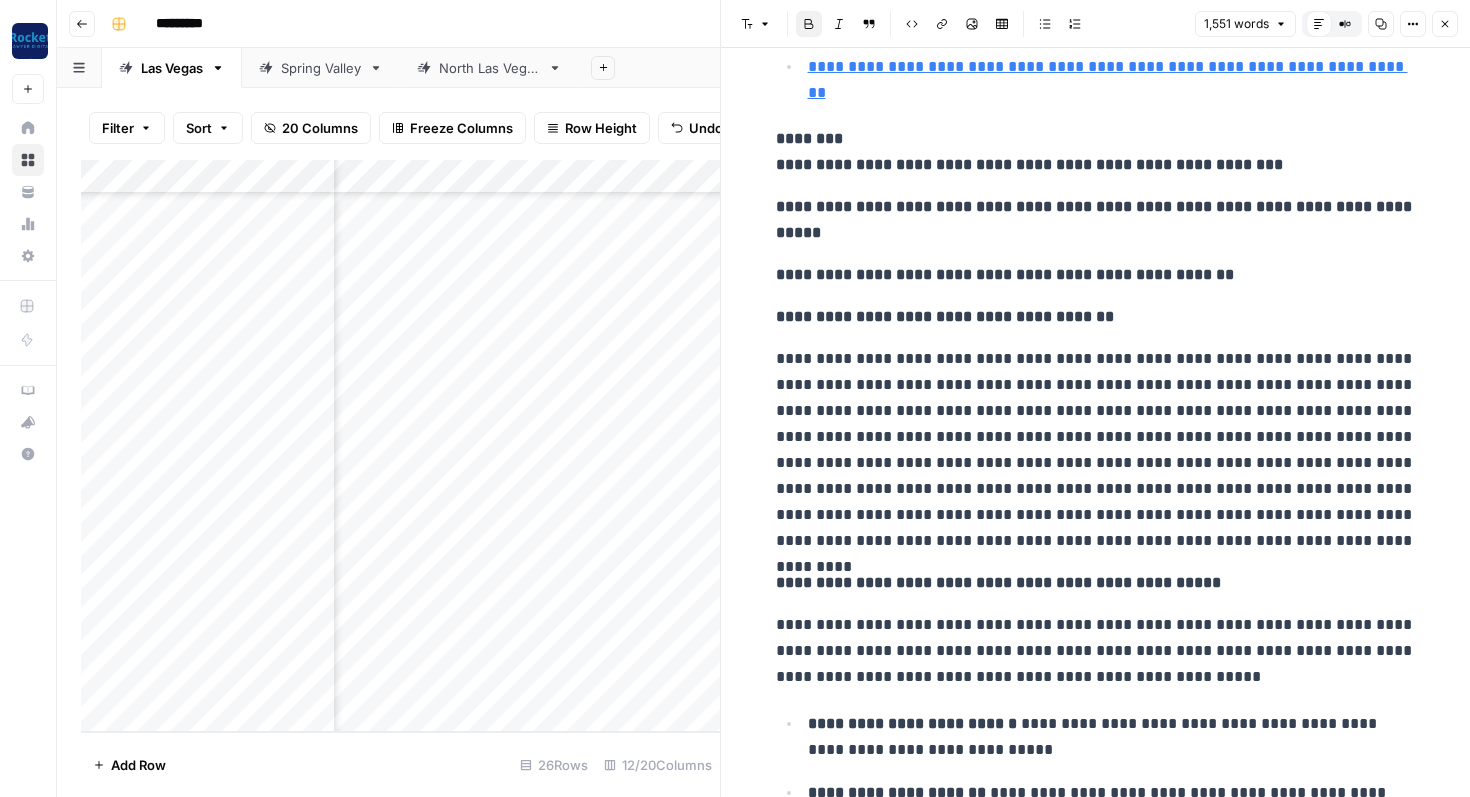 scroll, scrollTop: 1363, scrollLeft: 0, axis: vertical 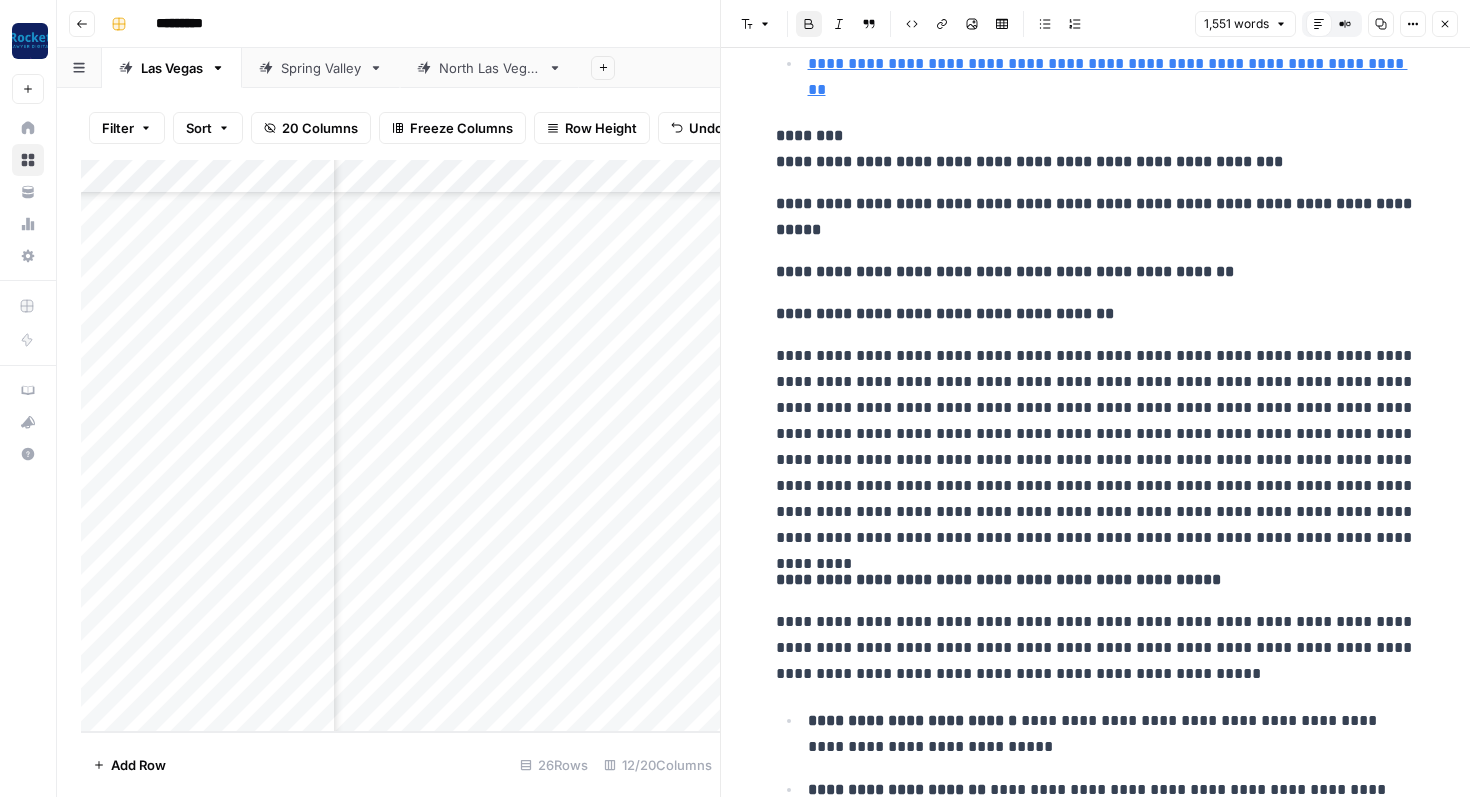 click on "Close" at bounding box center (1445, 24) 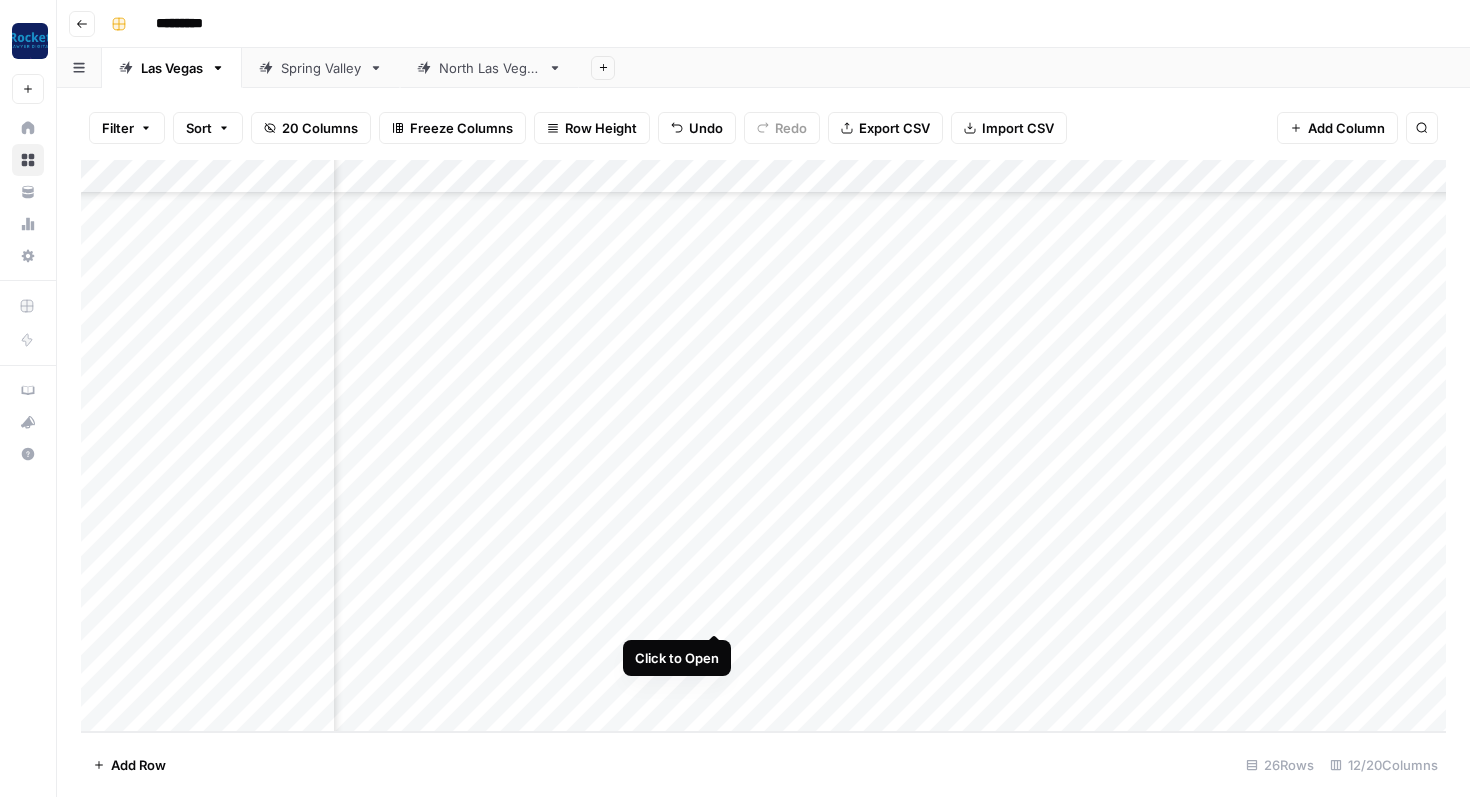 click on "Add Column" at bounding box center [763, 446] 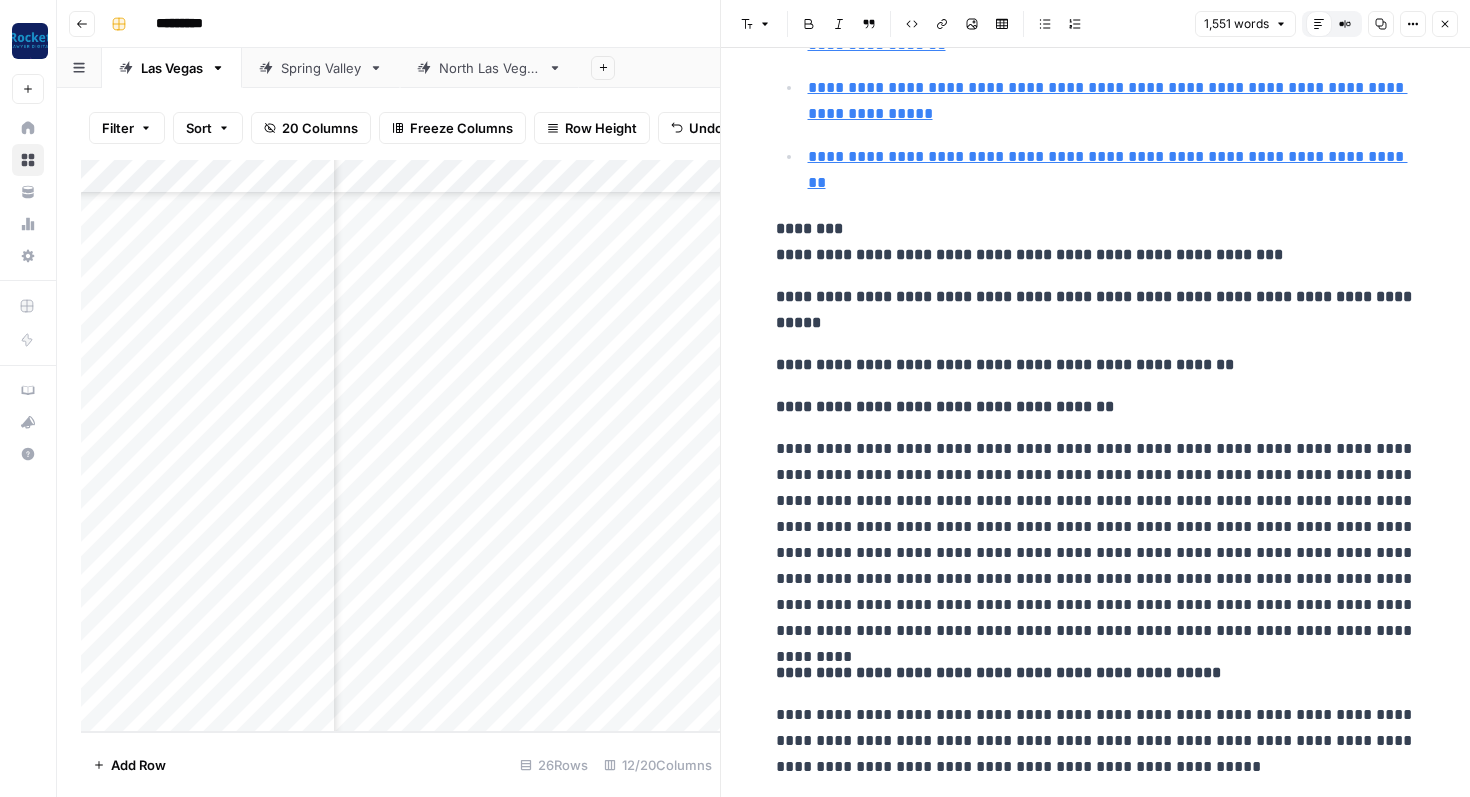 scroll, scrollTop: 1272, scrollLeft: 0, axis: vertical 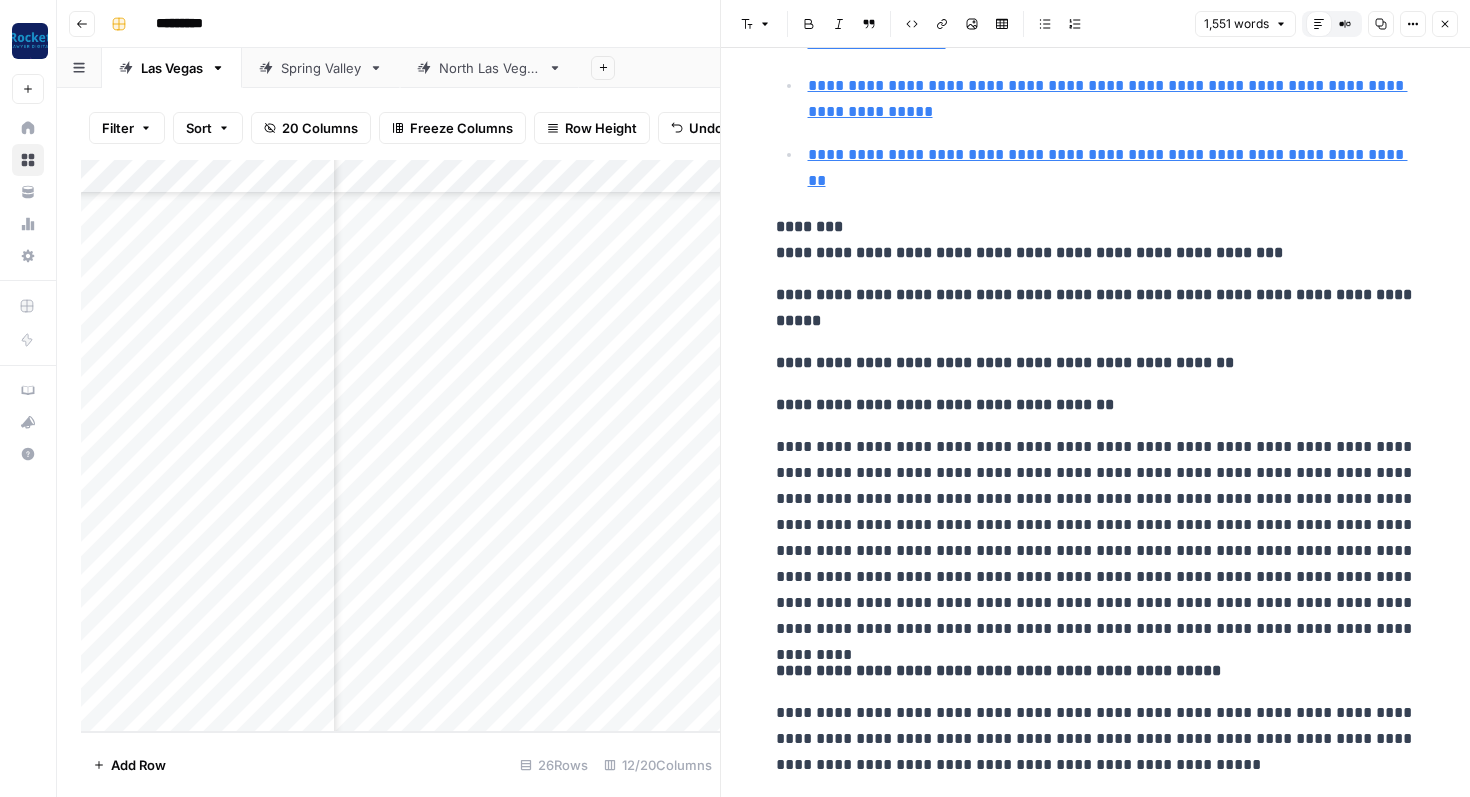 click on "**********" at bounding box center (1005, 362) 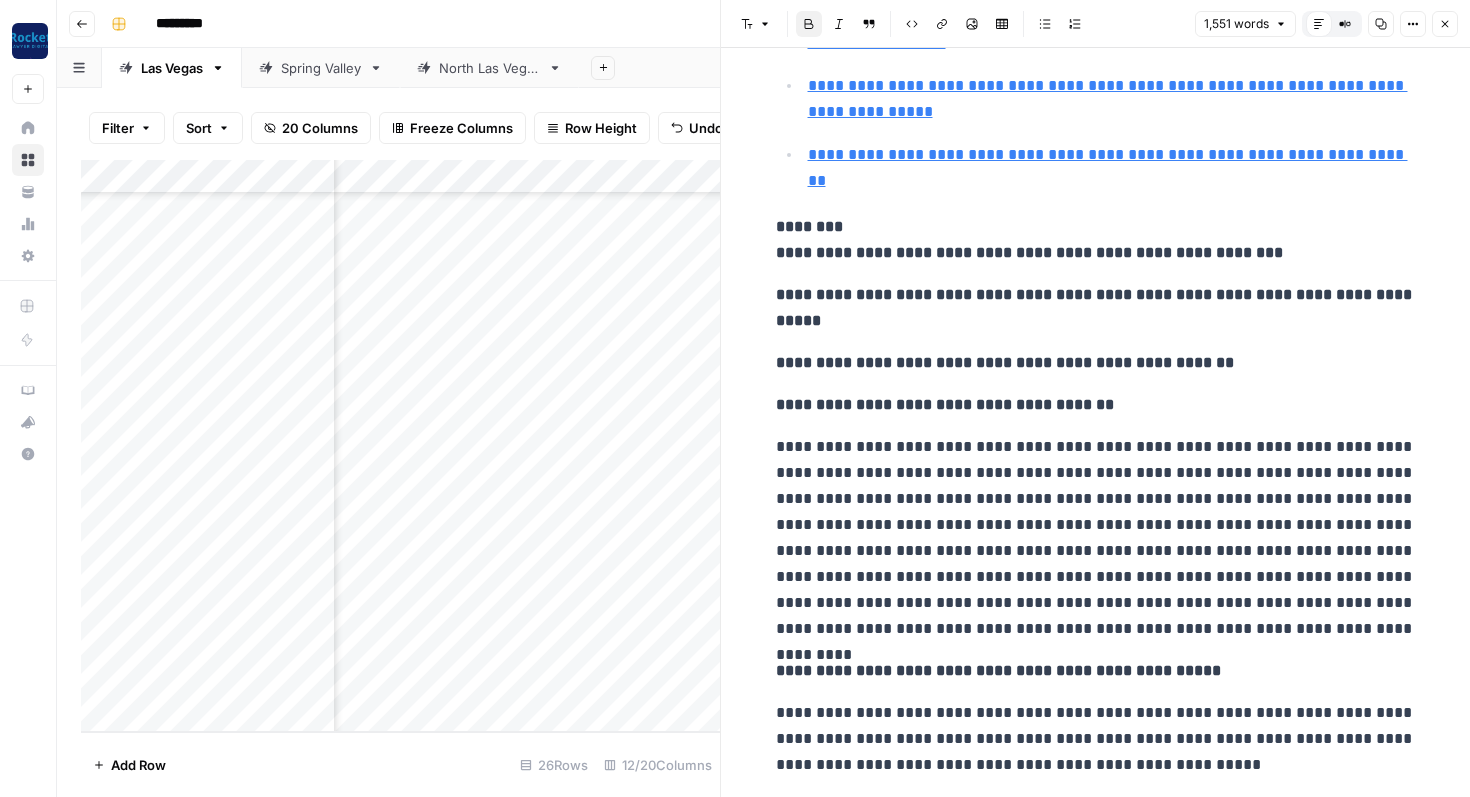 click on "**********" at bounding box center (1005, 362) 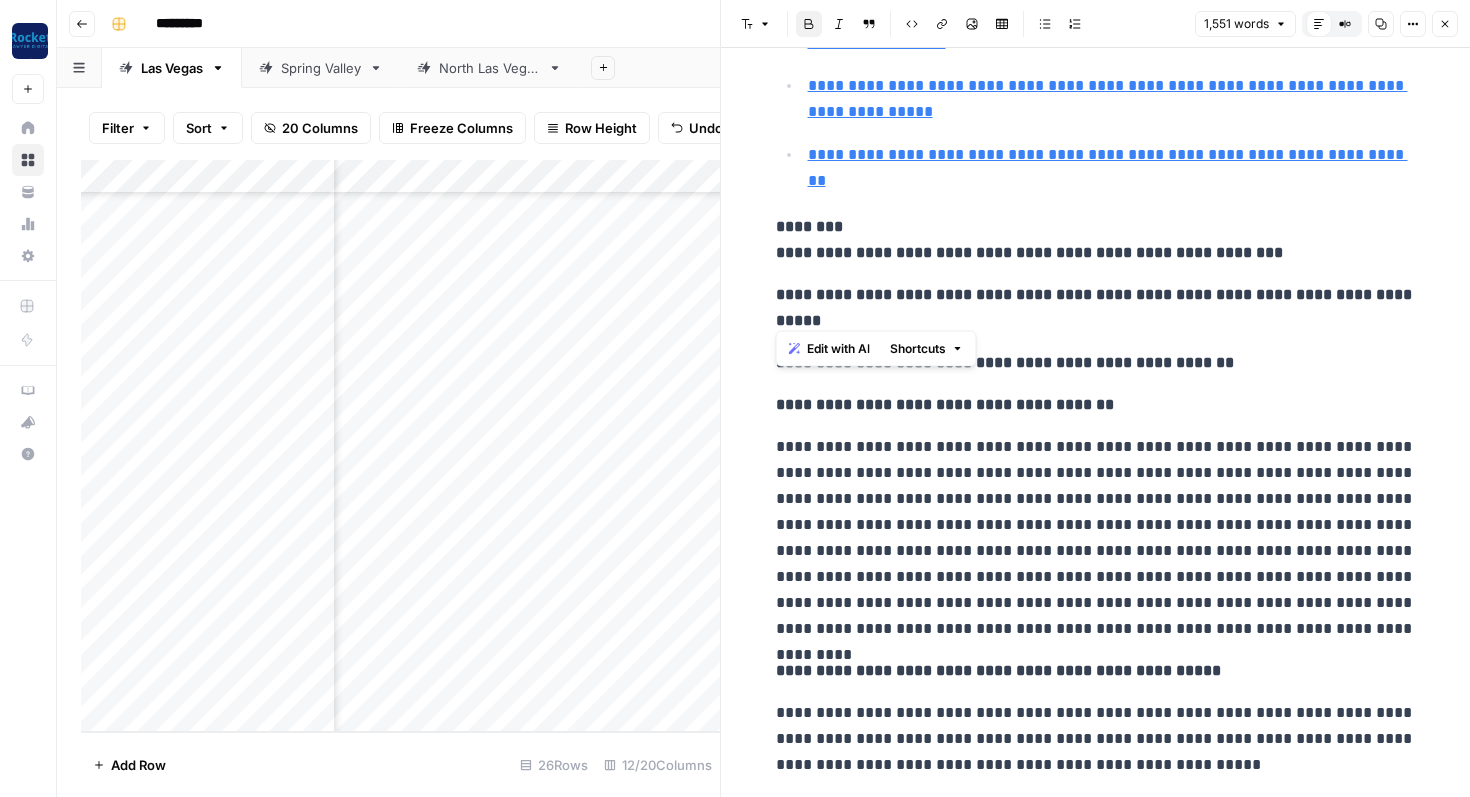 click on "**********" at bounding box center (1005, 362) 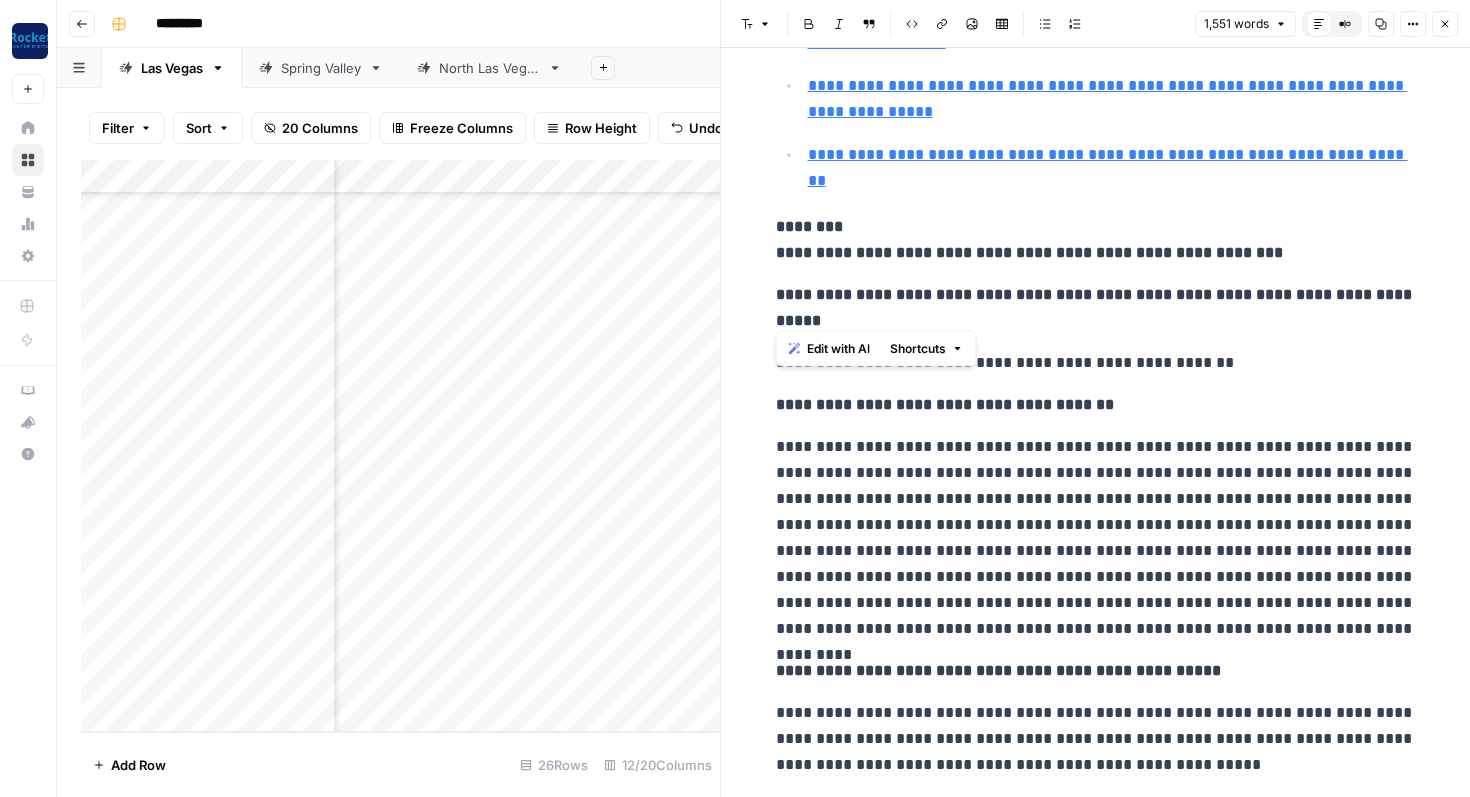 click on "**********" at bounding box center [1096, 307] 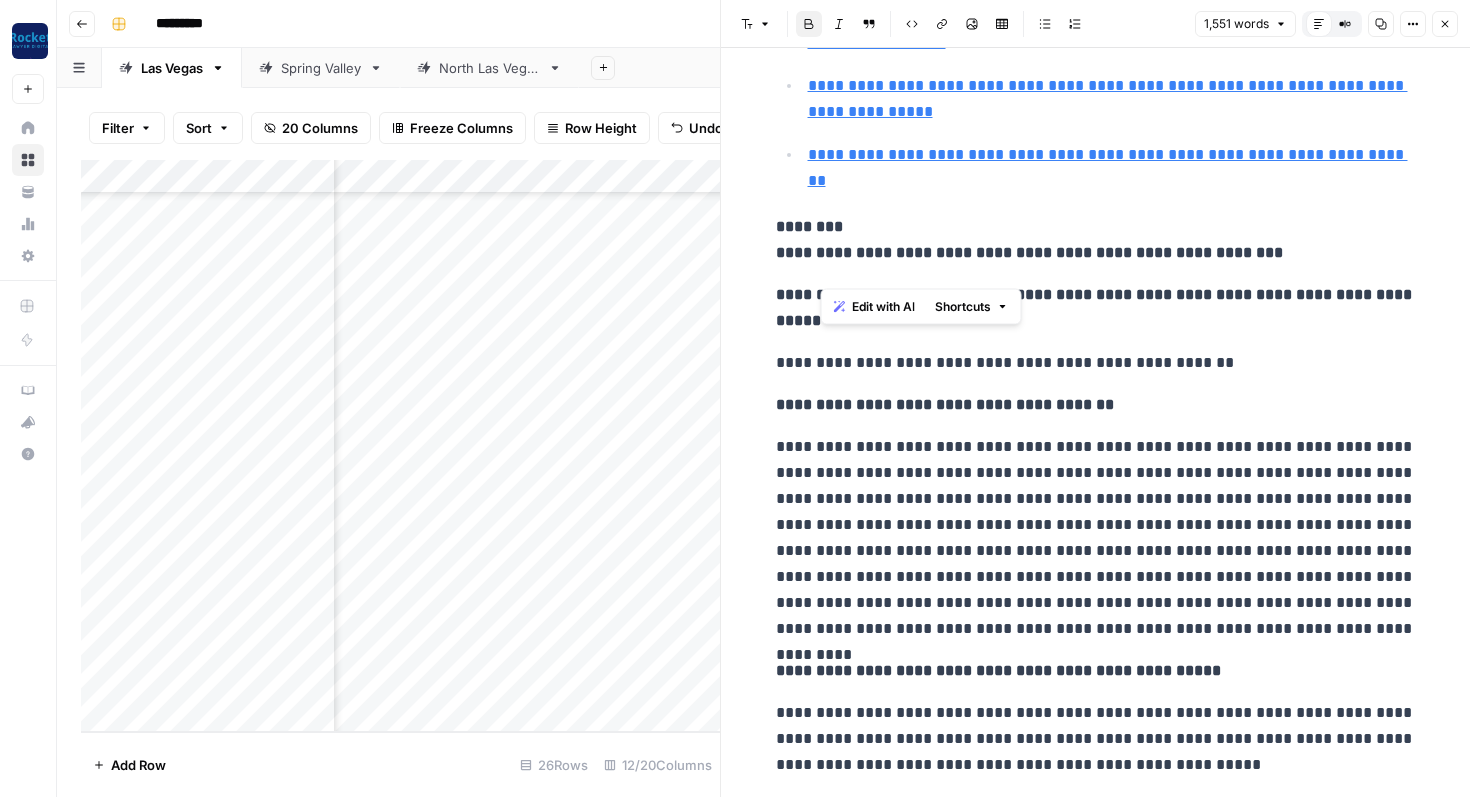 click on "**********" at bounding box center [1096, 307] 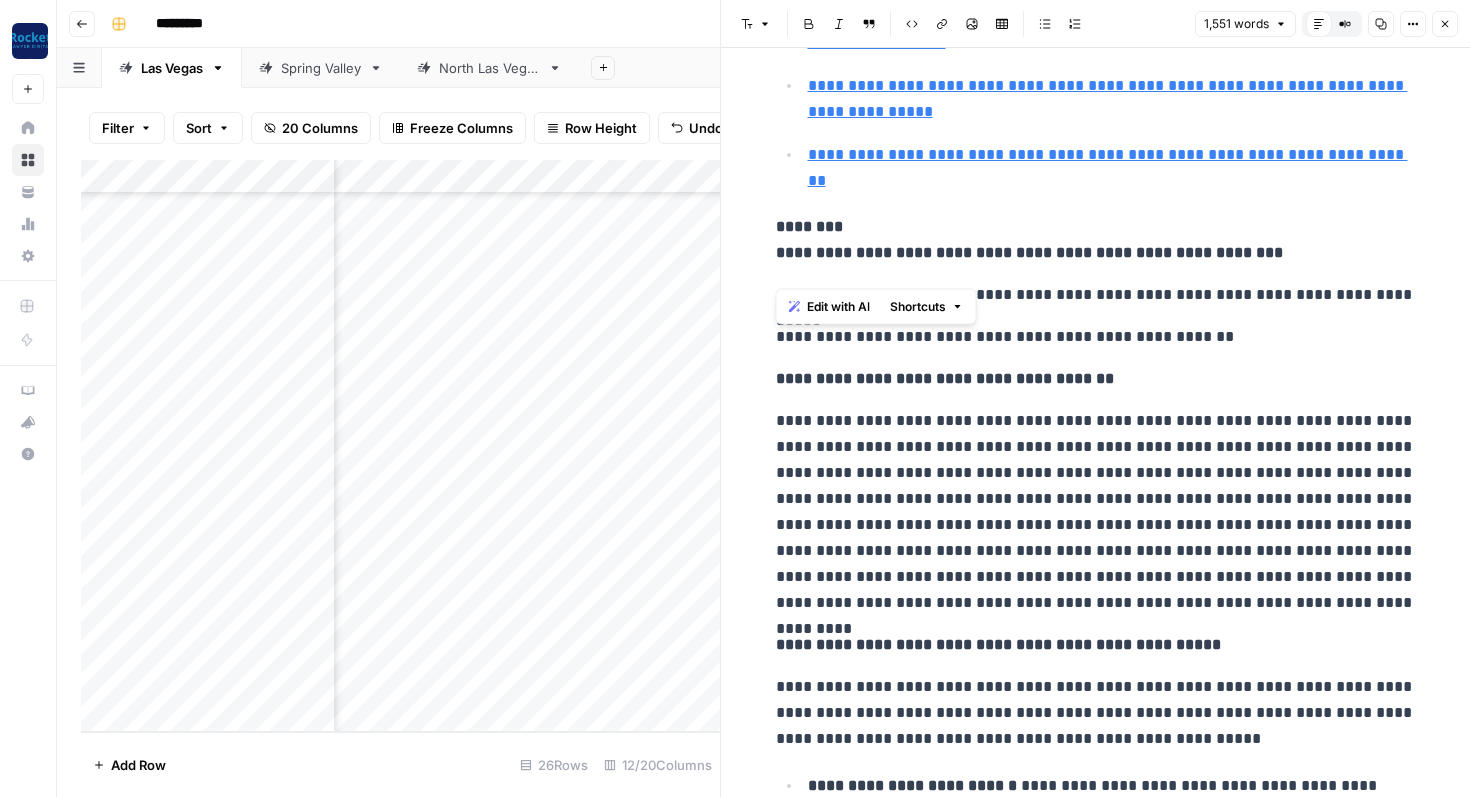 click on "**********" at bounding box center [1096, 295] 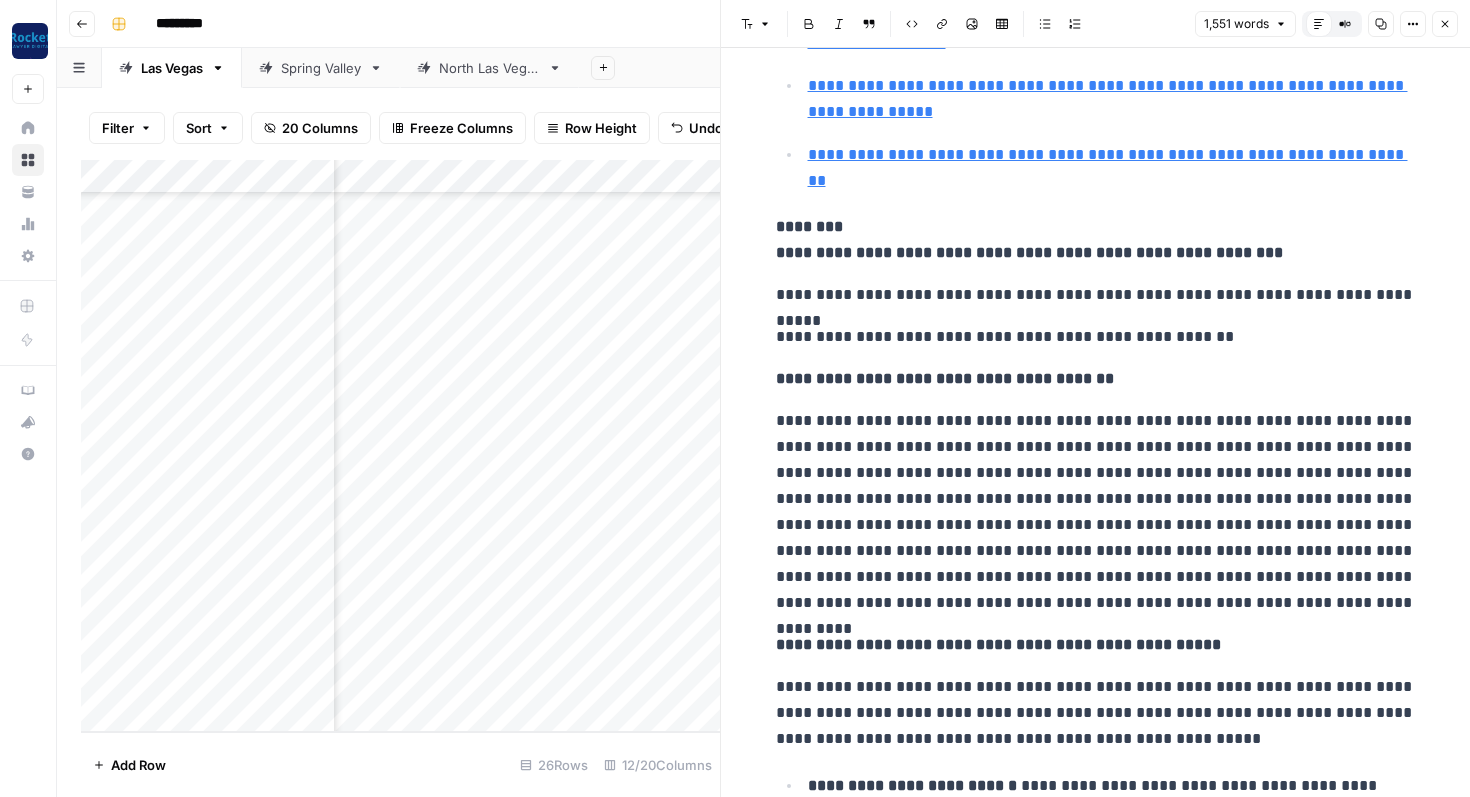 click 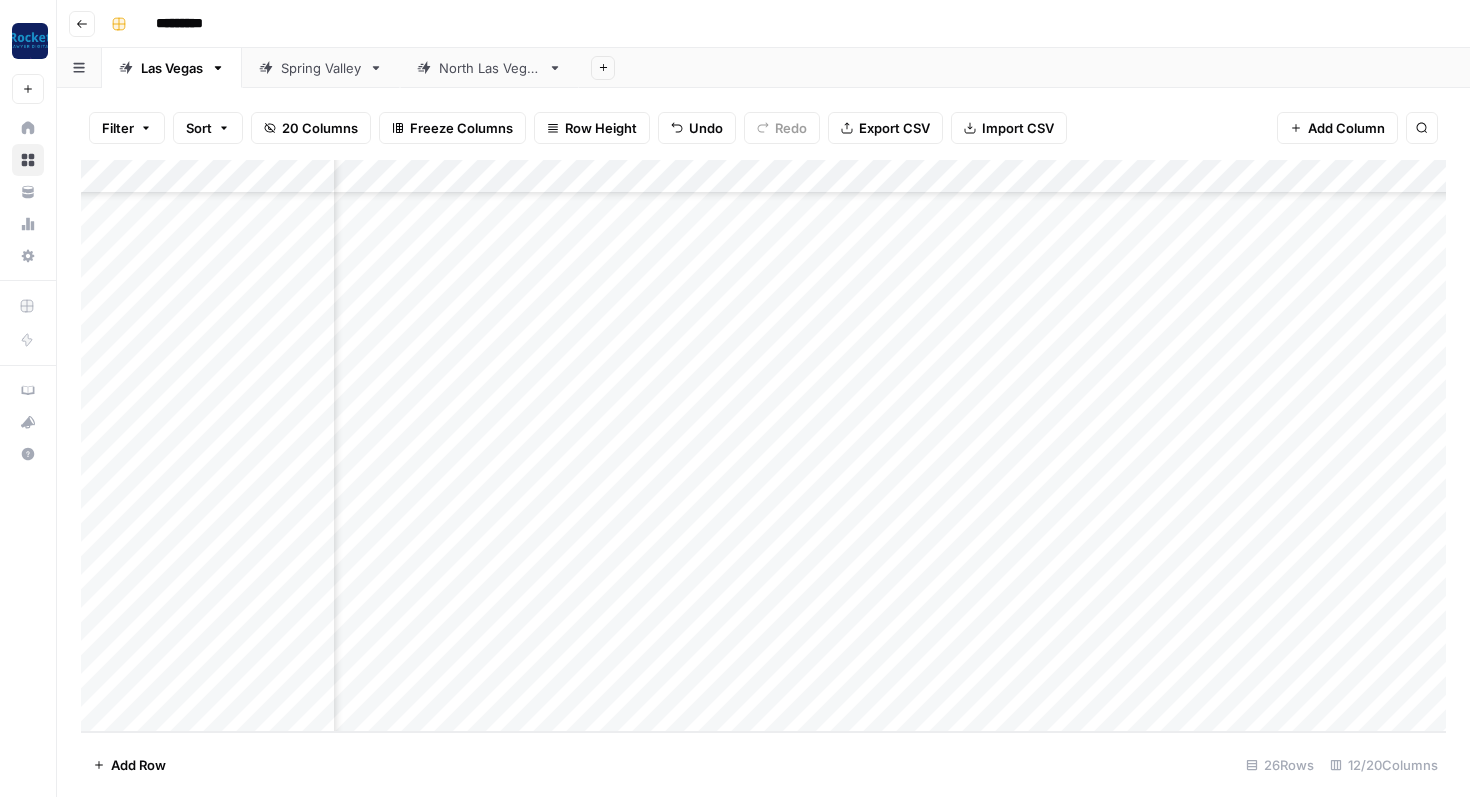 click on "Add Column" at bounding box center [763, 446] 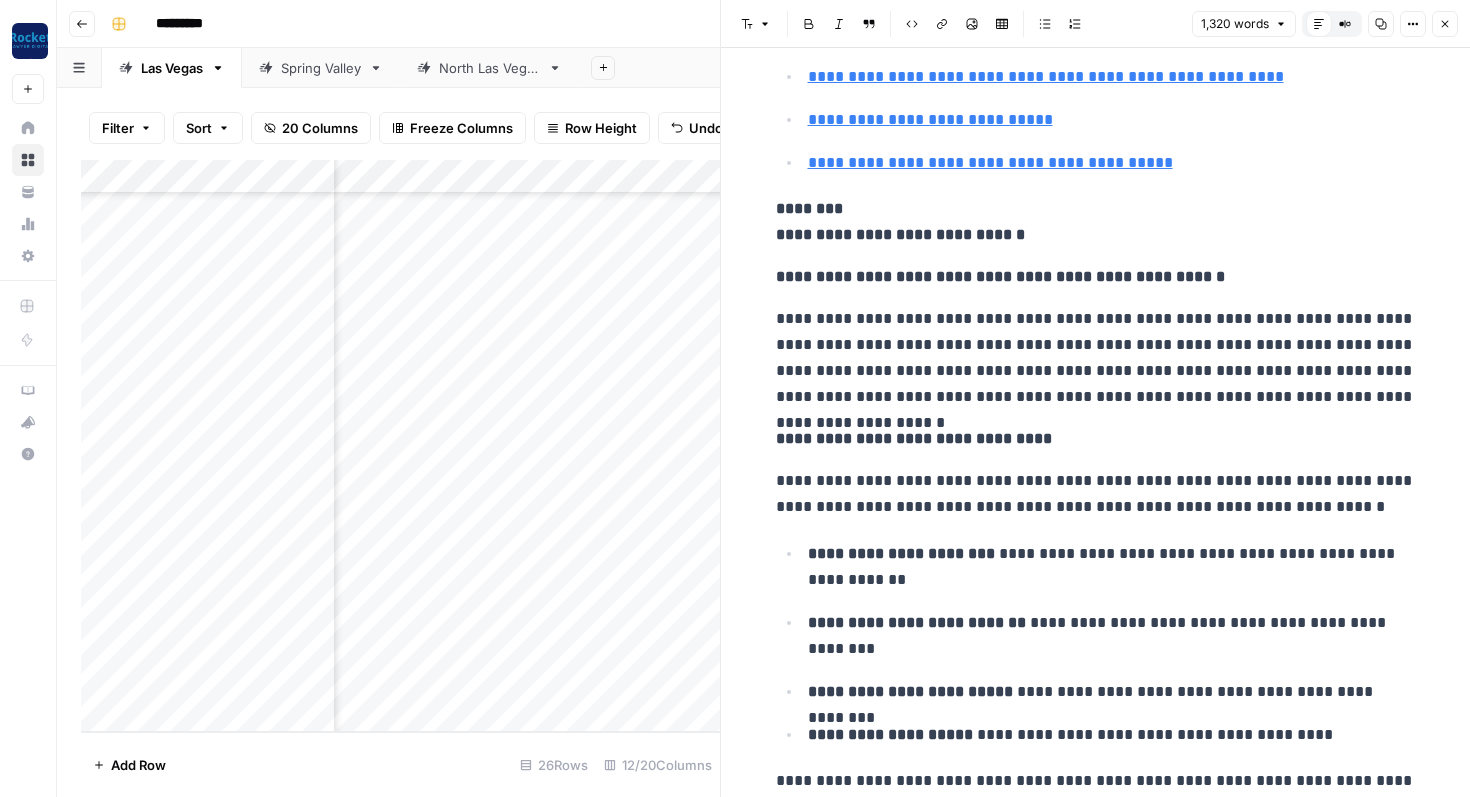 scroll, scrollTop: 1464, scrollLeft: 0, axis: vertical 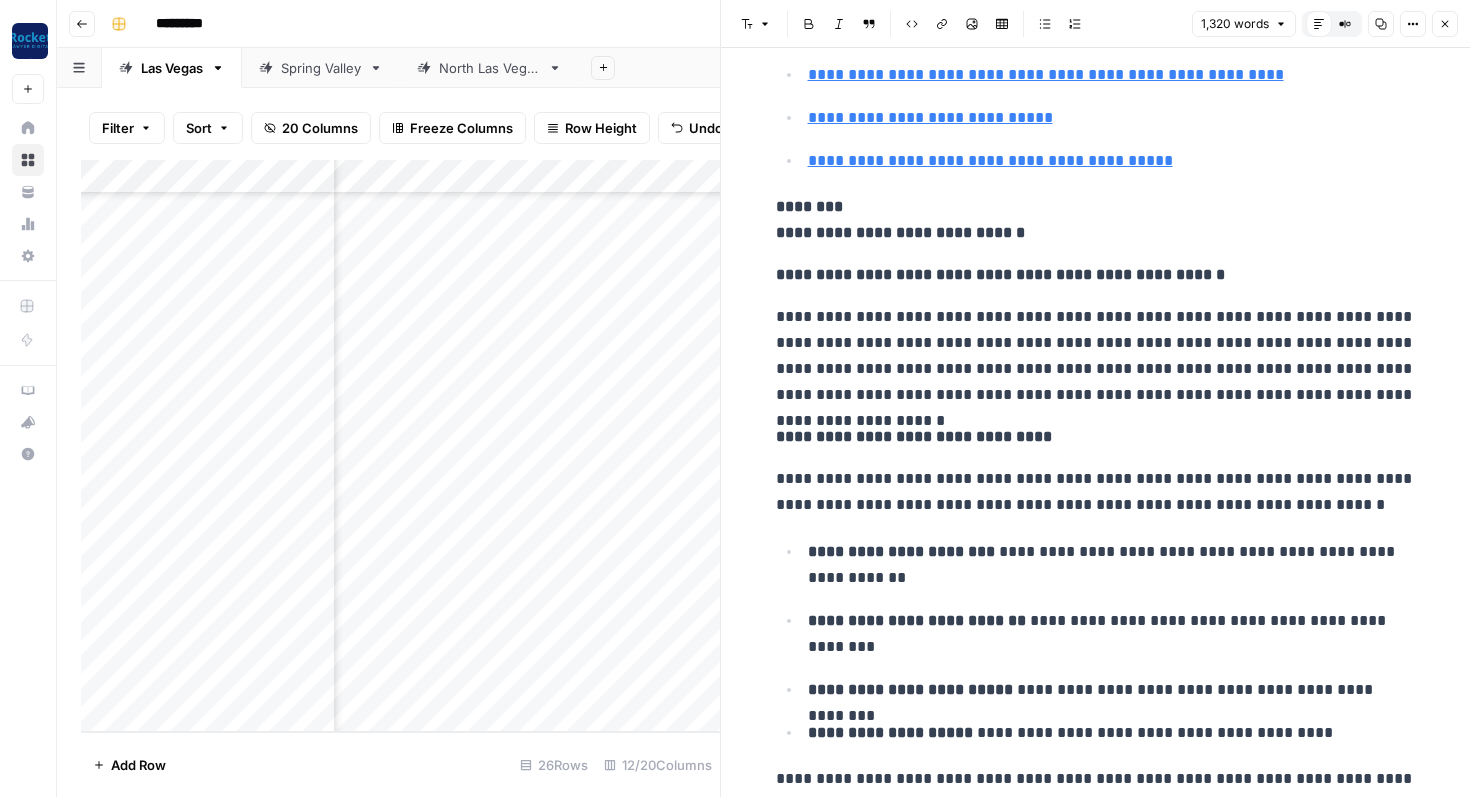 click on "**********" at bounding box center [1096, 220] 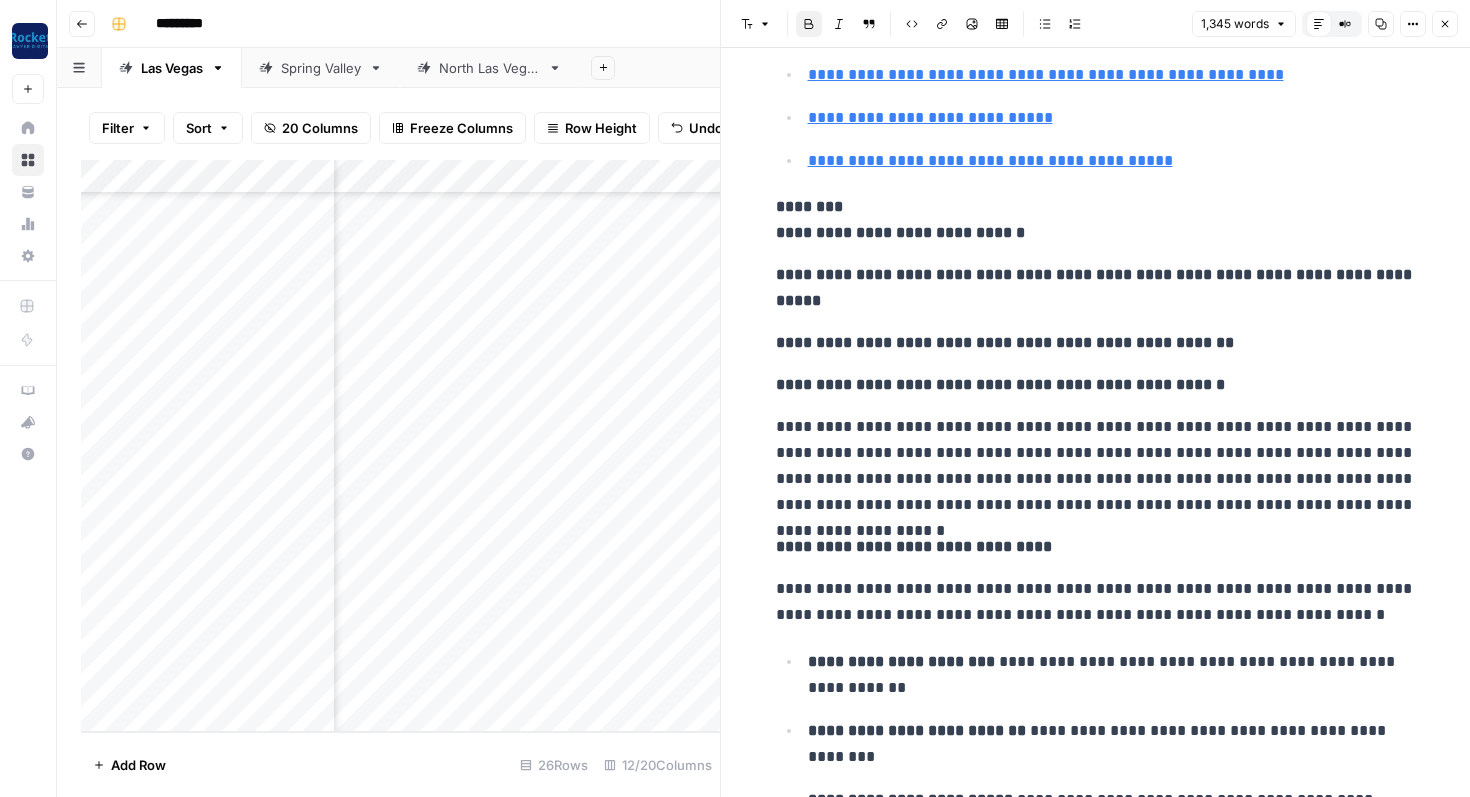 click on "Close" at bounding box center [1445, 24] 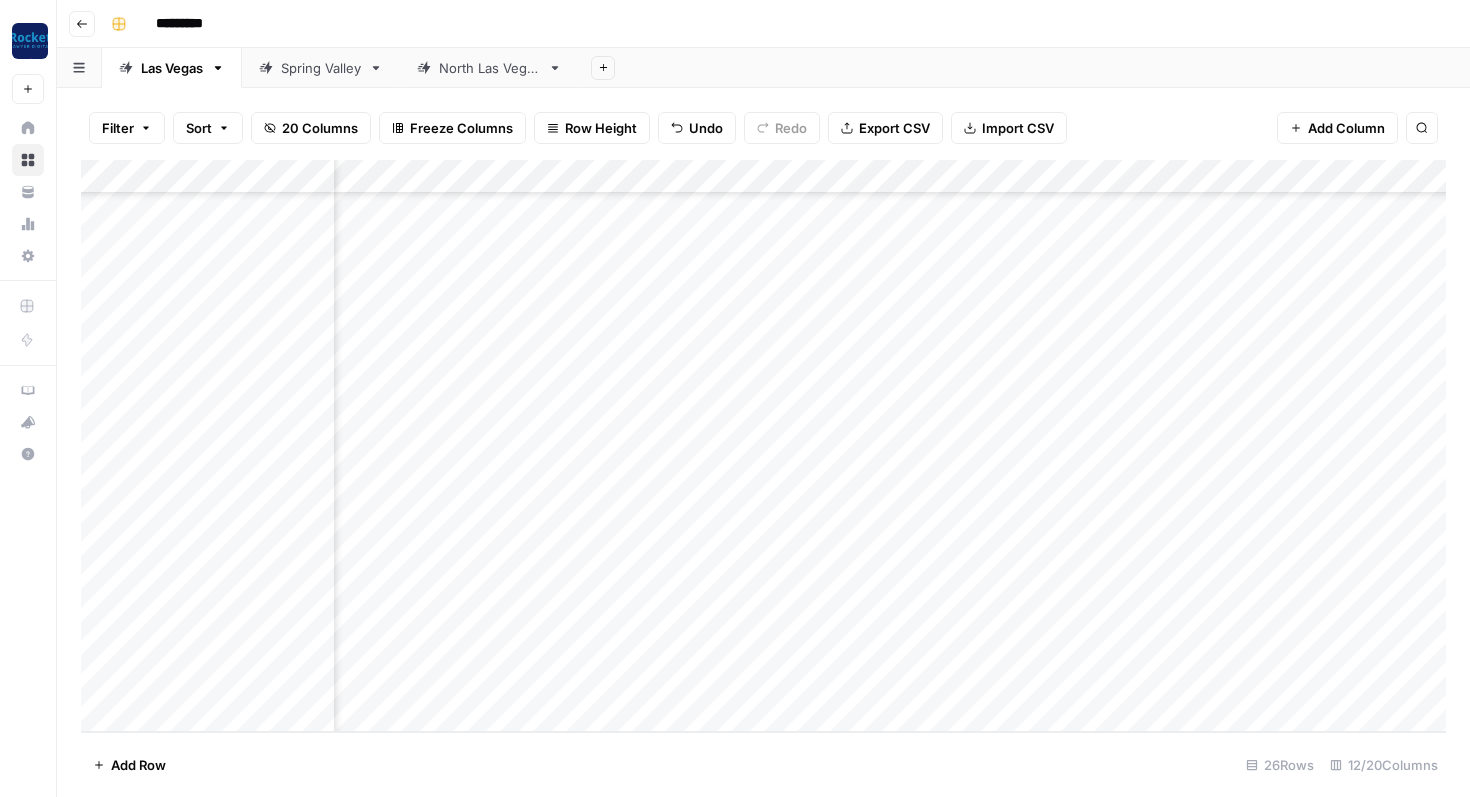scroll, scrollTop: 378, scrollLeft: 692, axis: both 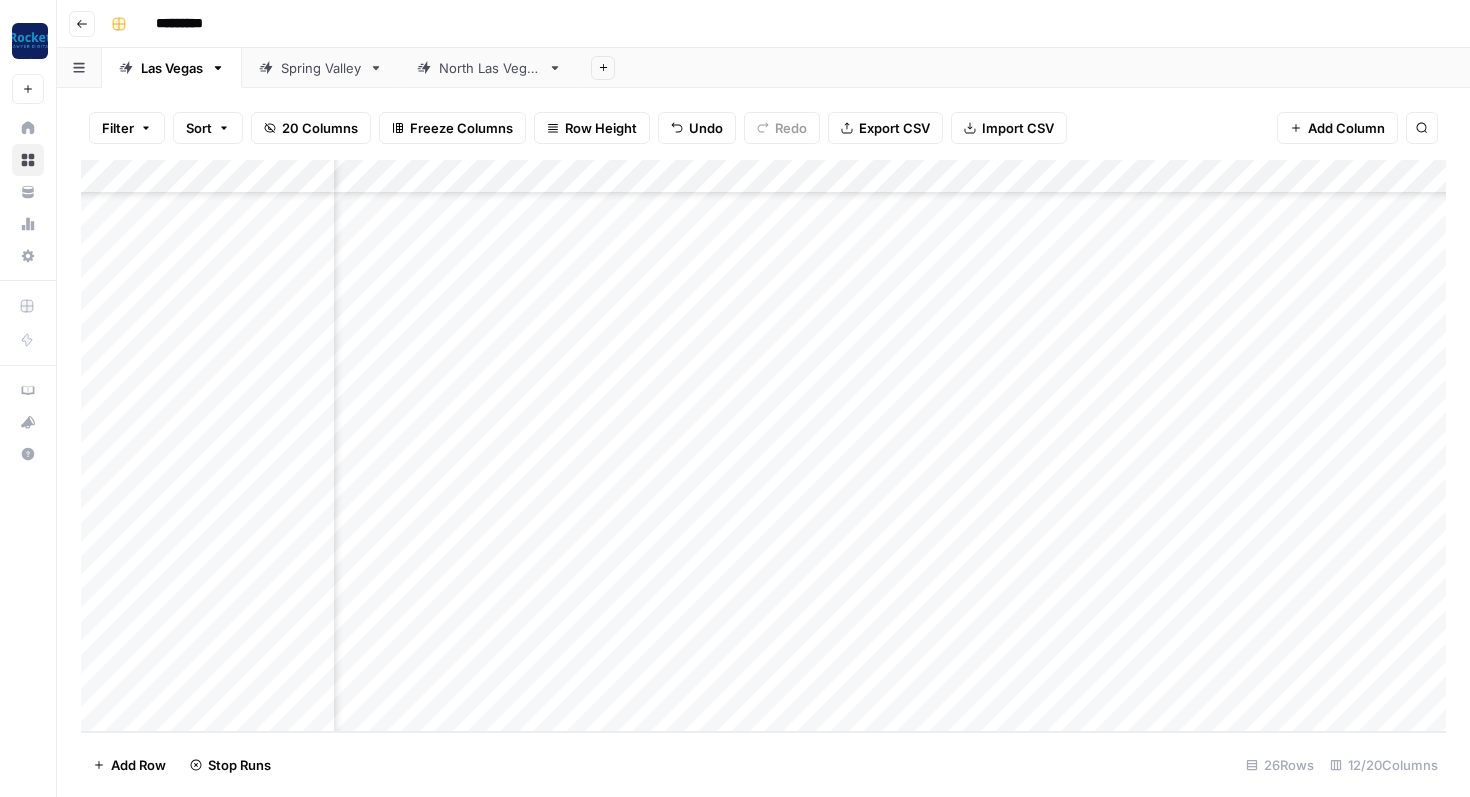 click on "Add Column" at bounding box center (763, 446) 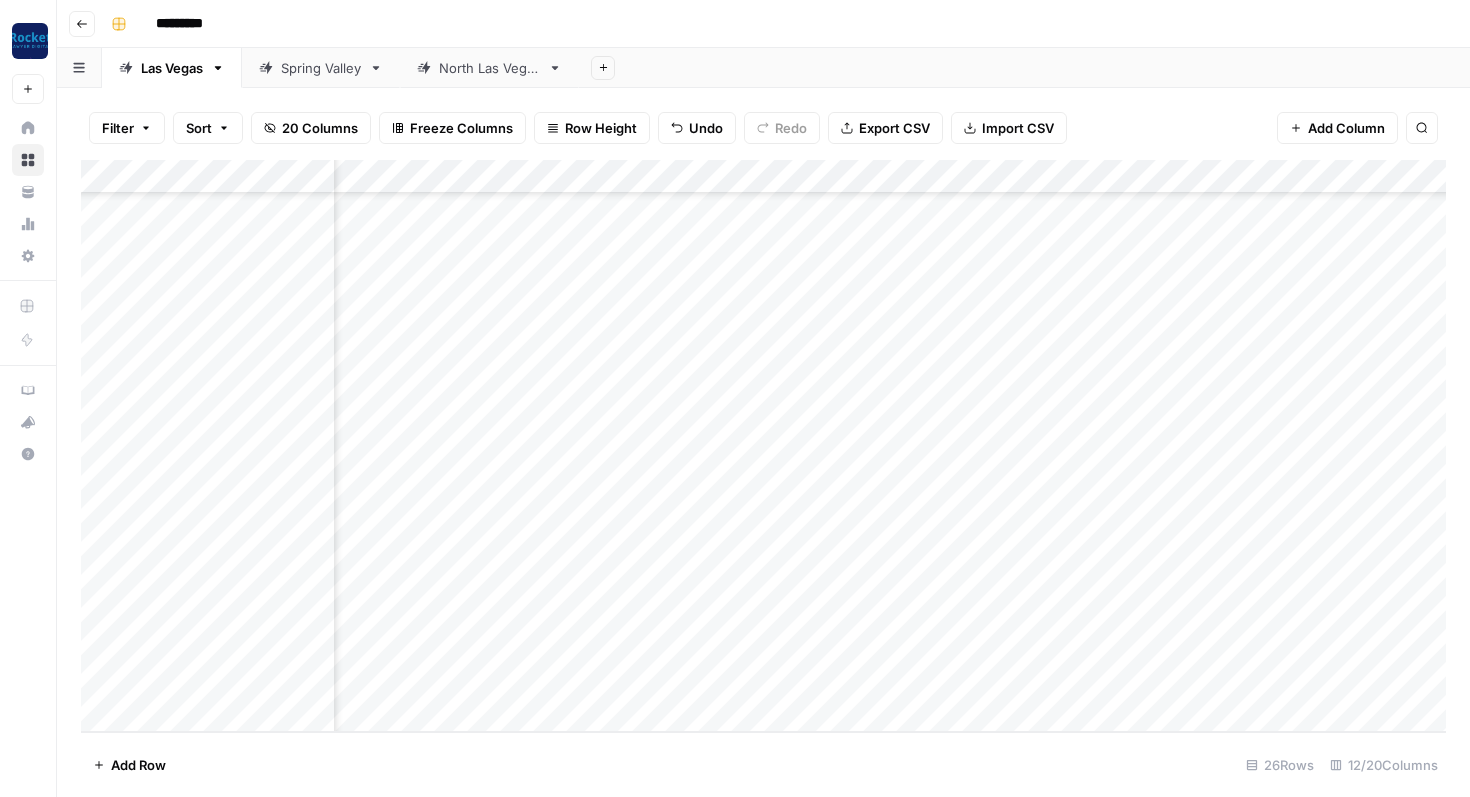 scroll, scrollTop: 378, scrollLeft: 915, axis: both 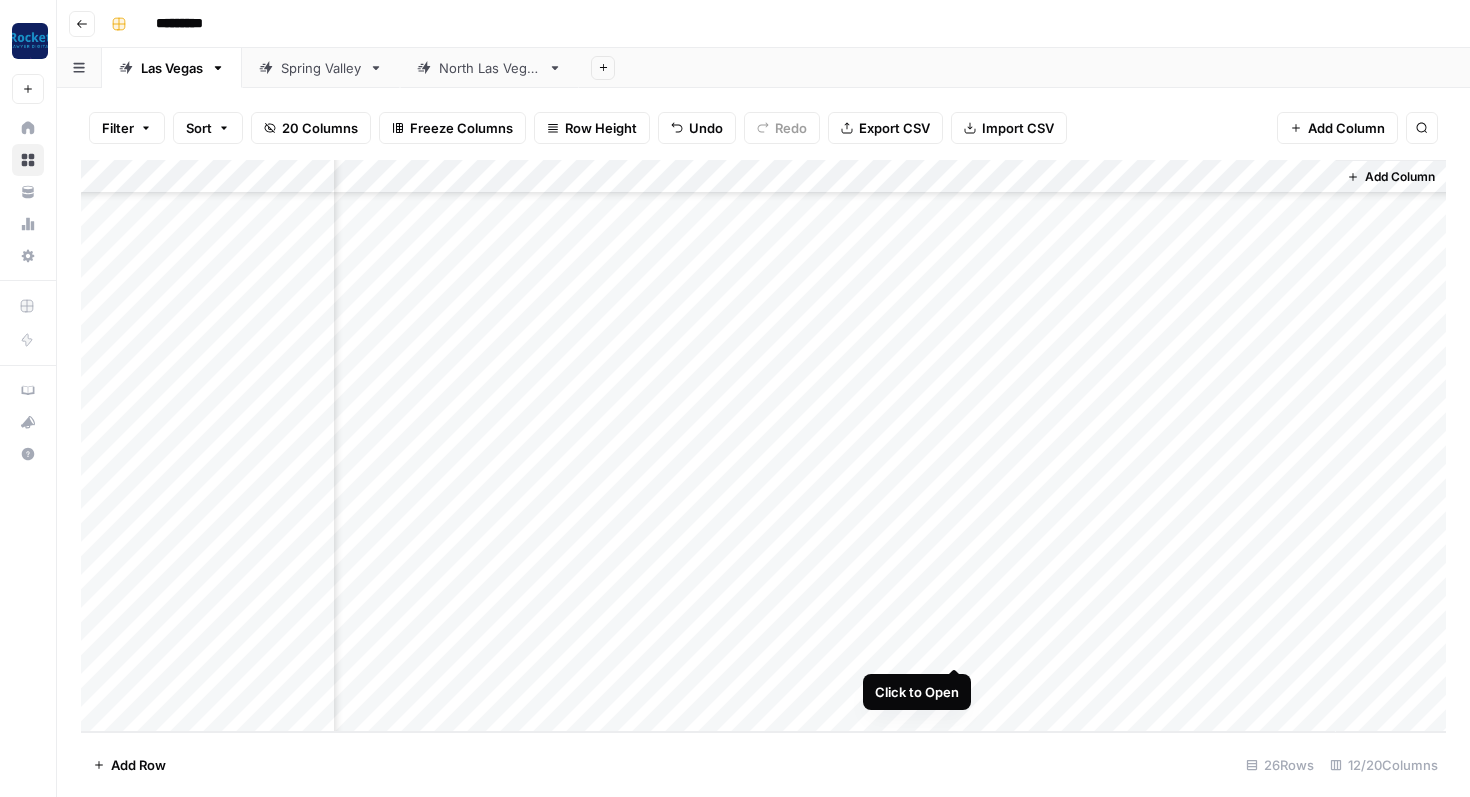 click on "Add Column" at bounding box center [763, 446] 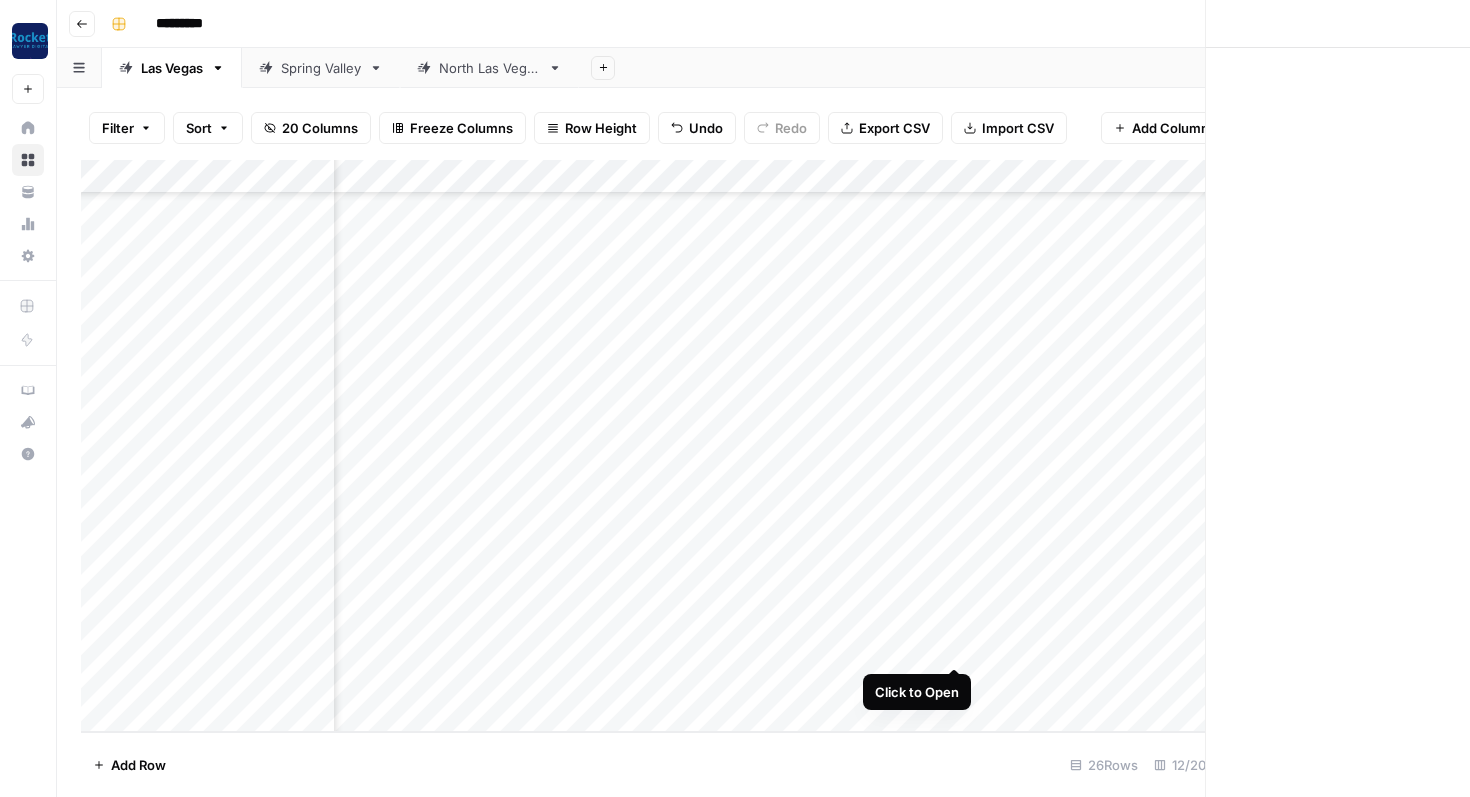 scroll, scrollTop: 378, scrollLeft: 909, axis: both 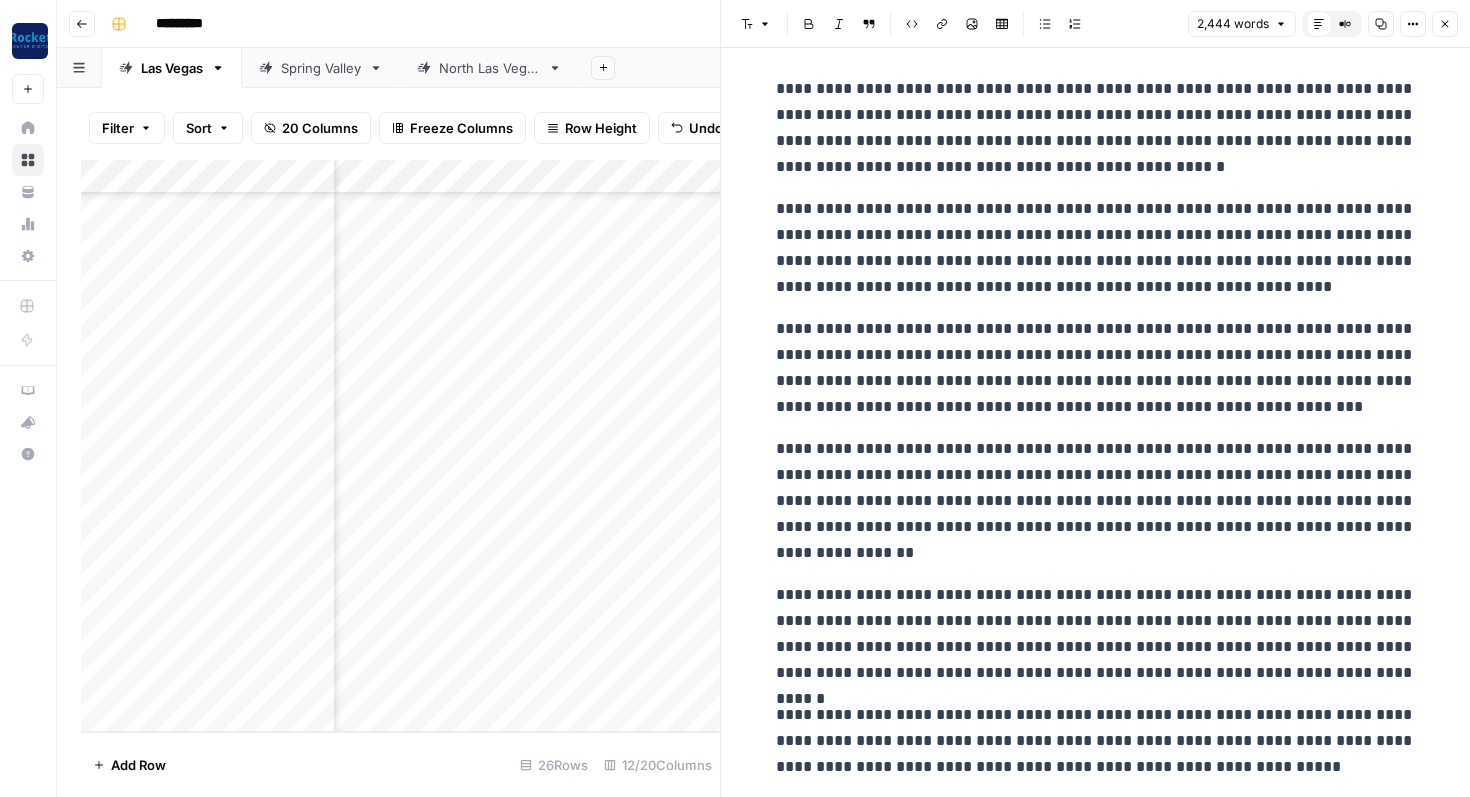 click on "Font style Bold Italic Block quote Code block Link Image Insert Table Bulleted list Numbered list 2,444 words Default Editor Compare Old vs New Content Copy Options Close" at bounding box center [1095, 24] 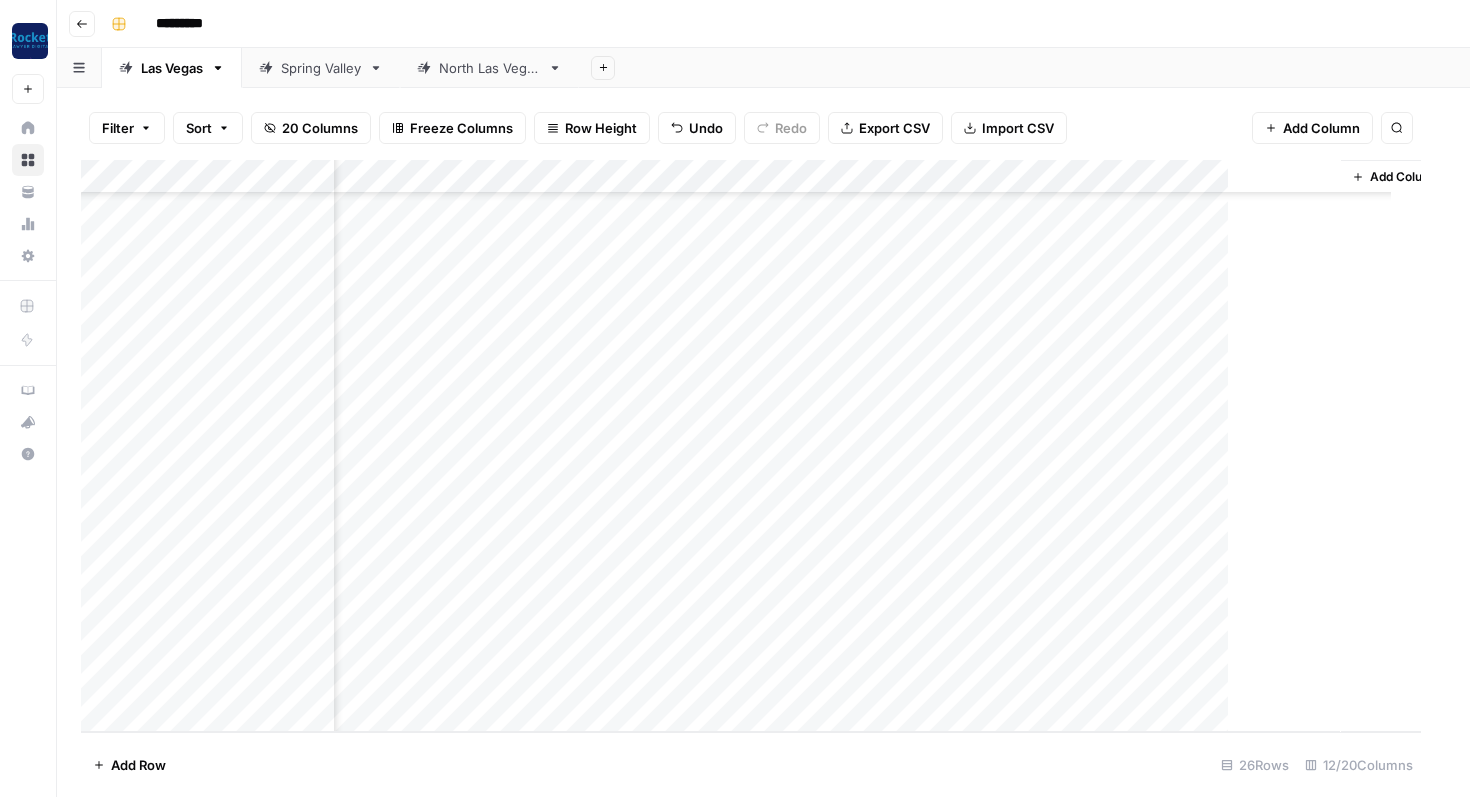 scroll, scrollTop: 378, scrollLeft: 891, axis: both 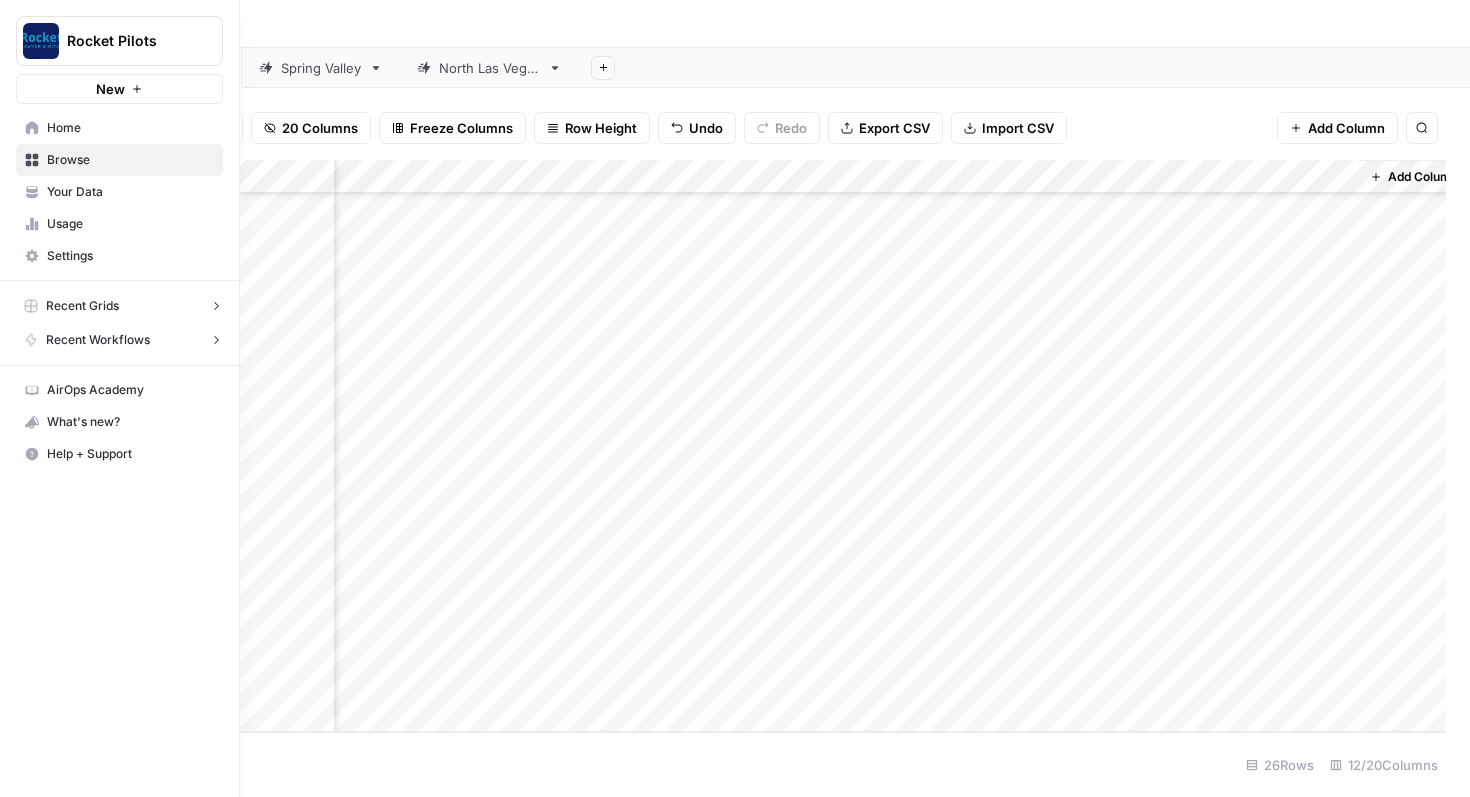 click on "Your Data" at bounding box center (119, 192) 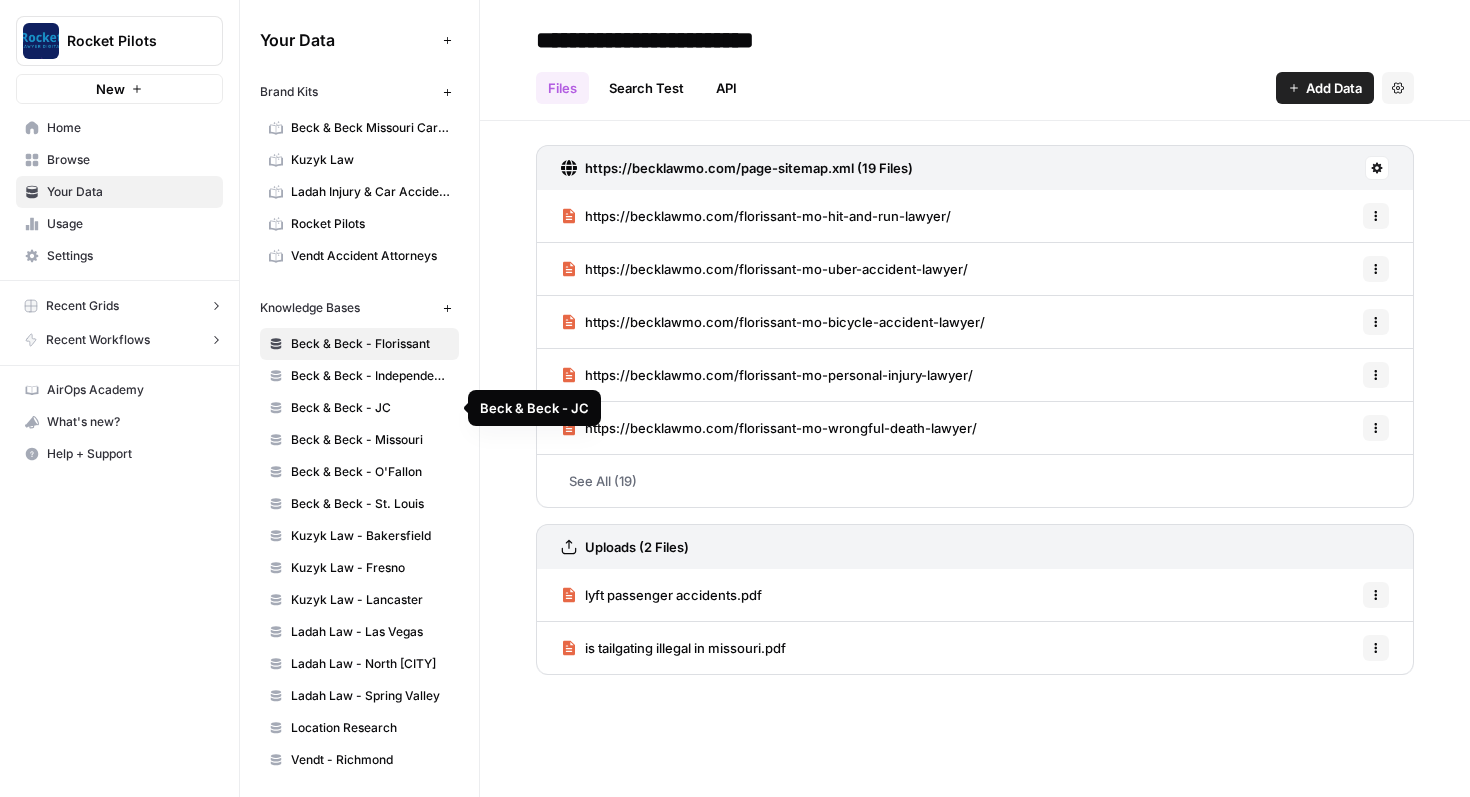 scroll, scrollTop: 3, scrollLeft: 0, axis: vertical 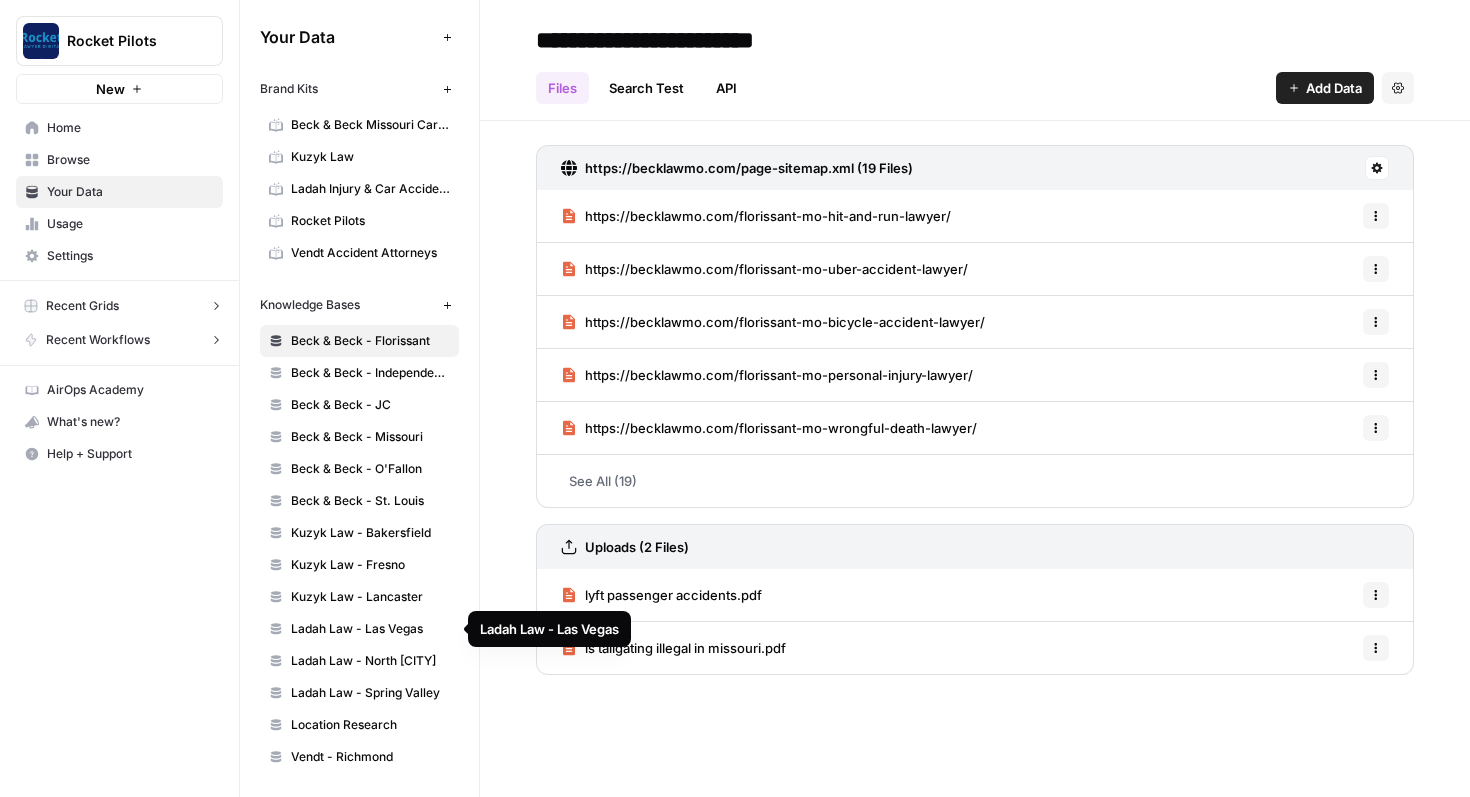 click on "Ladah Law - Las Vegas" at bounding box center (370, 629) 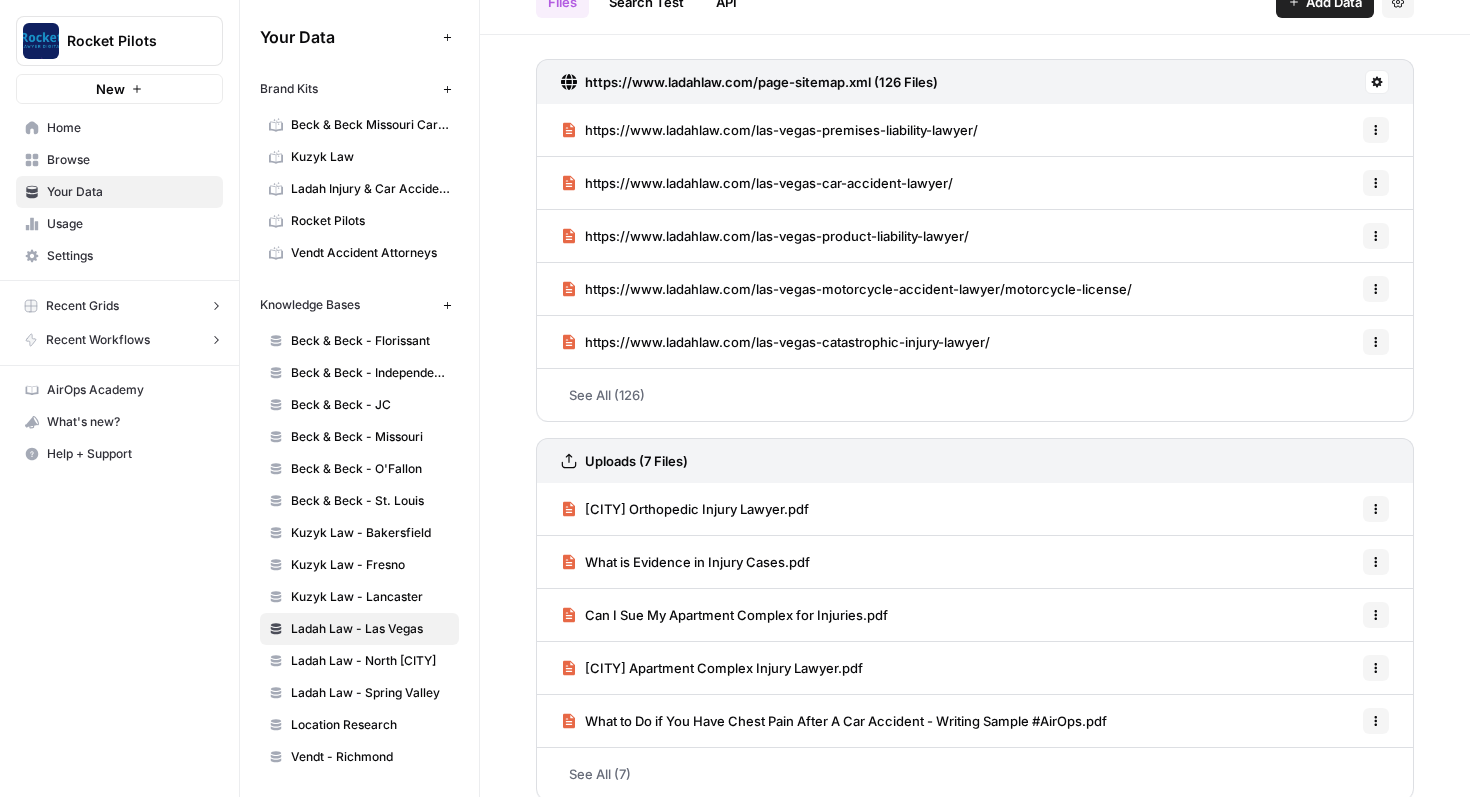 scroll, scrollTop: 106, scrollLeft: 0, axis: vertical 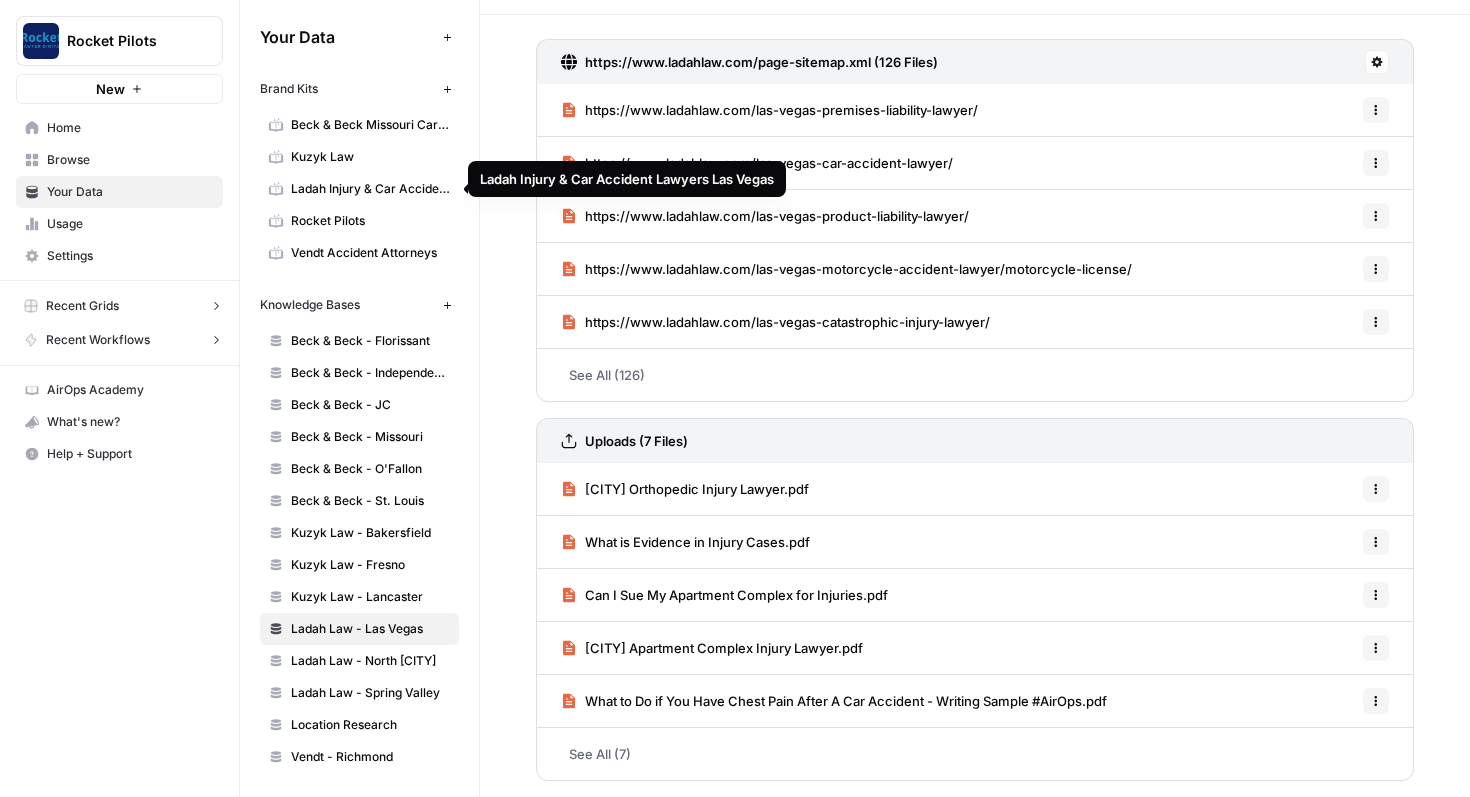 click on "Ladah Injury & Car Accident Lawyers Las Vegas" at bounding box center (370, 189) 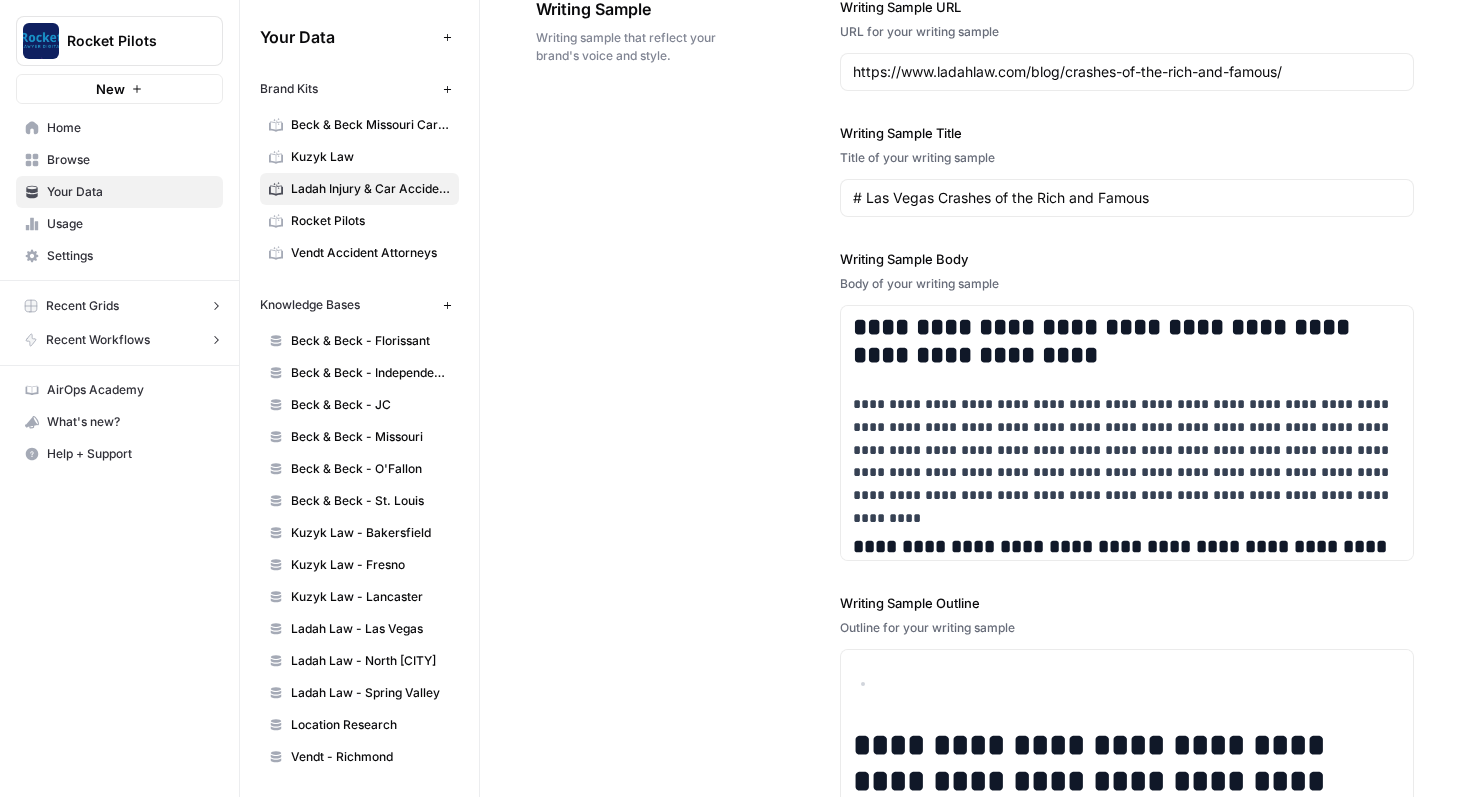 scroll, scrollTop: 2484, scrollLeft: 0, axis: vertical 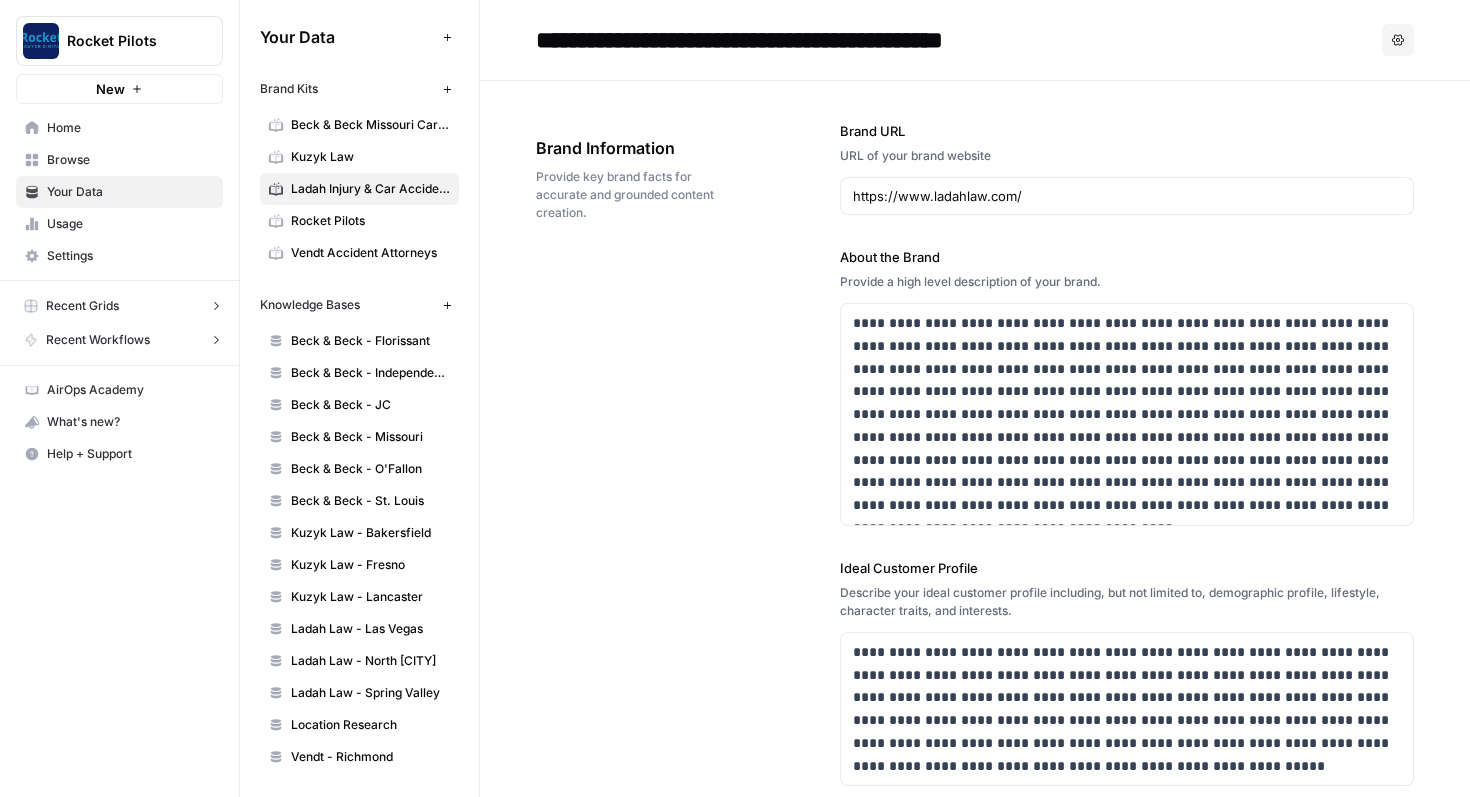 click on "Recent Grids" at bounding box center (123, 306) 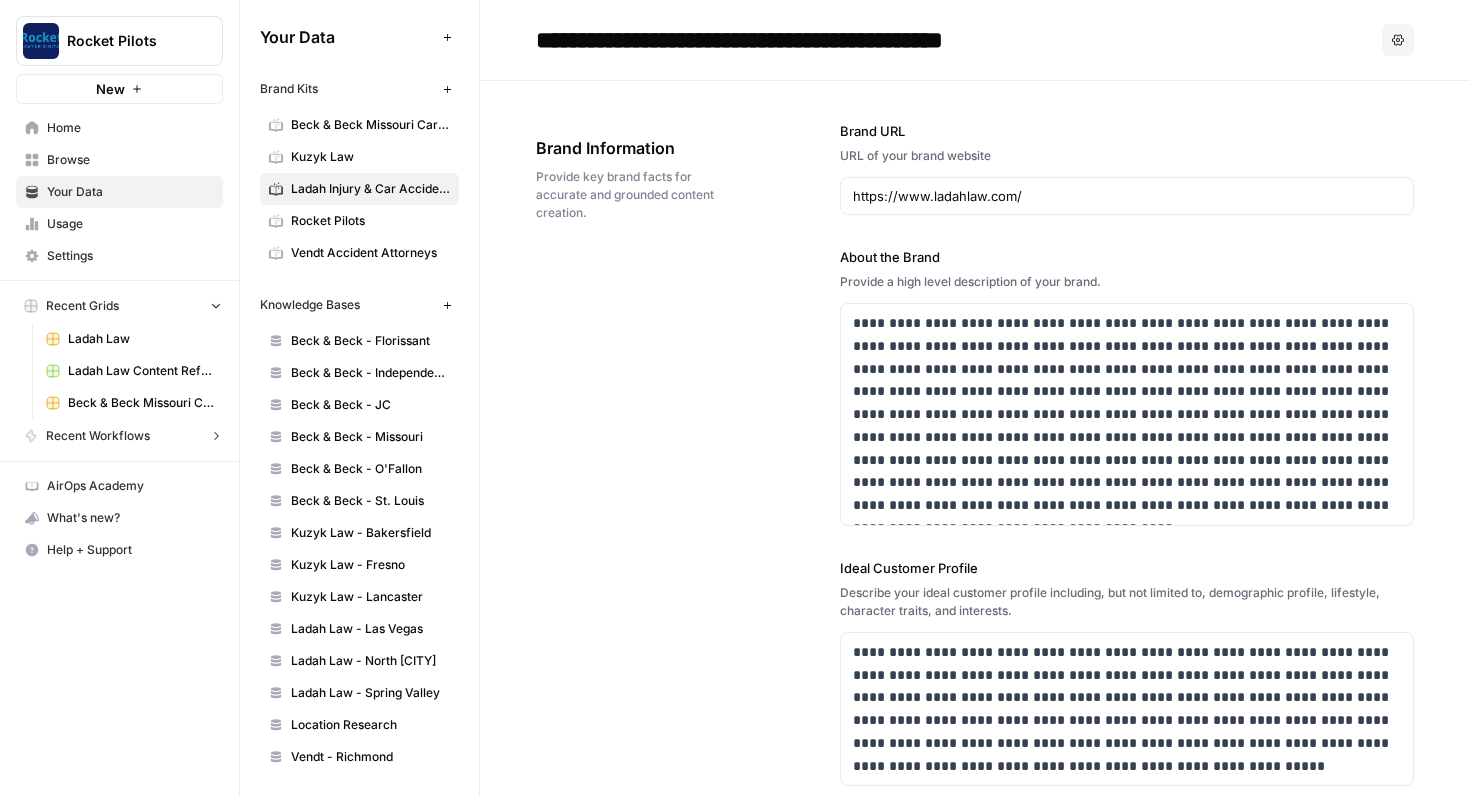 click on "Ladah Law" at bounding box center (141, 339) 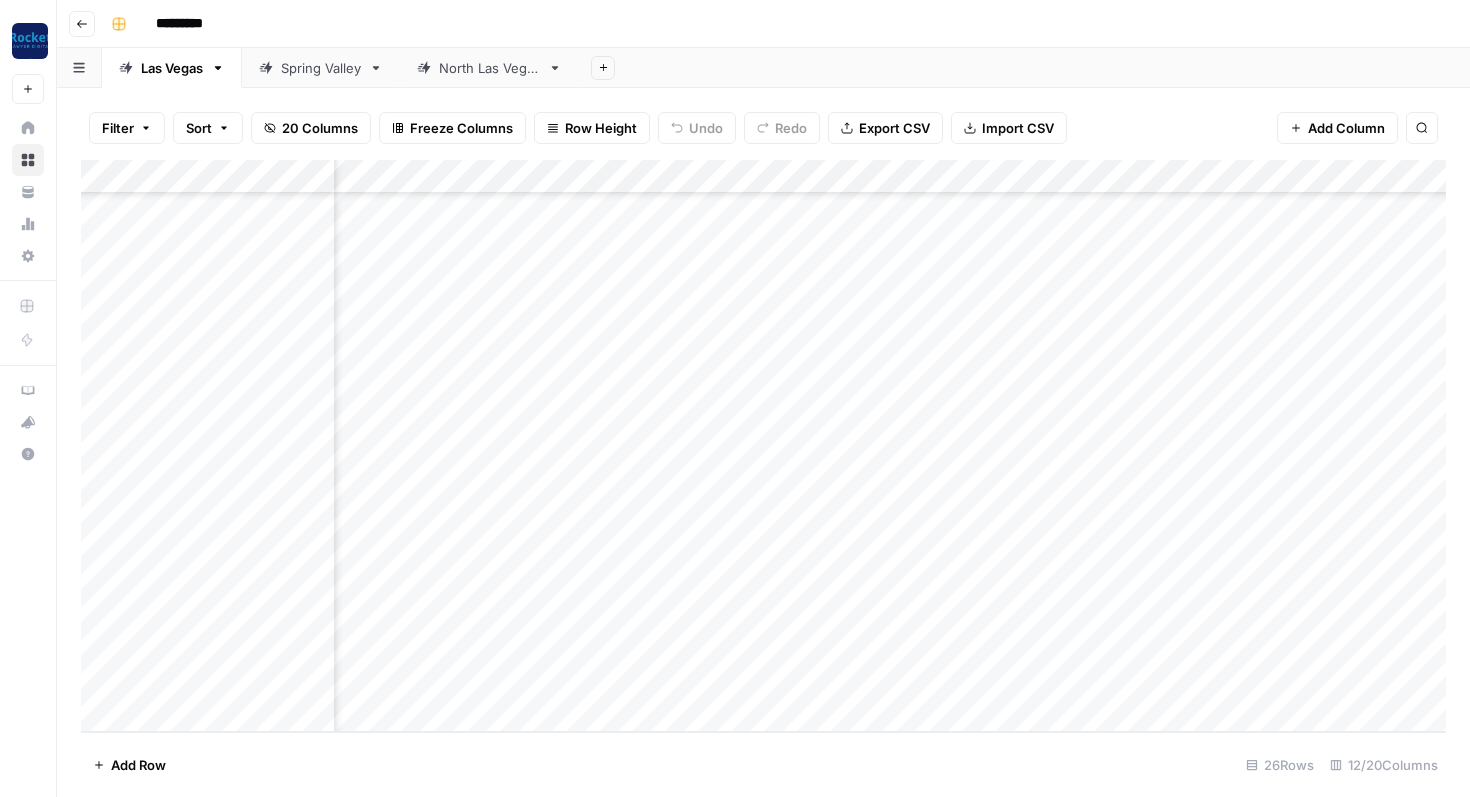scroll, scrollTop: 378, scrollLeft: 915, axis: both 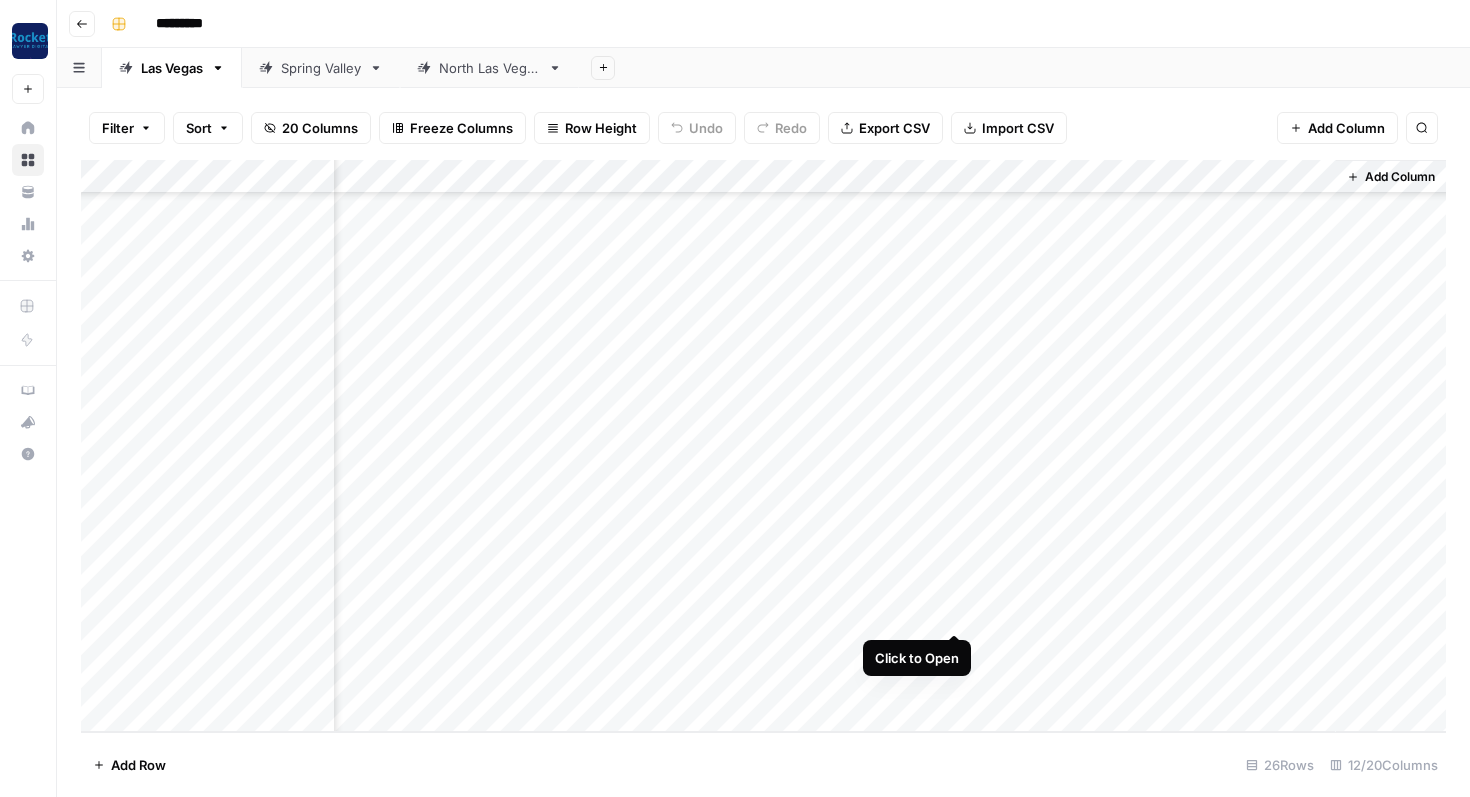 click on "Add Column" at bounding box center (763, 446) 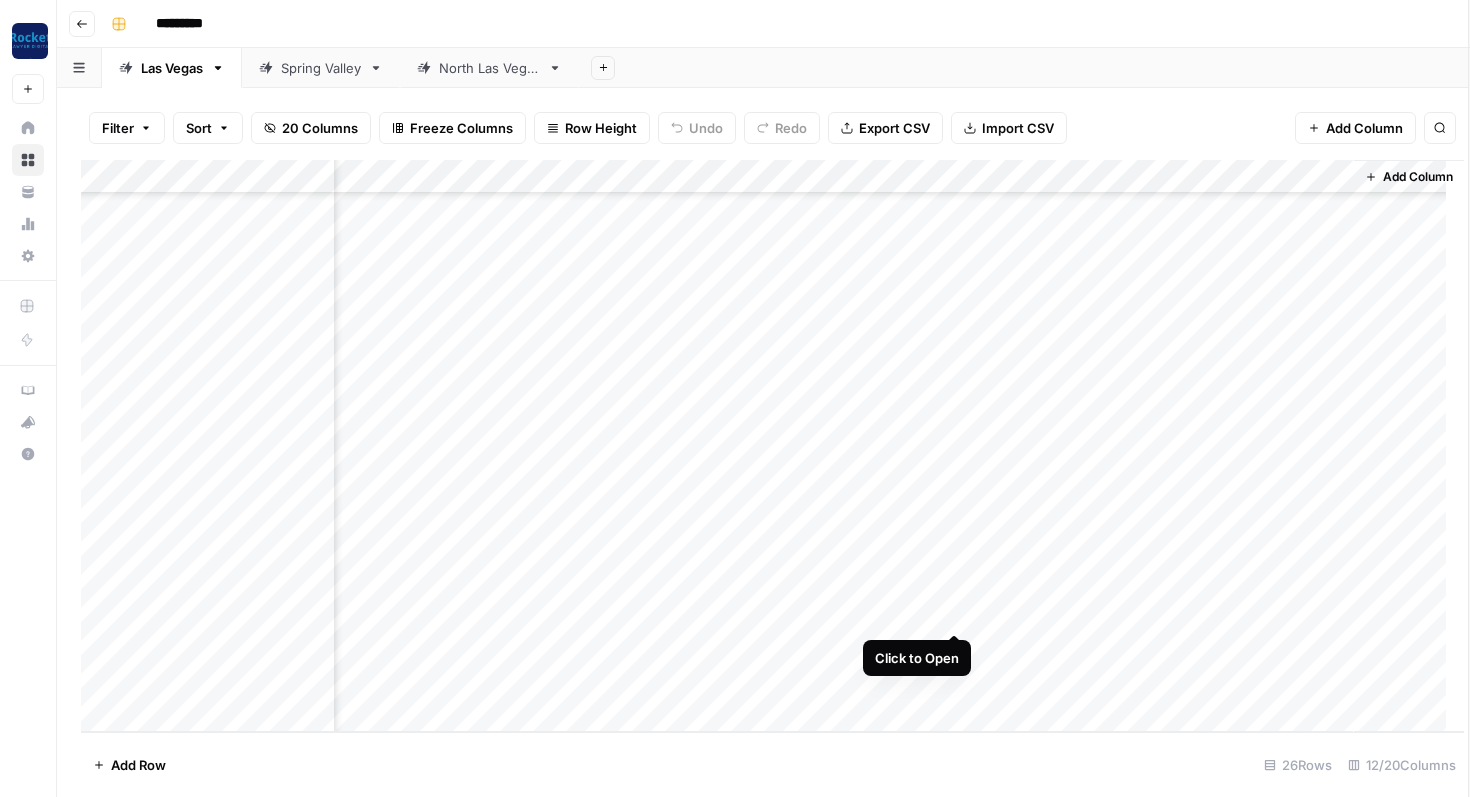 scroll, scrollTop: 378, scrollLeft: 897, axis: both 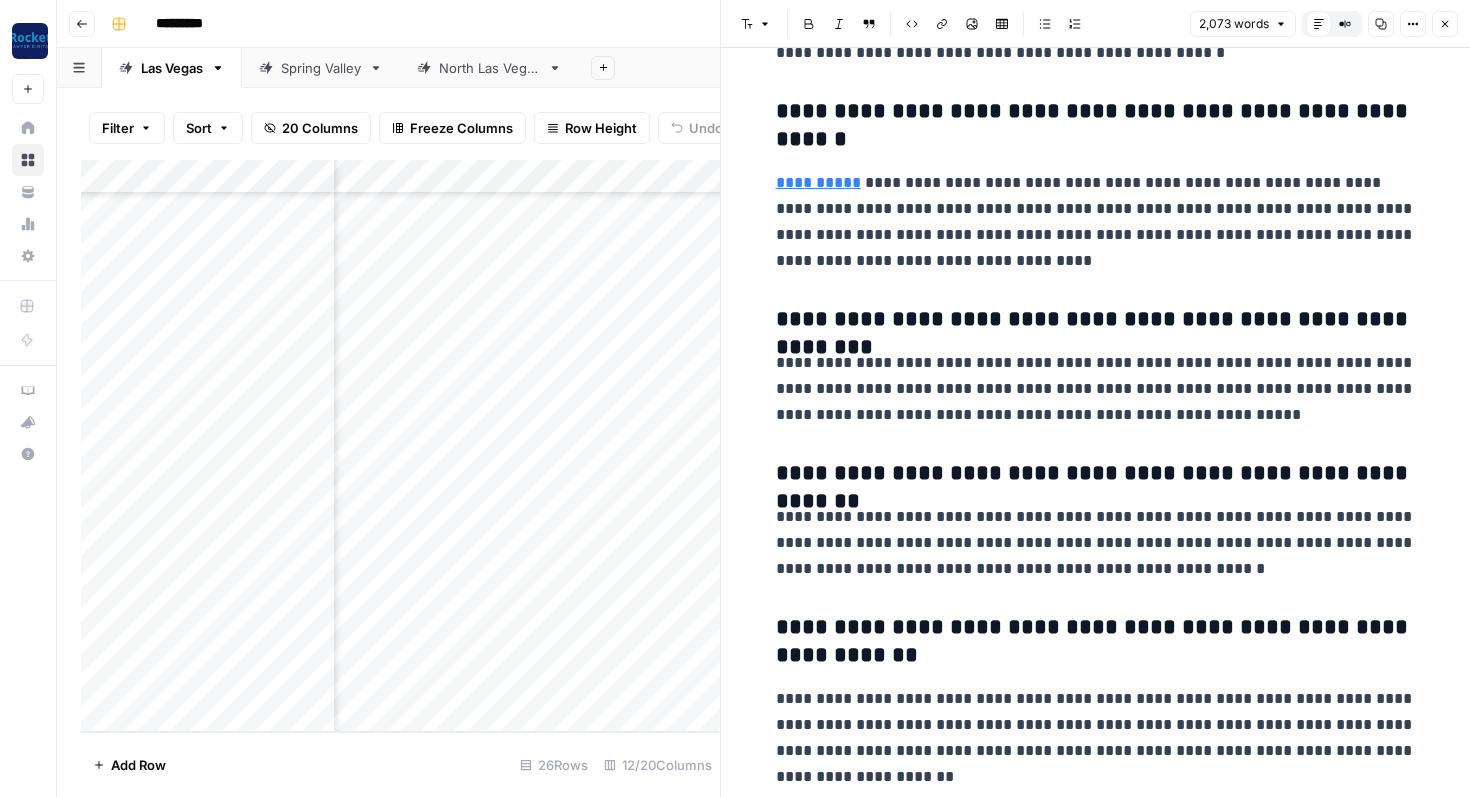 click 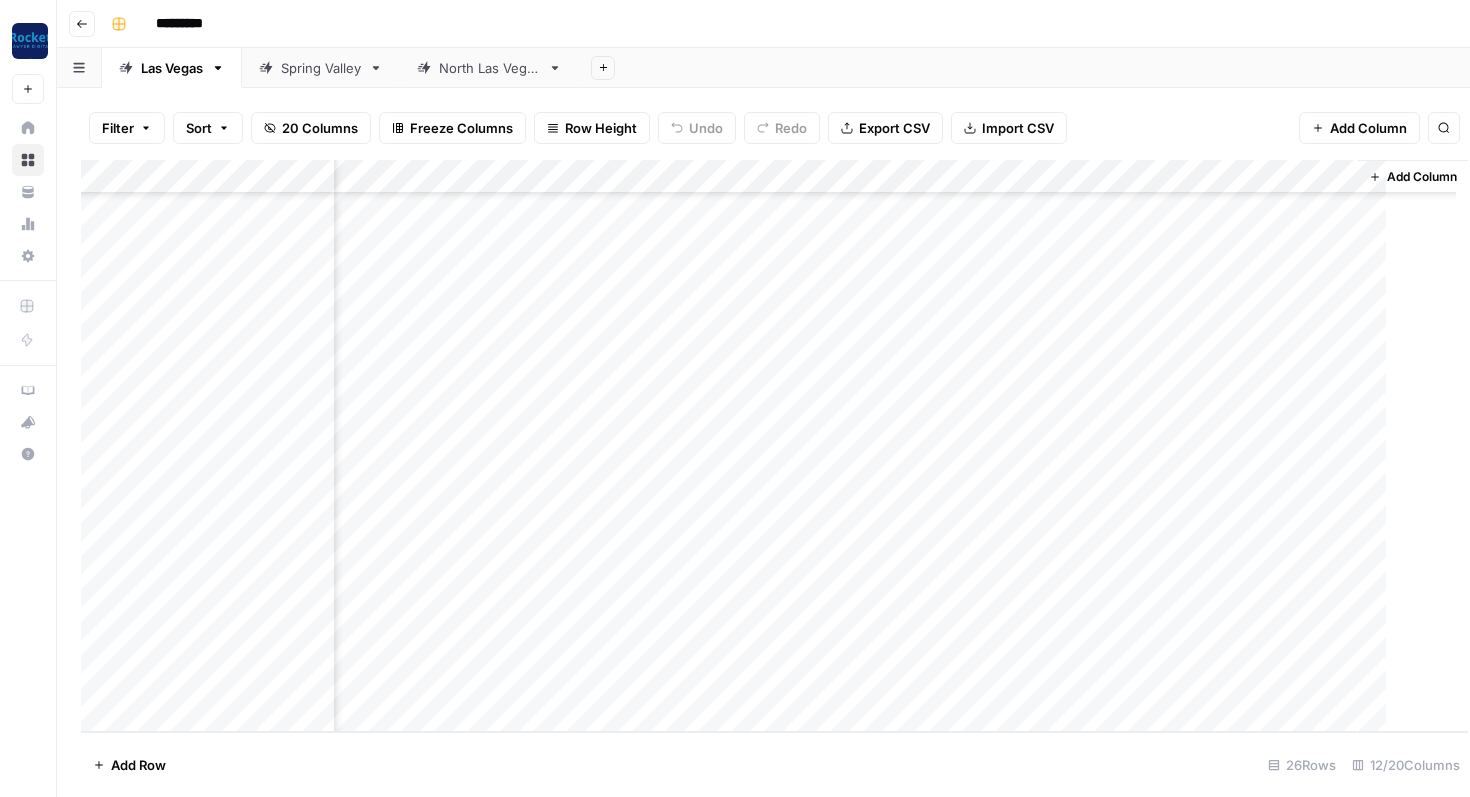 scroll, scrollTop: 378, scrollLeft: 891, axis: both 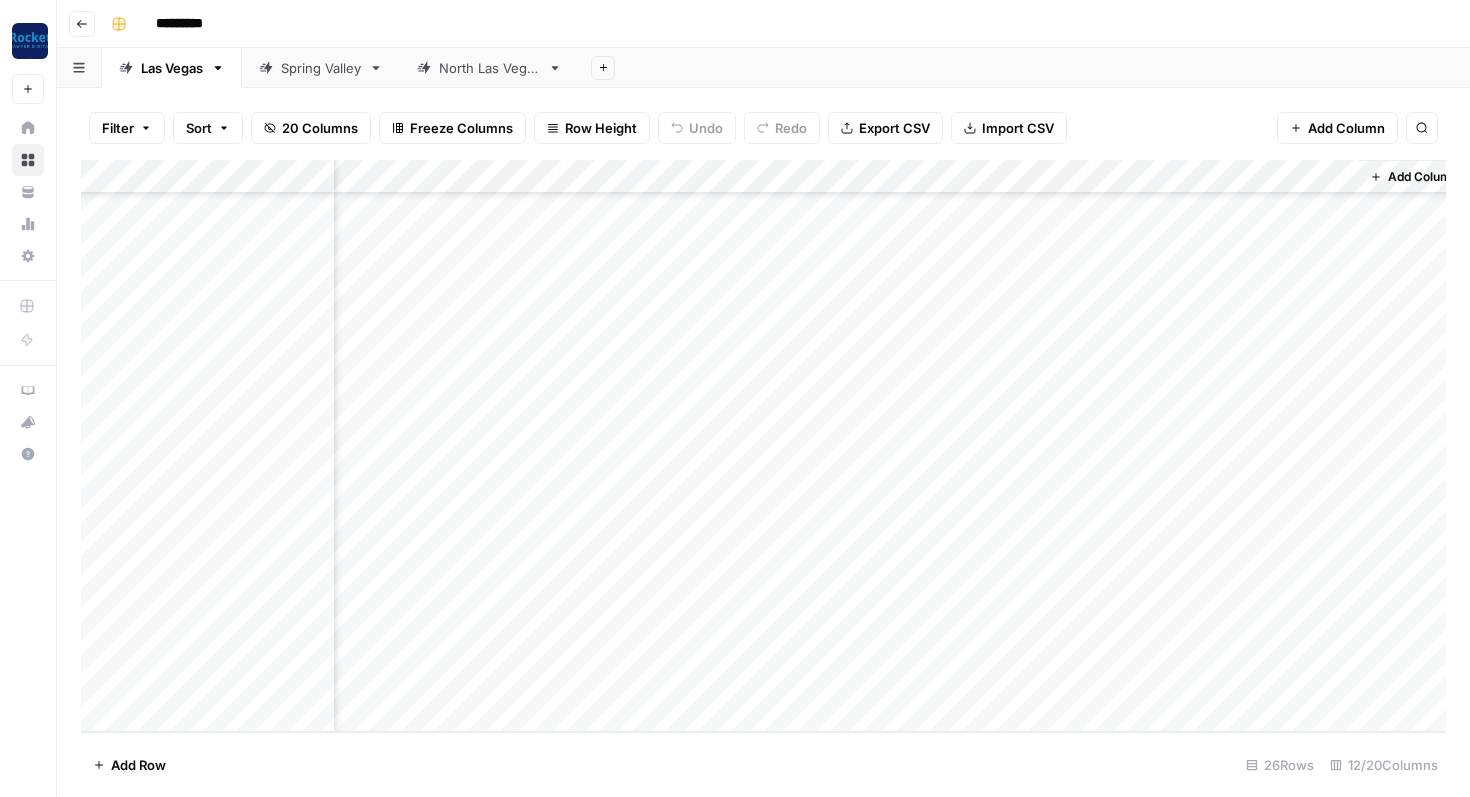click on "Add Column" at bounding box center [763, 446] 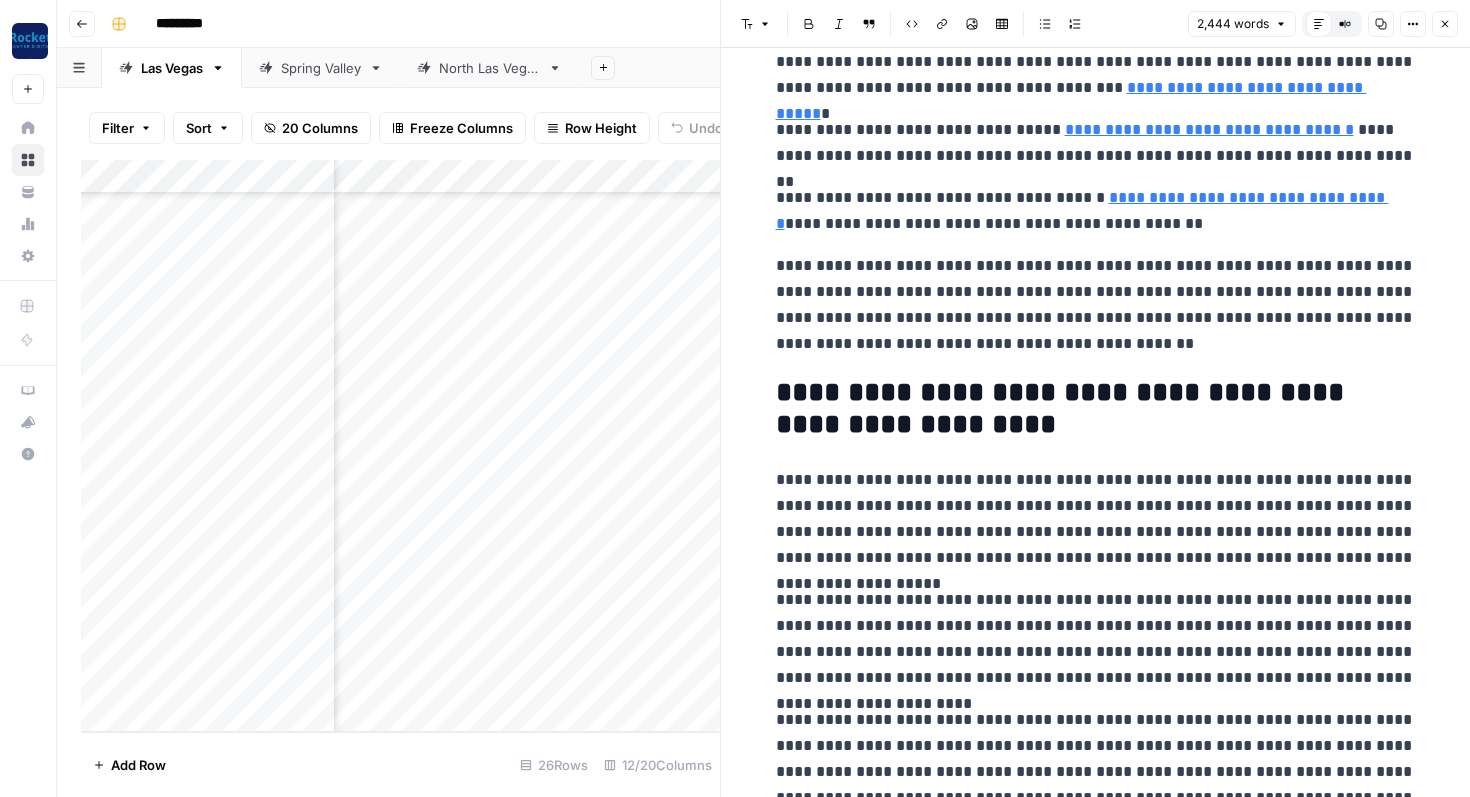 scroll, scrollTop: 2603, scrollLeft: 0, axis: vertical 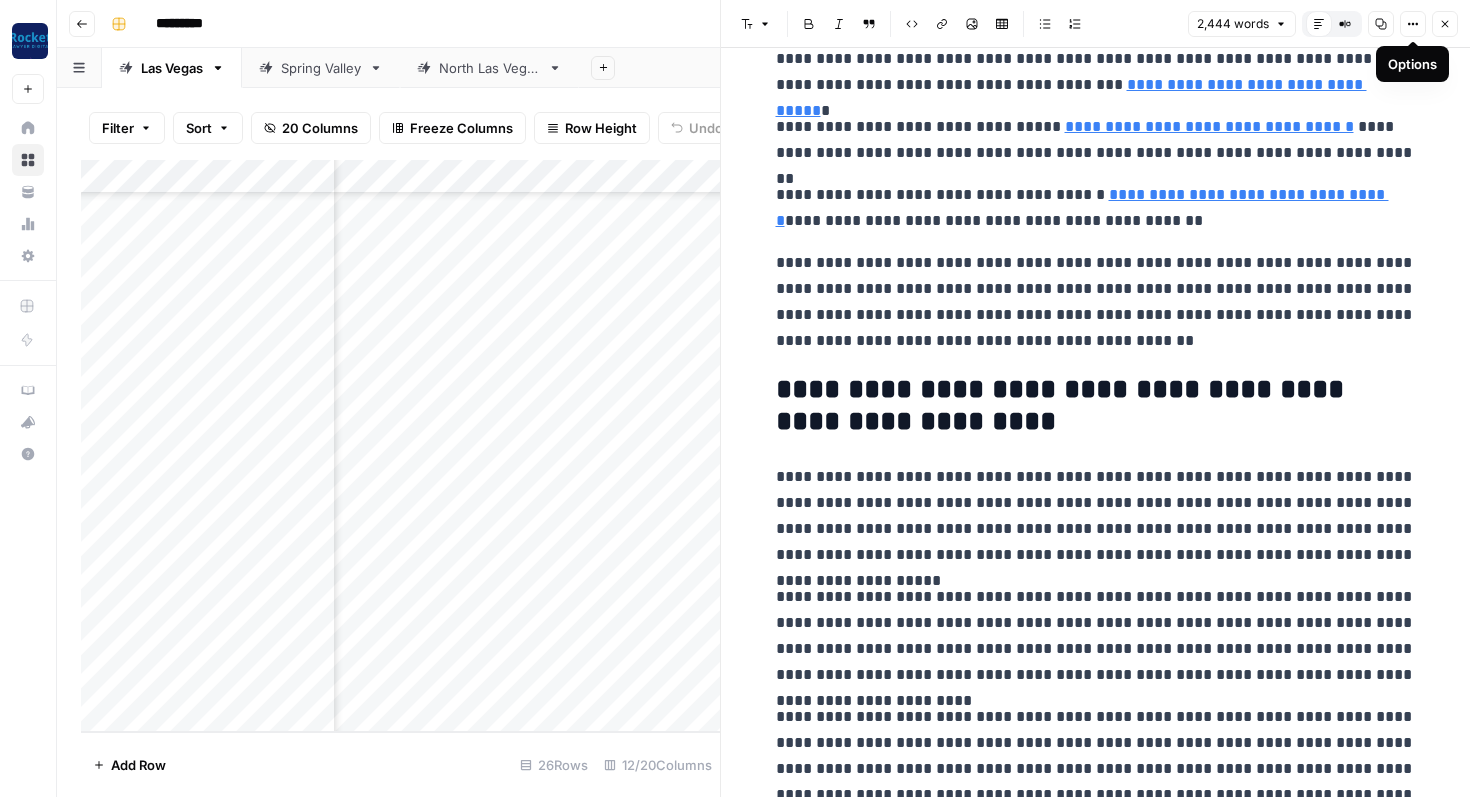 click 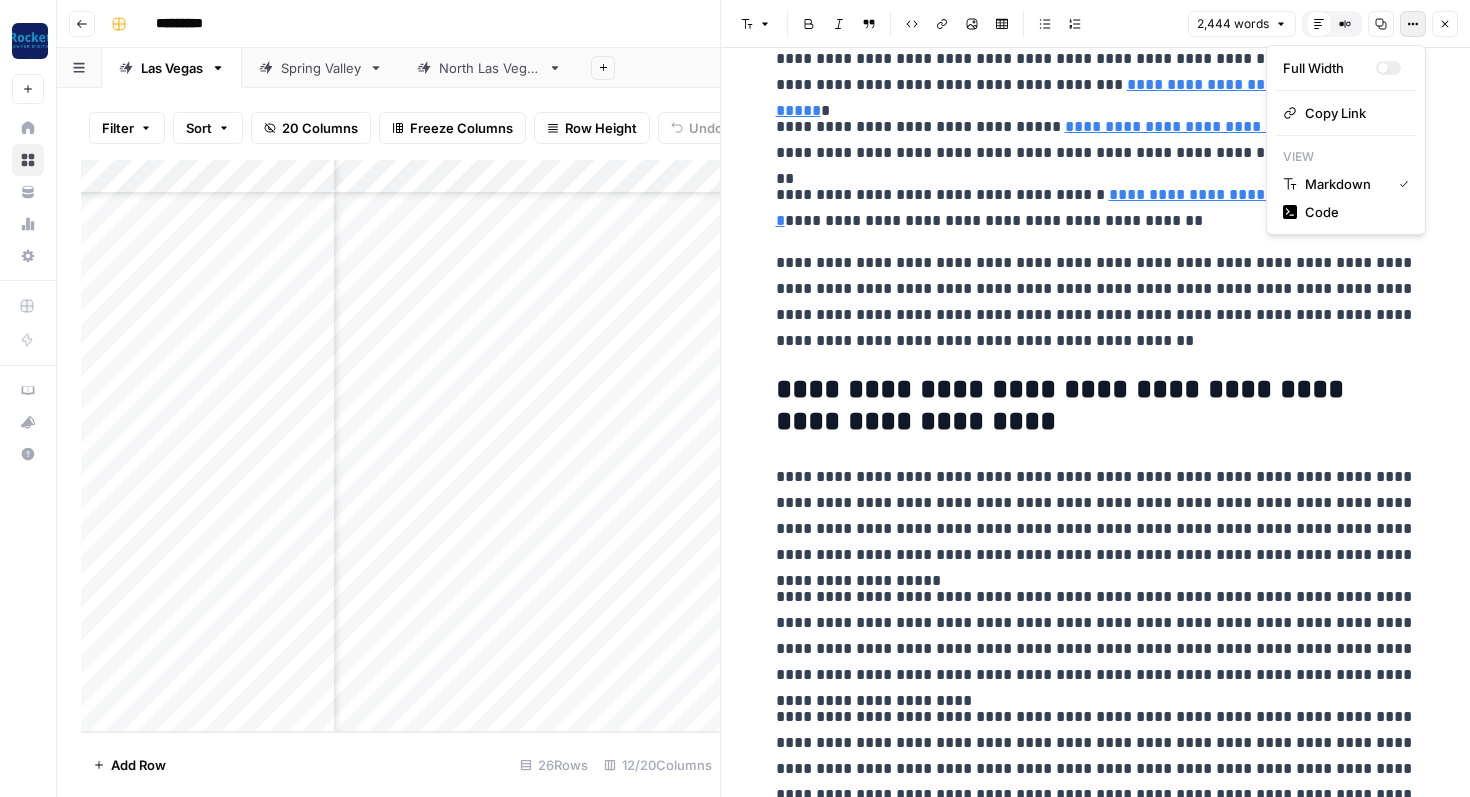 click 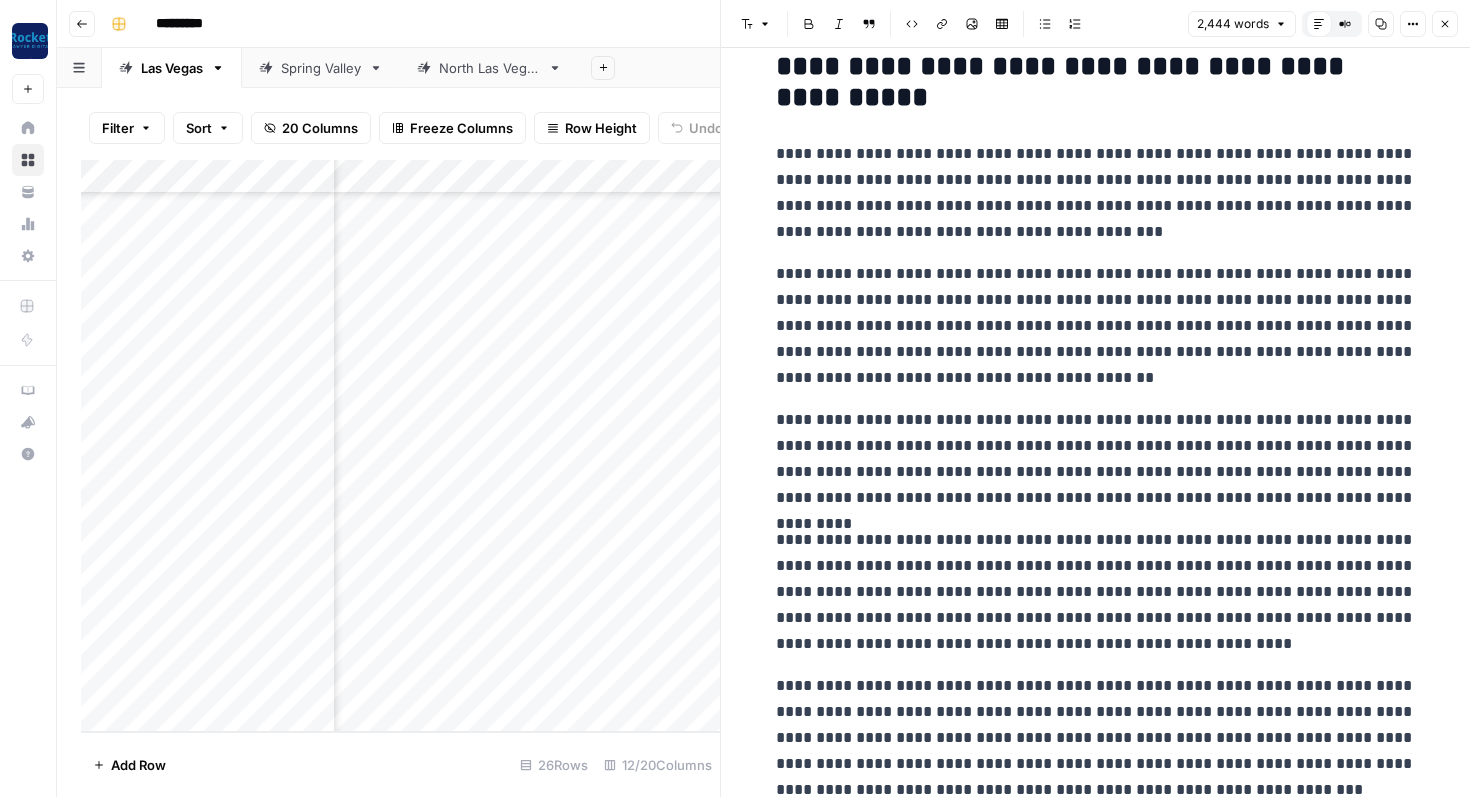 scroll, scrollTop: 5431, scrollLeft: 0, axis: vertical 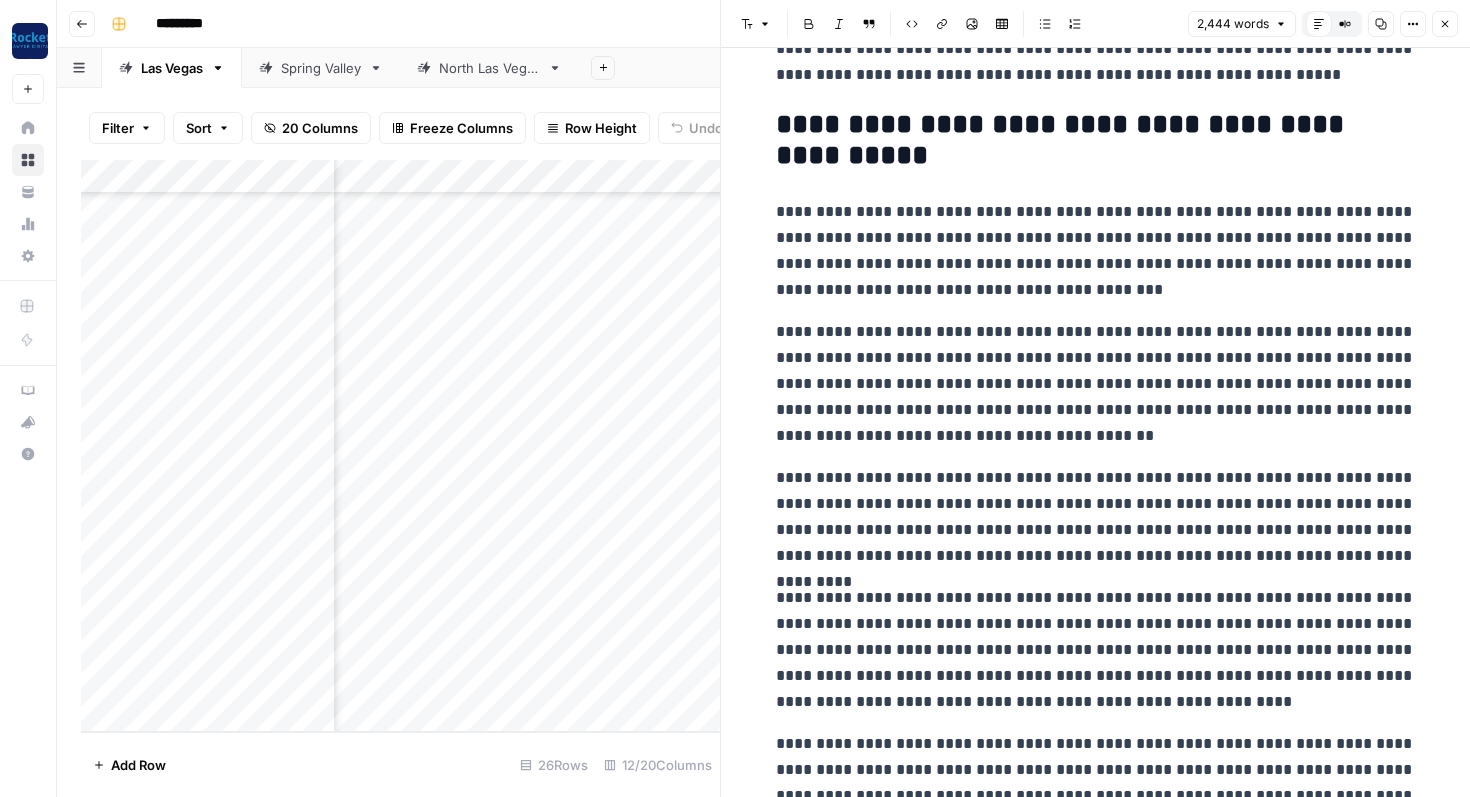 click on "**********" at bounding box center [1096, 384] 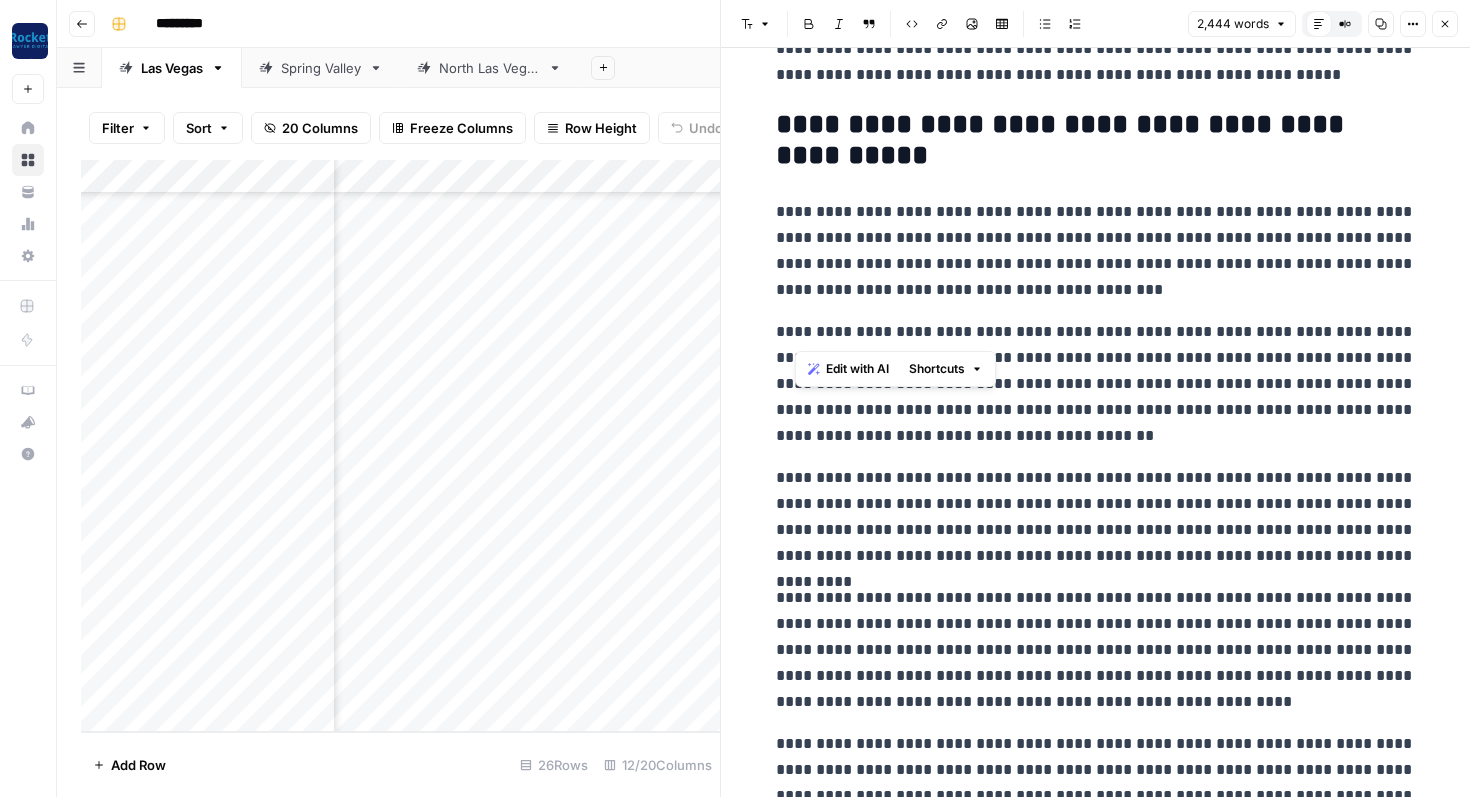 drag, startPoint x: 820, startPoint y: 333, endPoint x: 883, endPoint y: 333, distance: 63 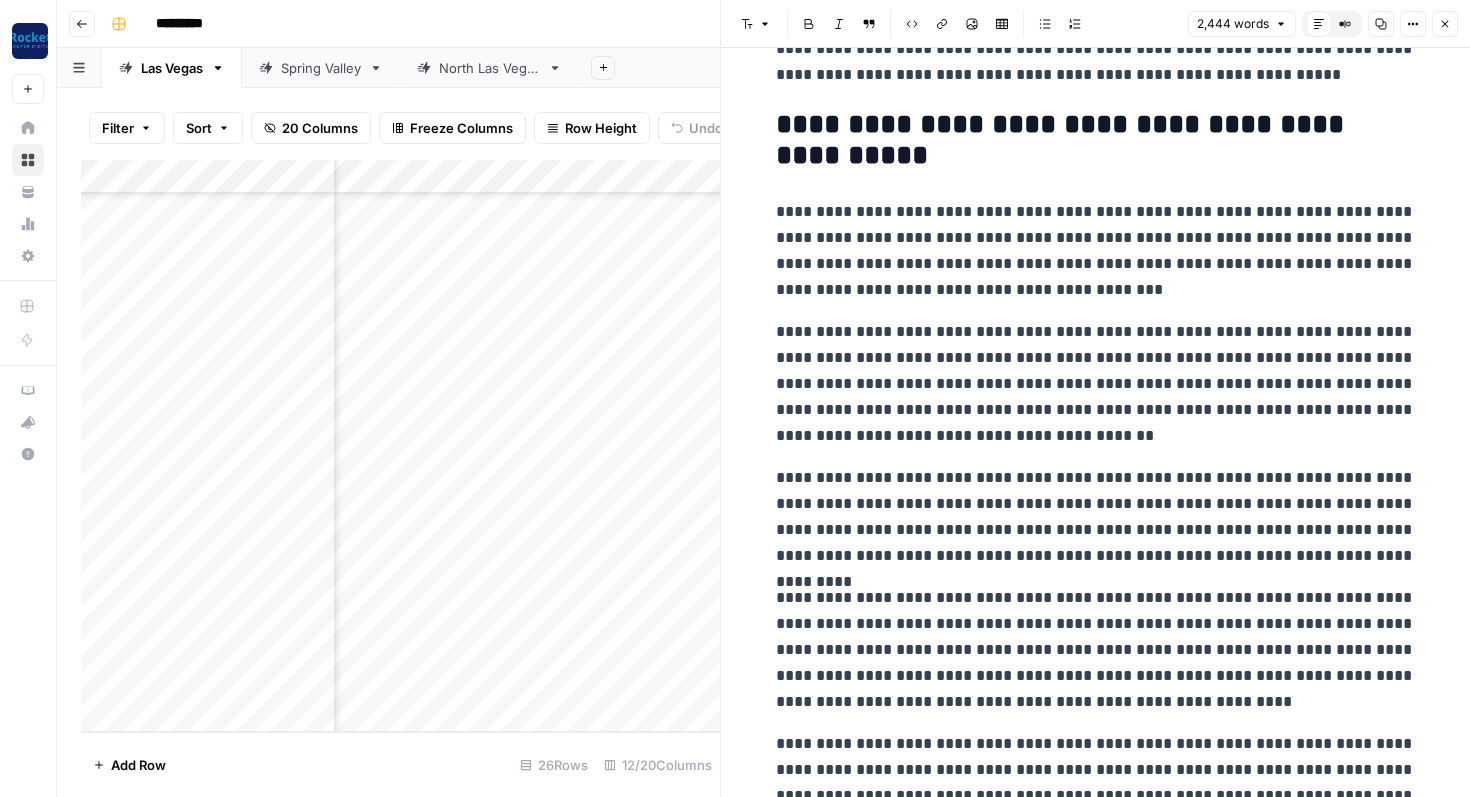 click 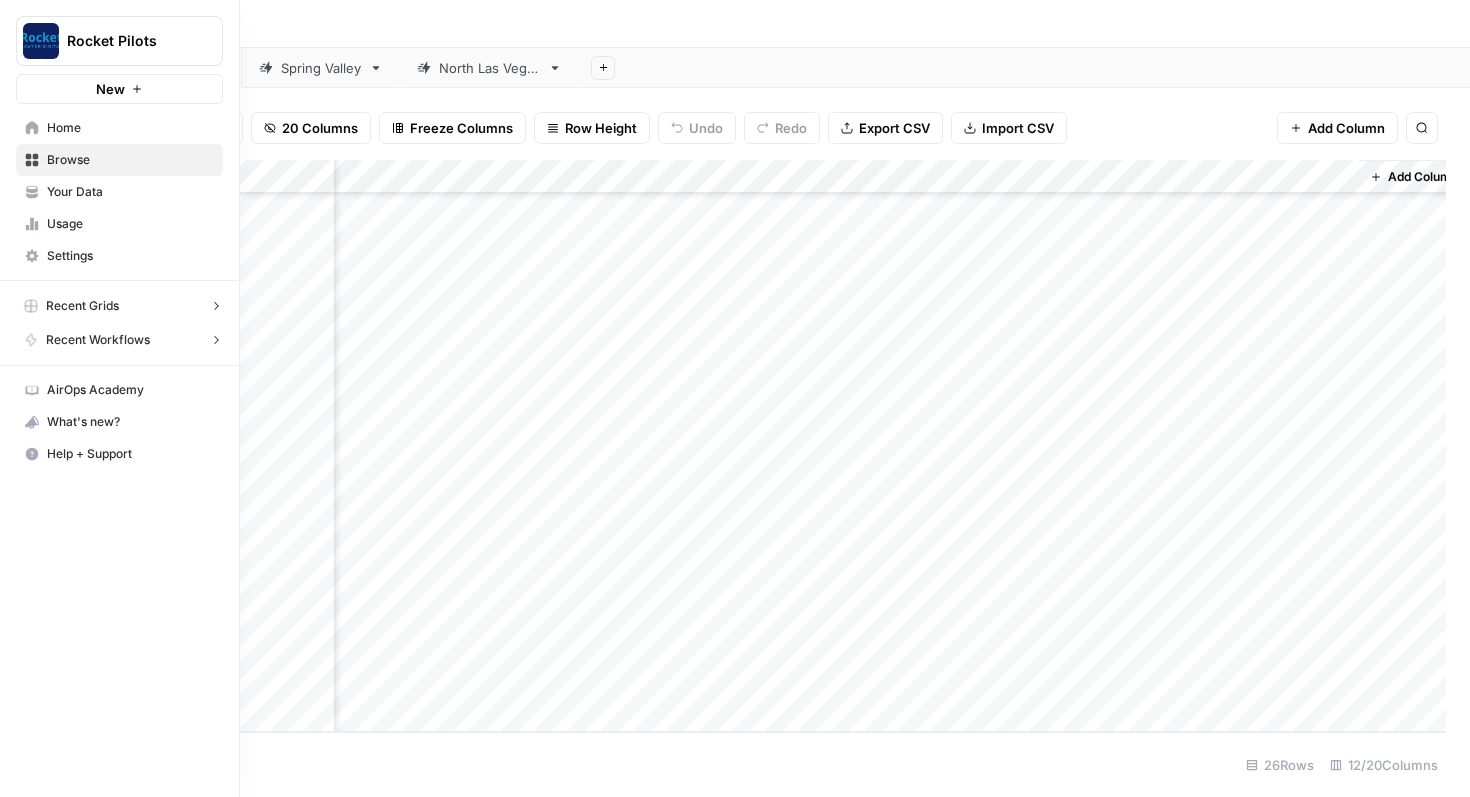 click on "Your Data" at bounding box center (130, 192) 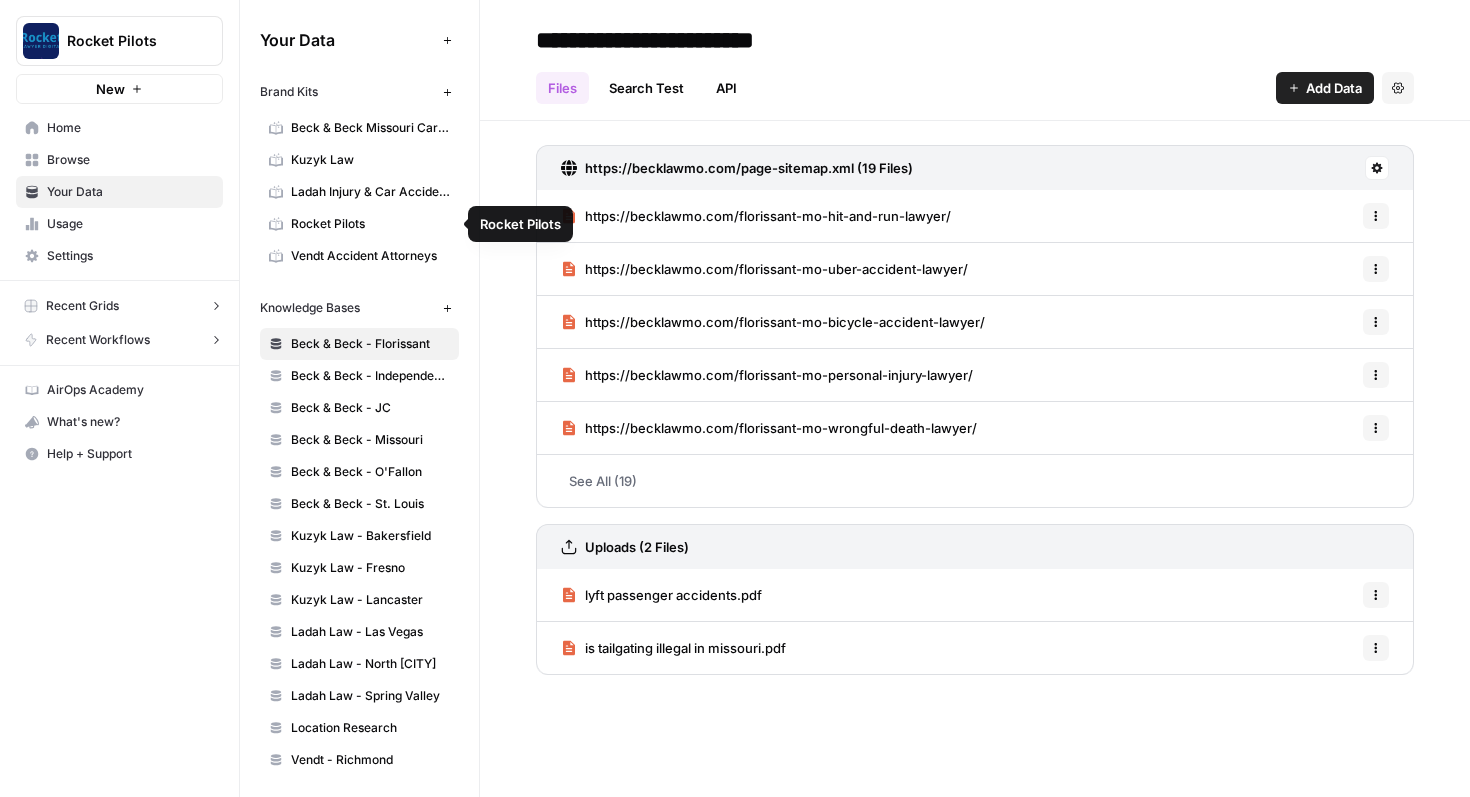 click on "Ladah Injury & Car Accident Lawyers Las Vegas" at bounding box center (370, 192) 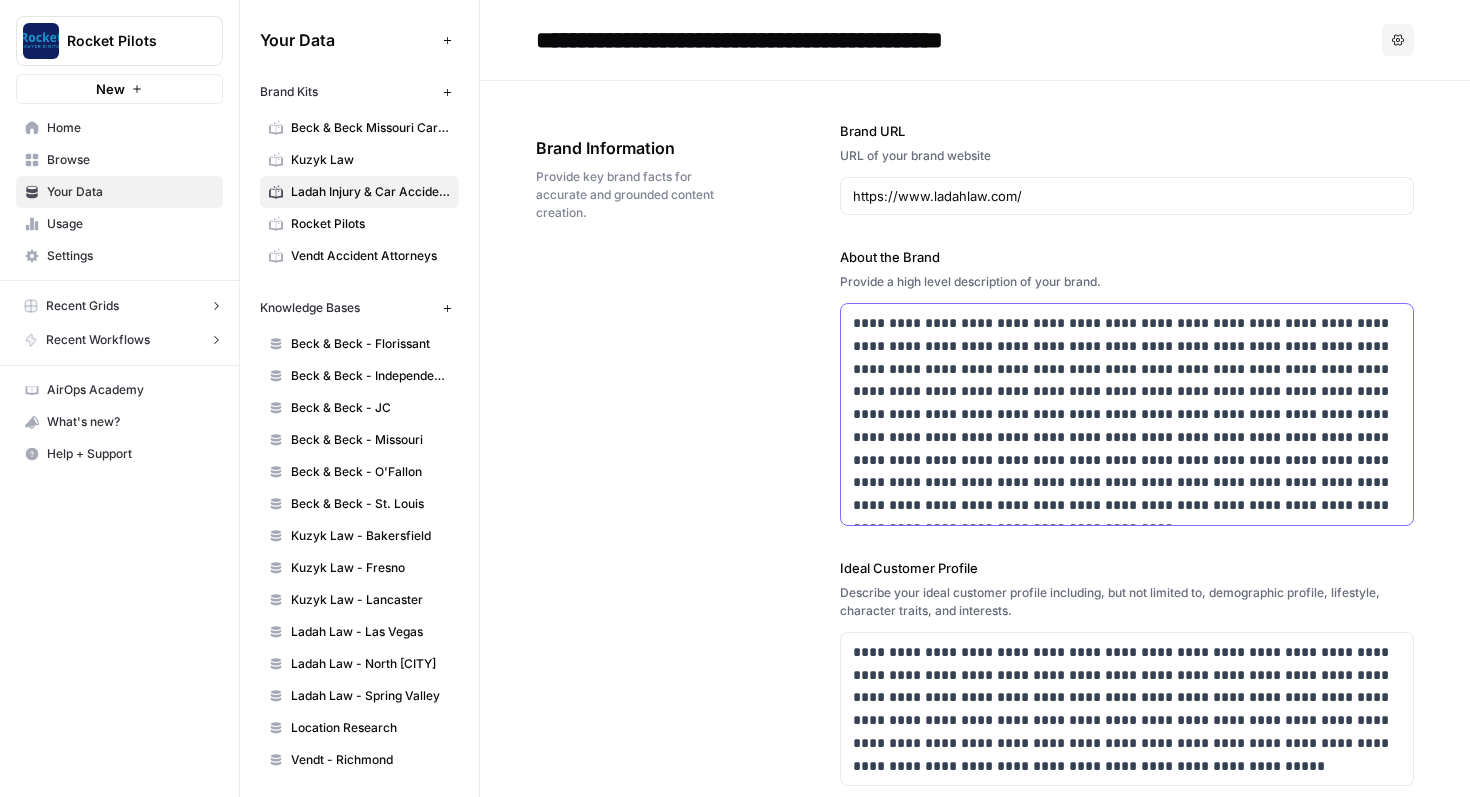 click on "**********" at bounding box center (1127, 414) 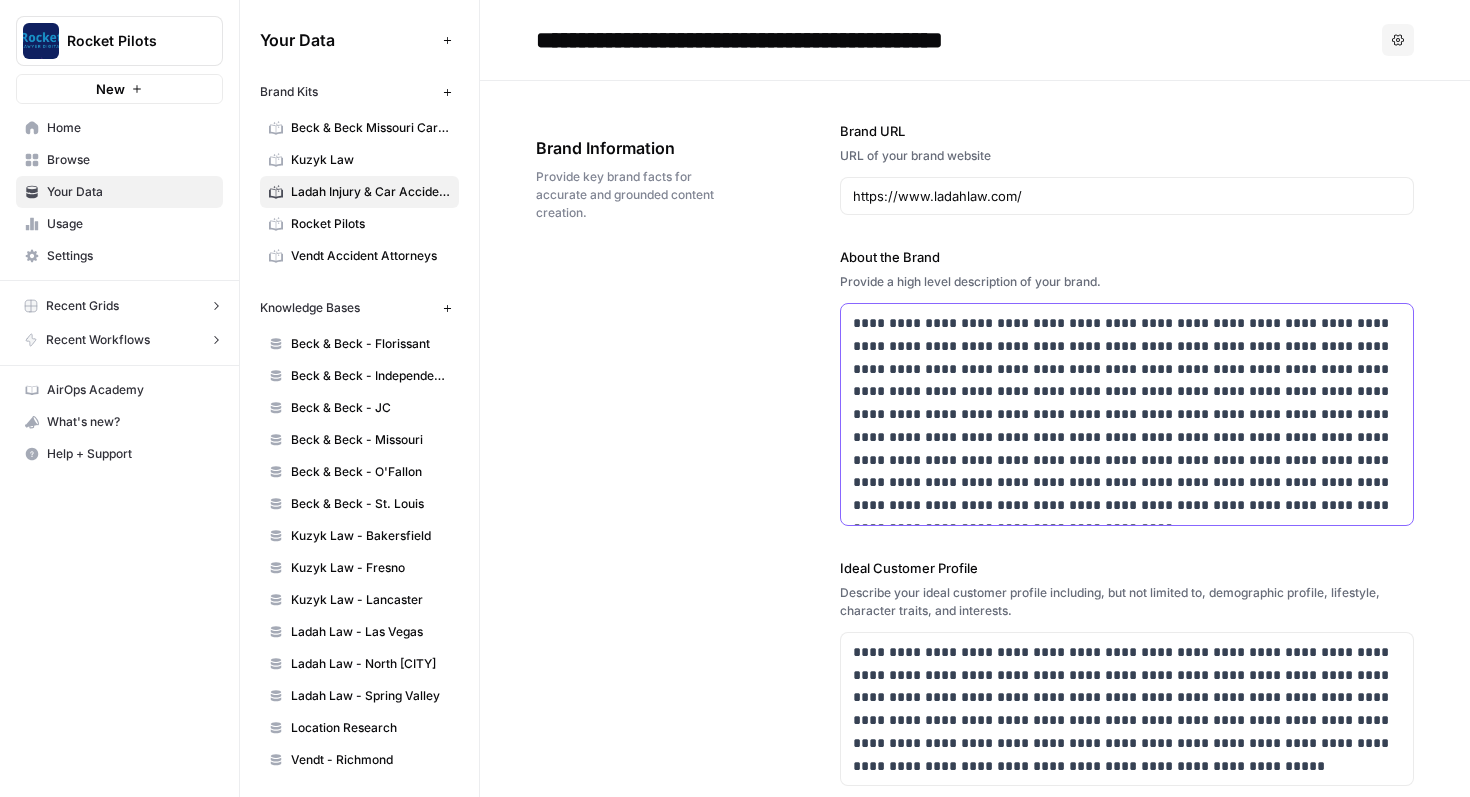 type 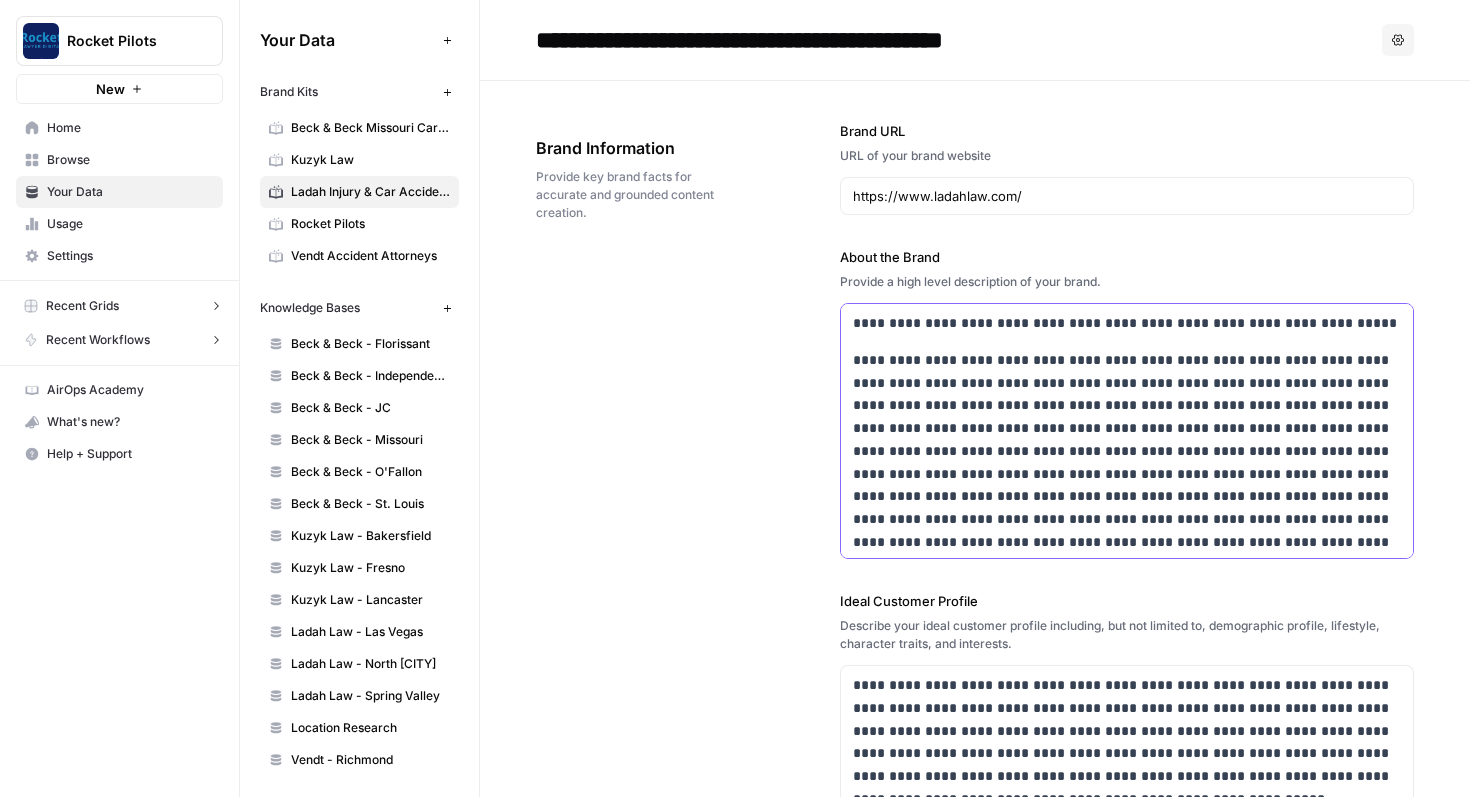 click on "**********" at bounding box center (1127, 433) 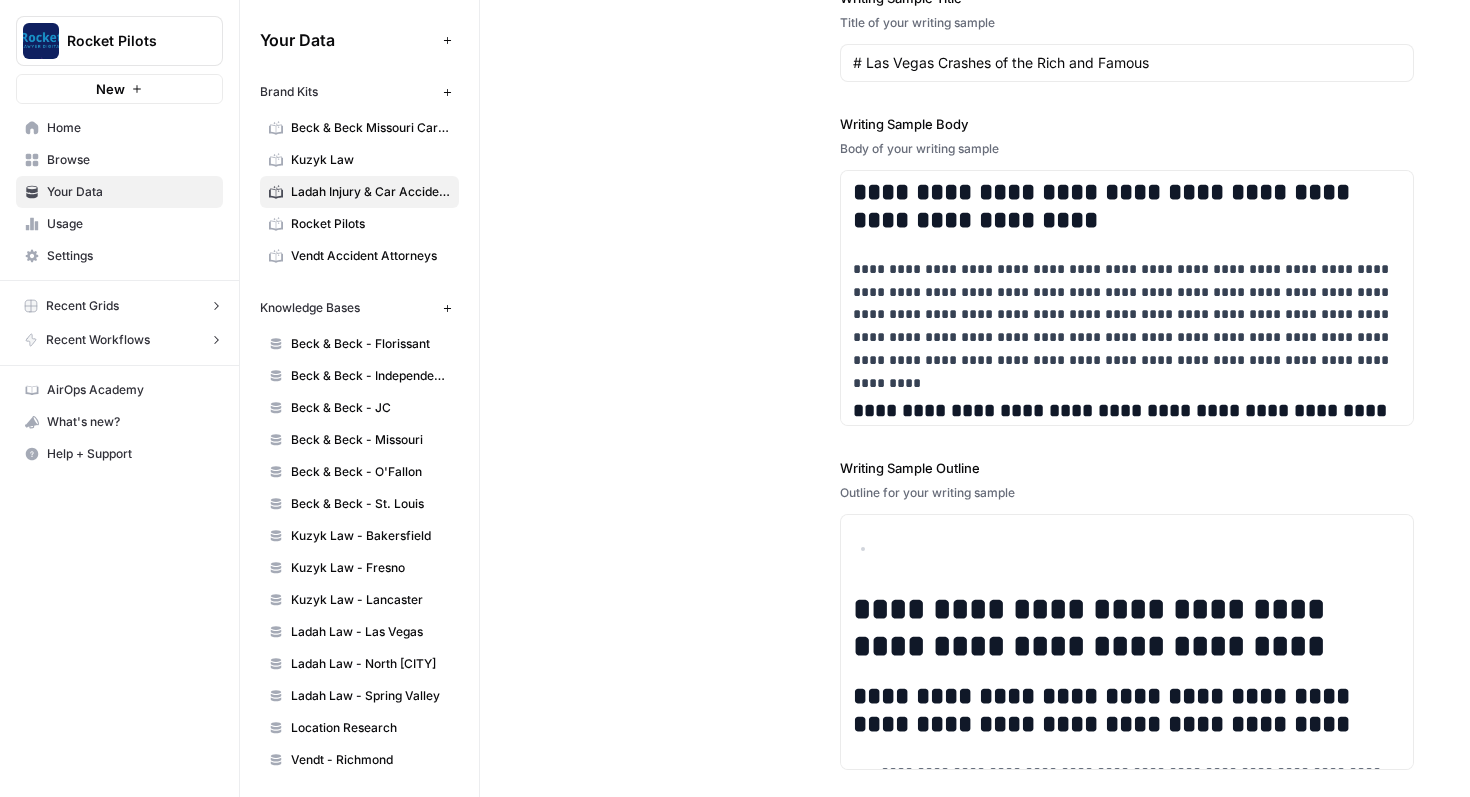scroll, scrollTop: 2637, scrollLeft: 0, axis: vertical 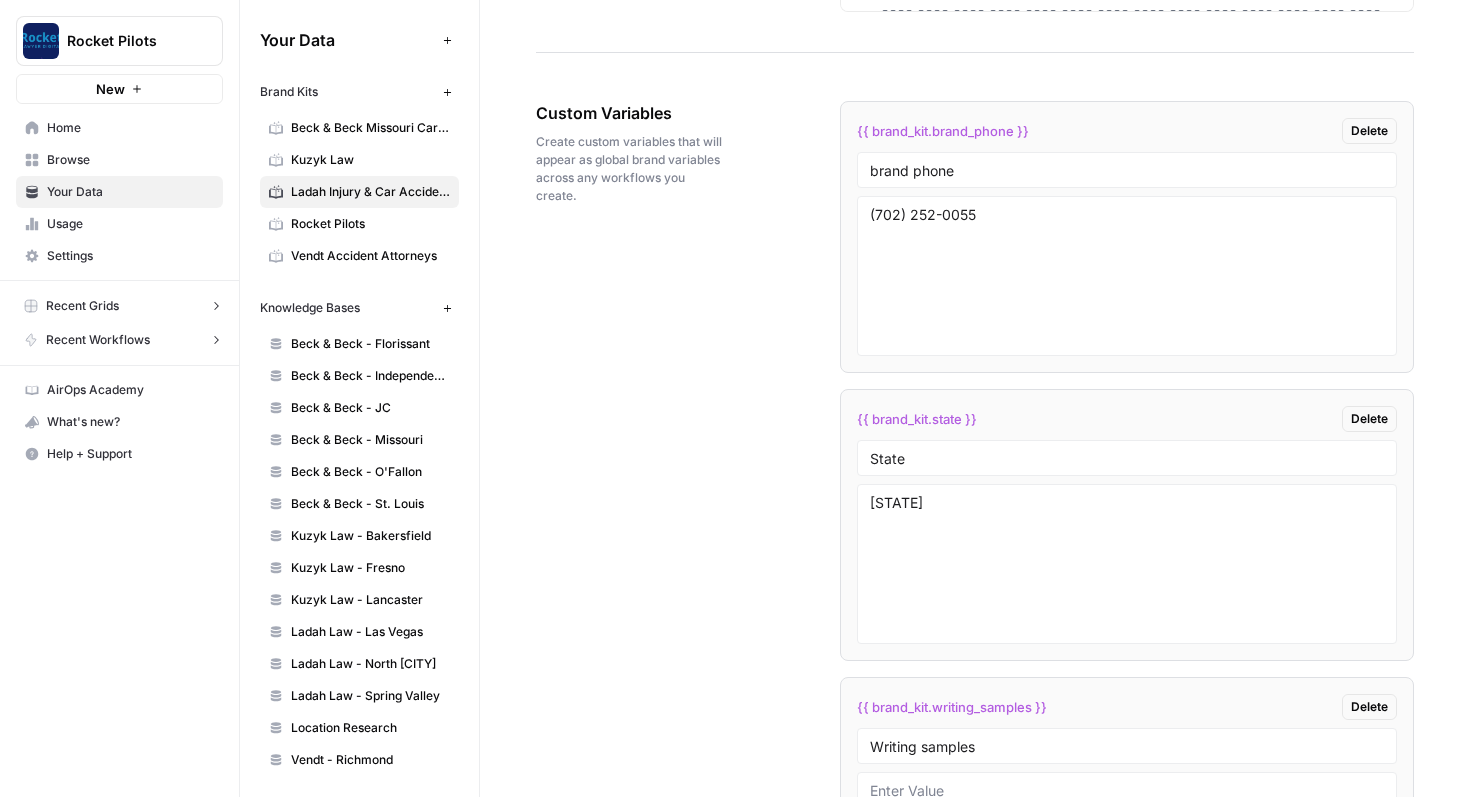 click on "Custom Variables Create custom variables that will appear as global brand variables across any workflows you create. {{ brand_kit.brand_phone }} Delete brand phone (702) 252-0055 {{ brand_kit.state }} Delete State Nevada {{ brand_kit.writing_samples }} Delete Writing samples Add Custom Variable" at bounding box center [975, 549] 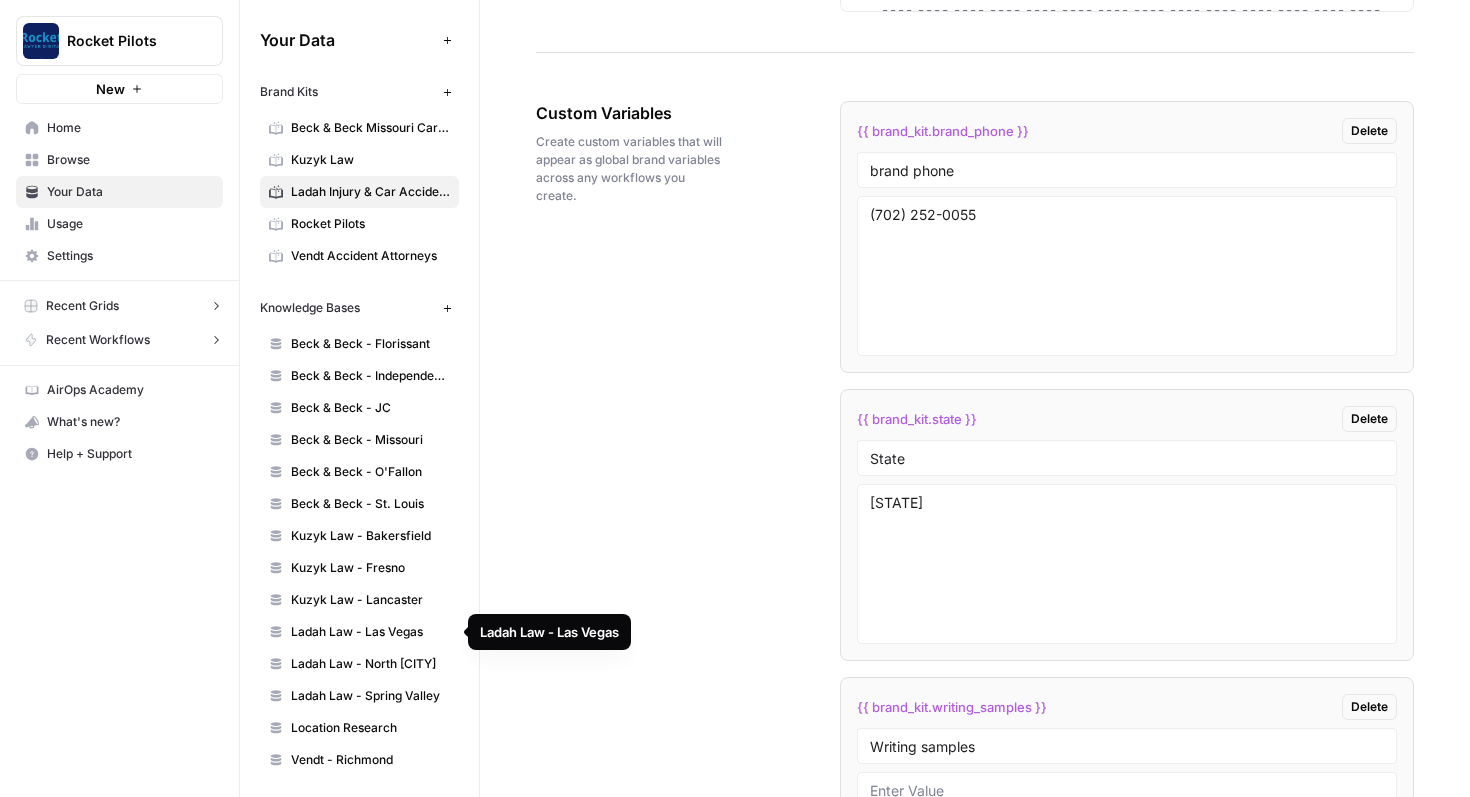click on "Ladah Law - Las Vegas" at bounding box center (359, 632) 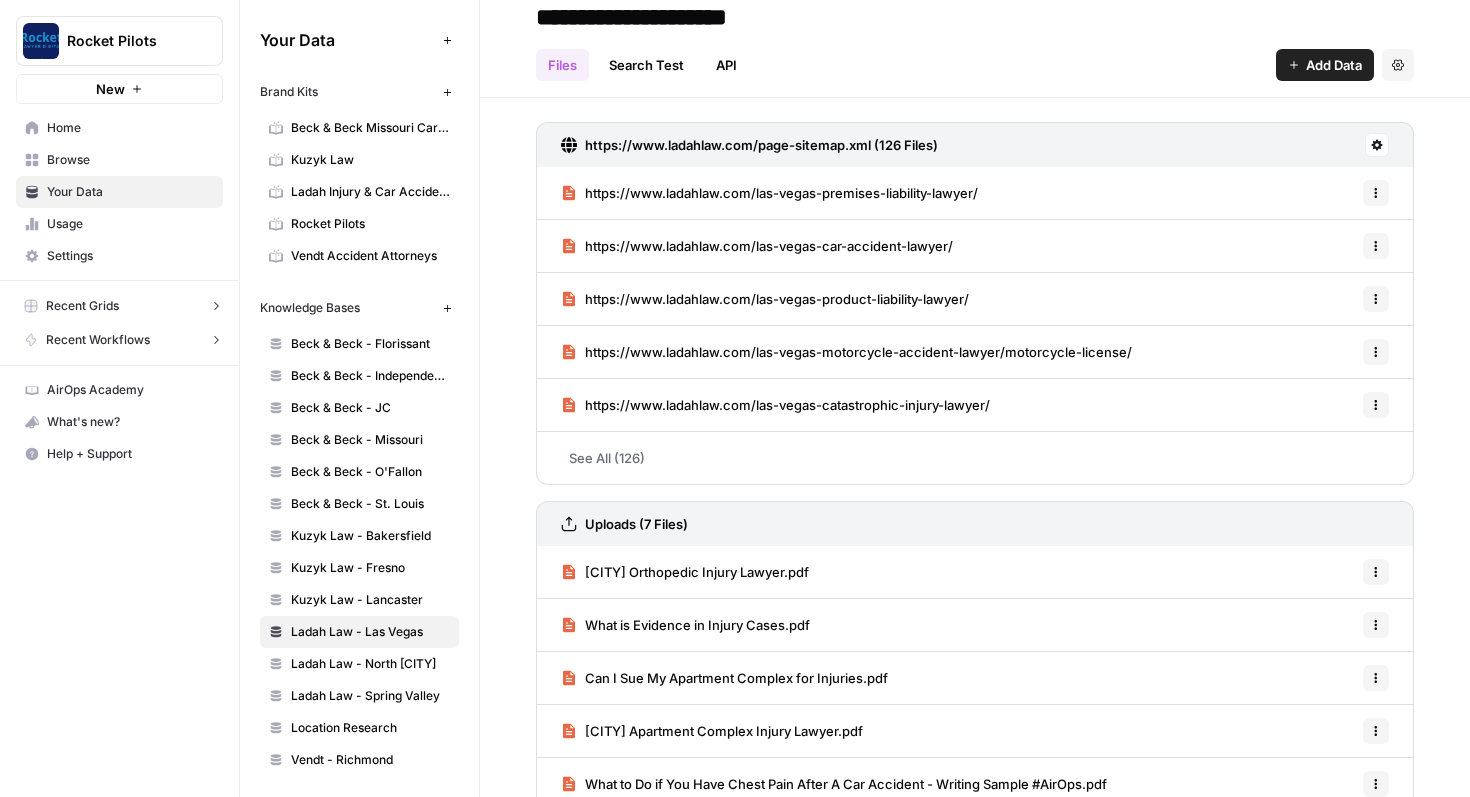 scroll, scrollTop: 26, scrollLeft: 0, axis: vertical 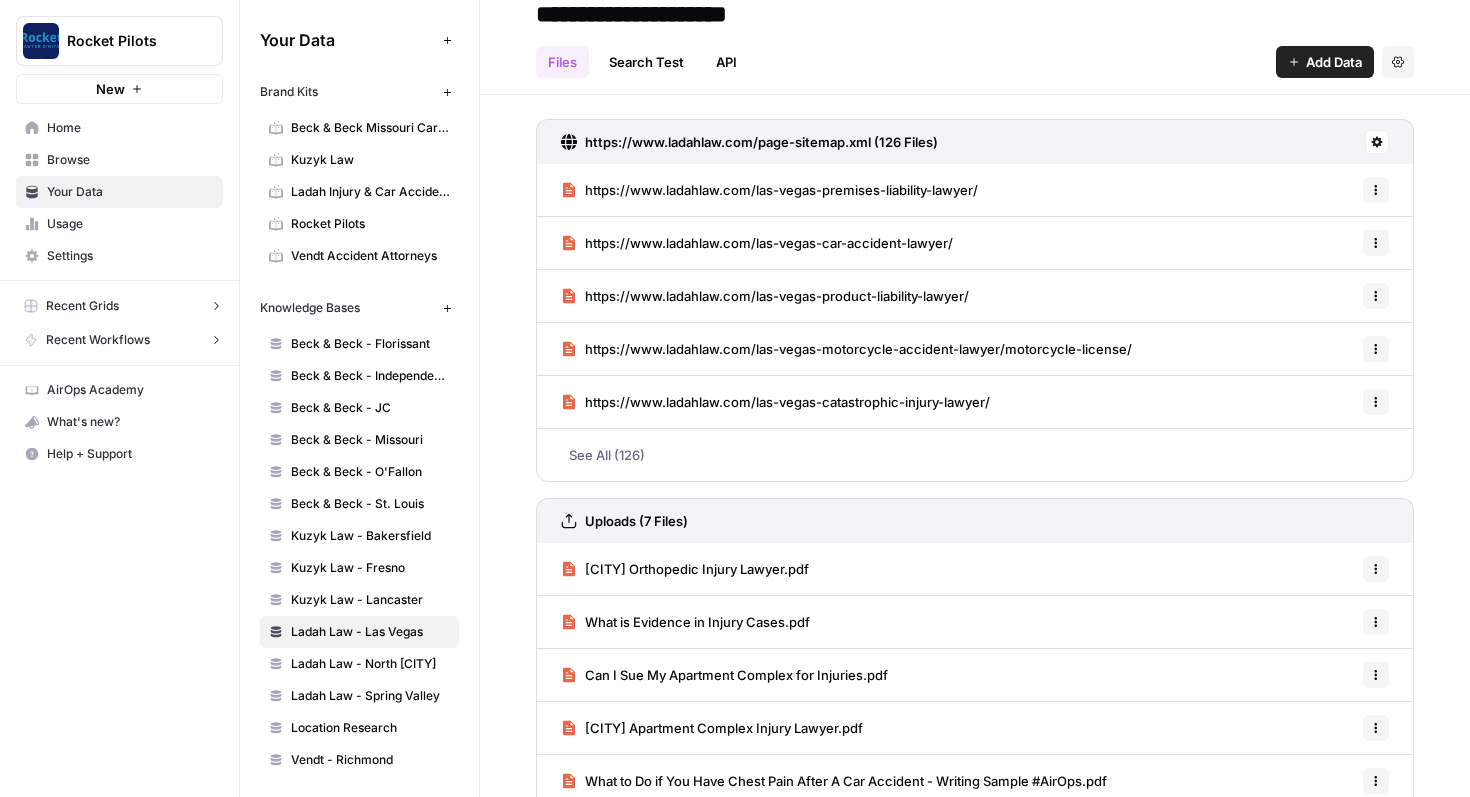 click on "Recent Grids" at bounding box center [82, 306] 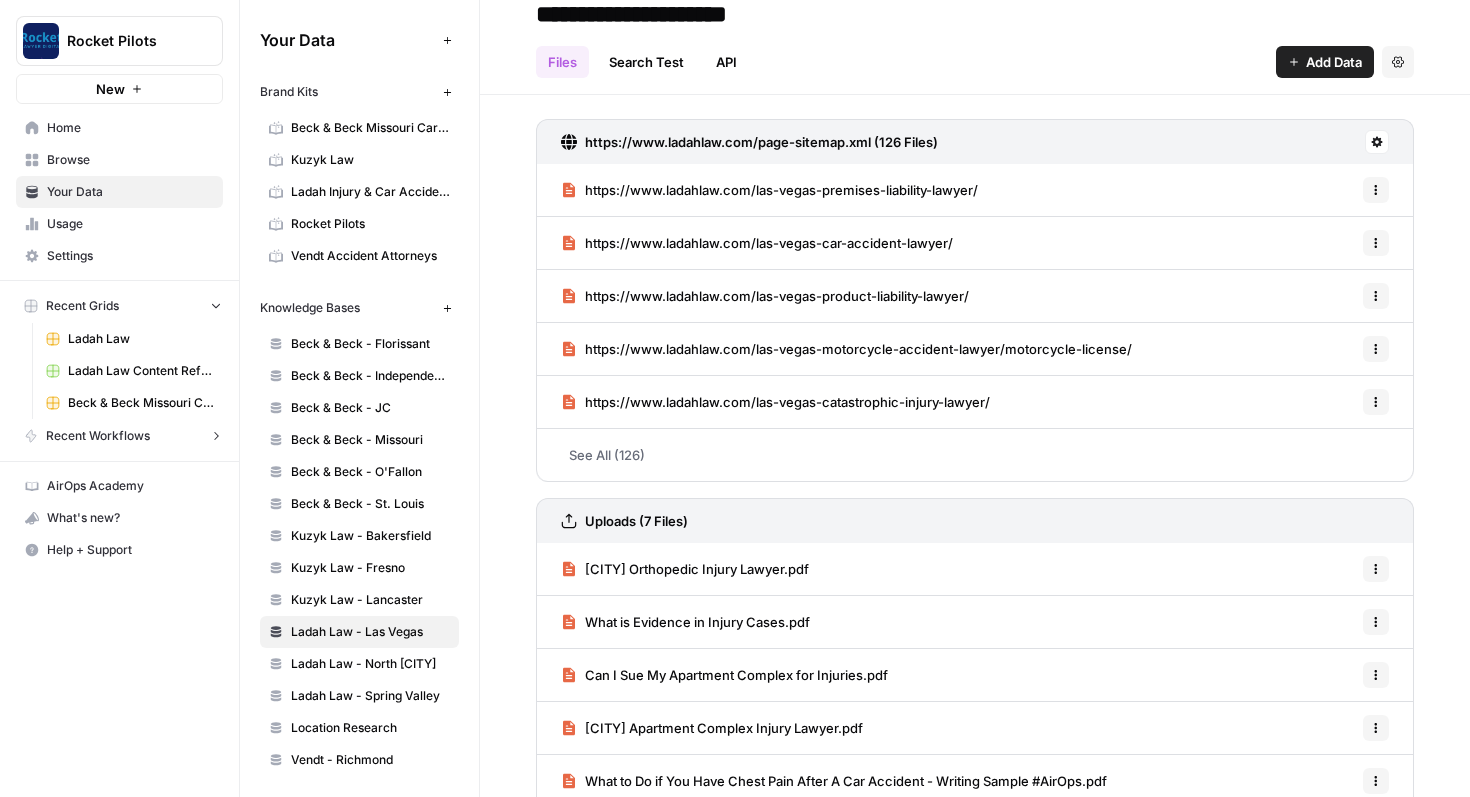click on "Ladah Law" at bounding box center (141, 339) 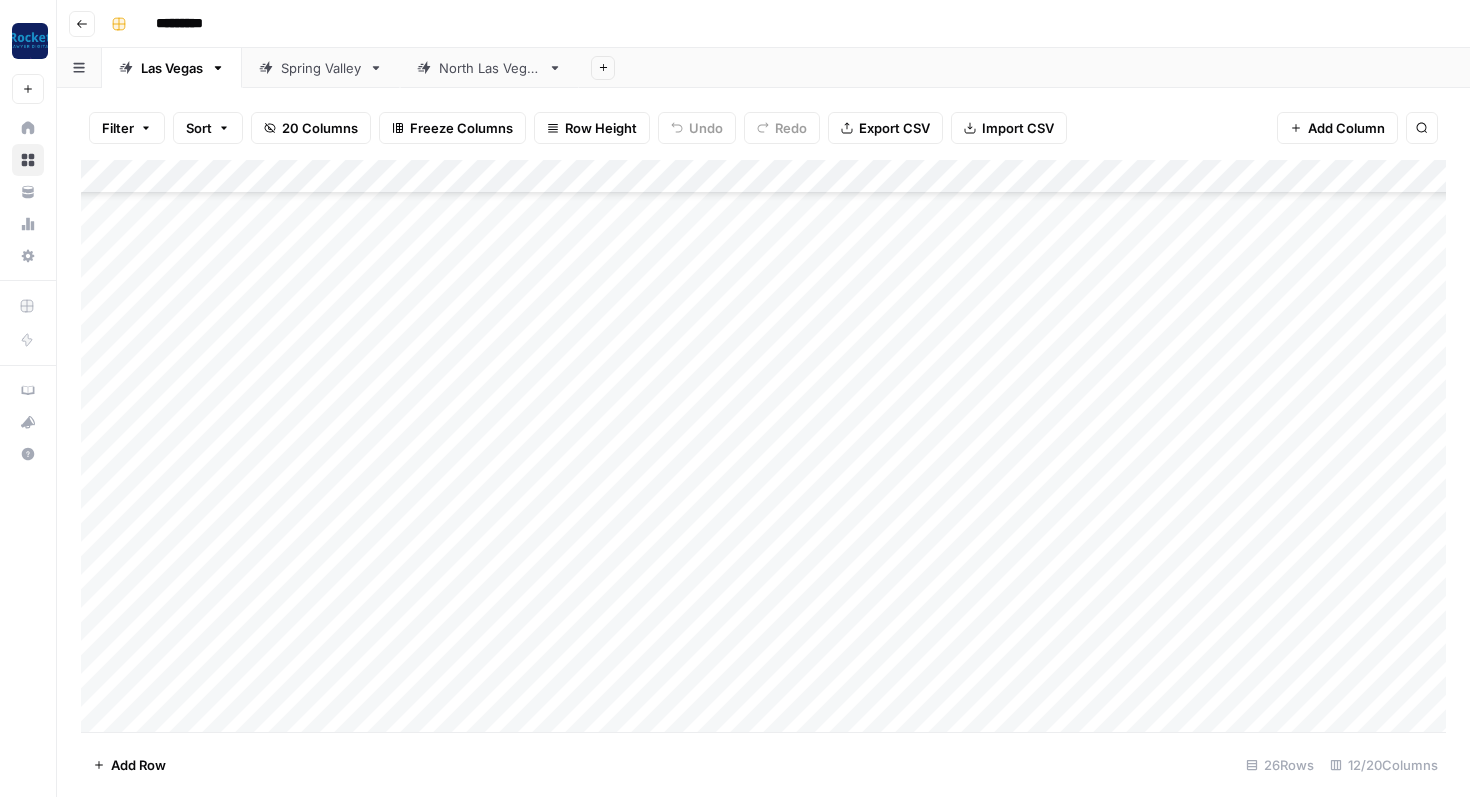 scroll, scrollTop: 378, scrollLeft: 0, axis: vertical 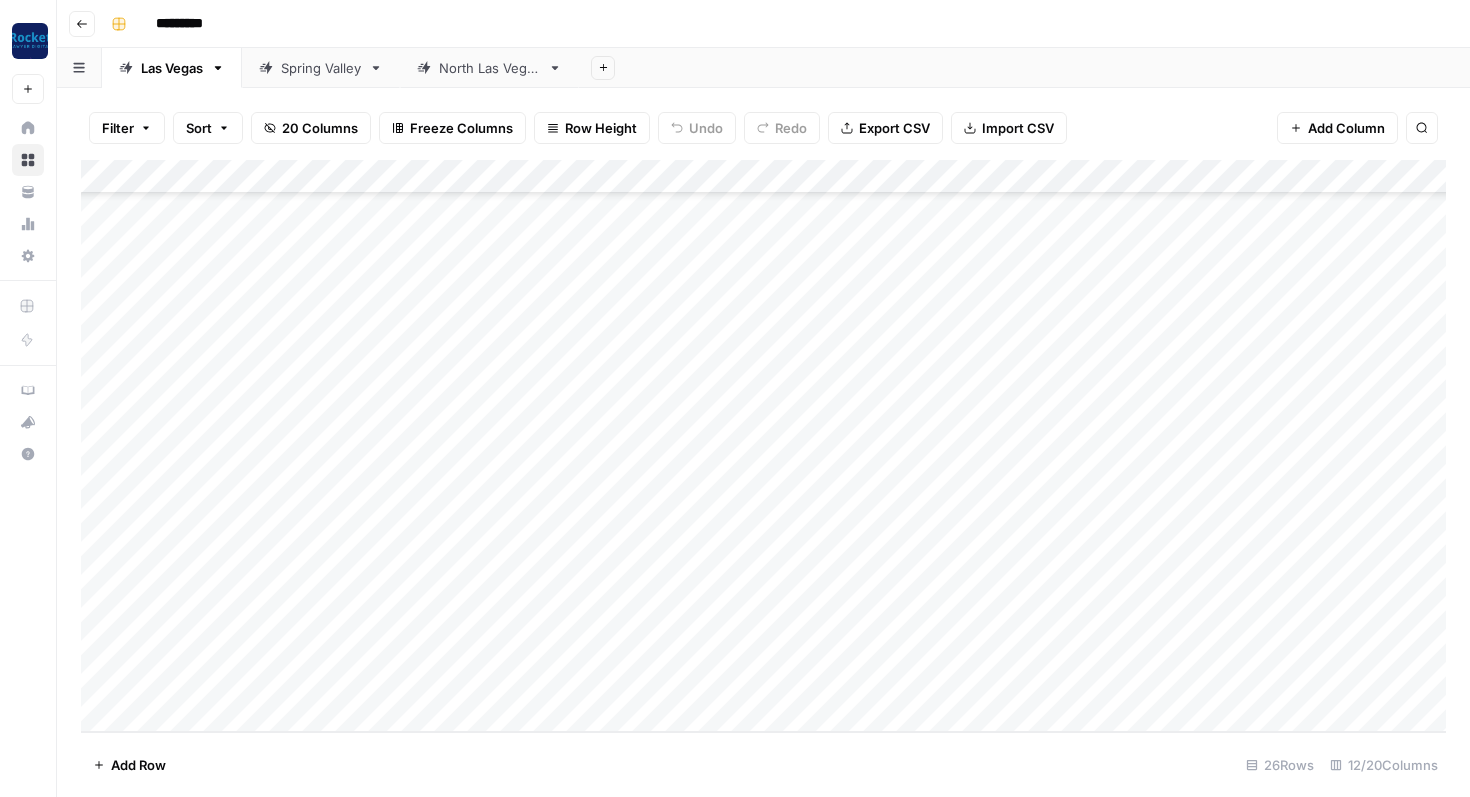 click on "Add Column" at bounding box center (763, 446) 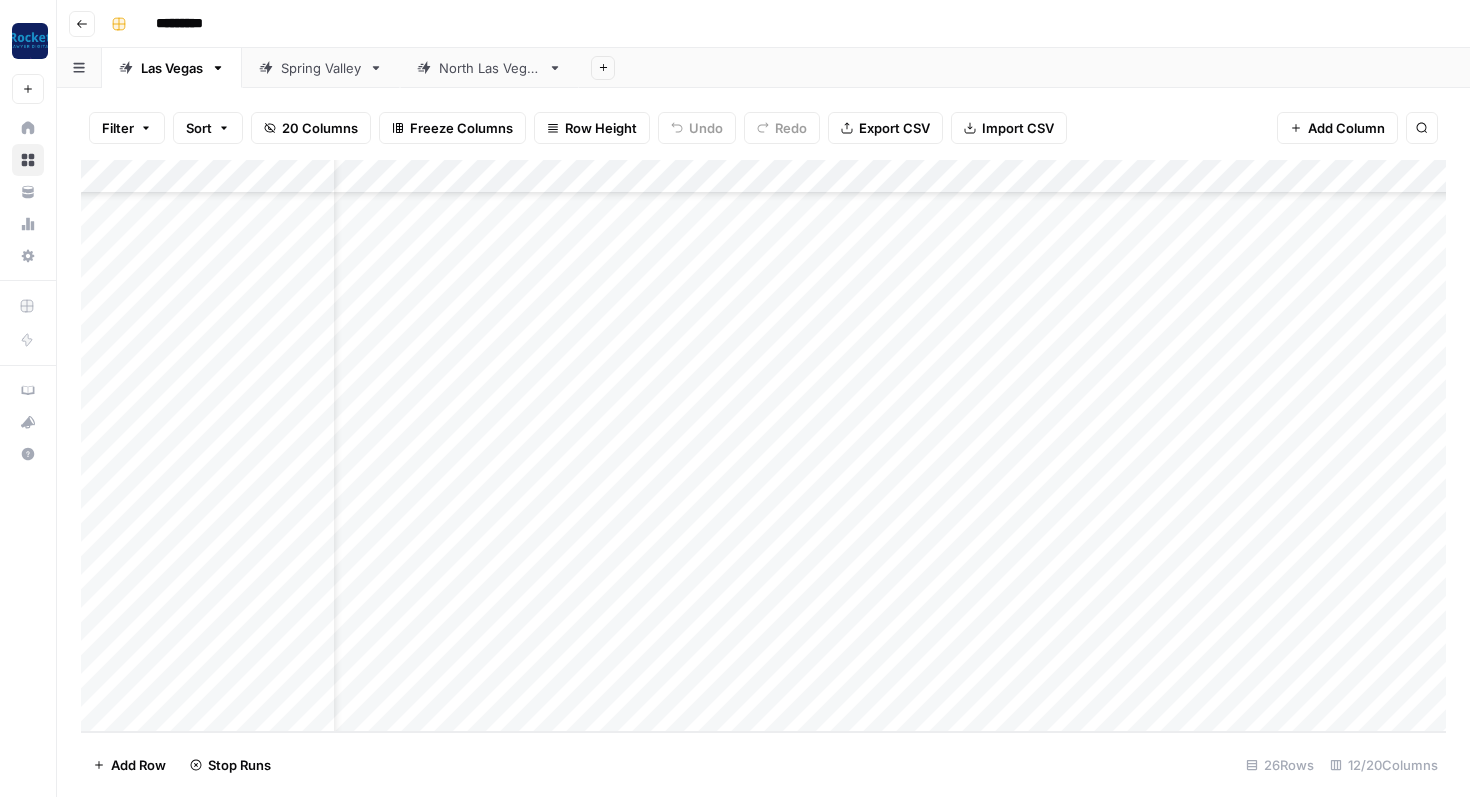 scroll, scrollTop: 378, scrollLeft: 92, axis: both 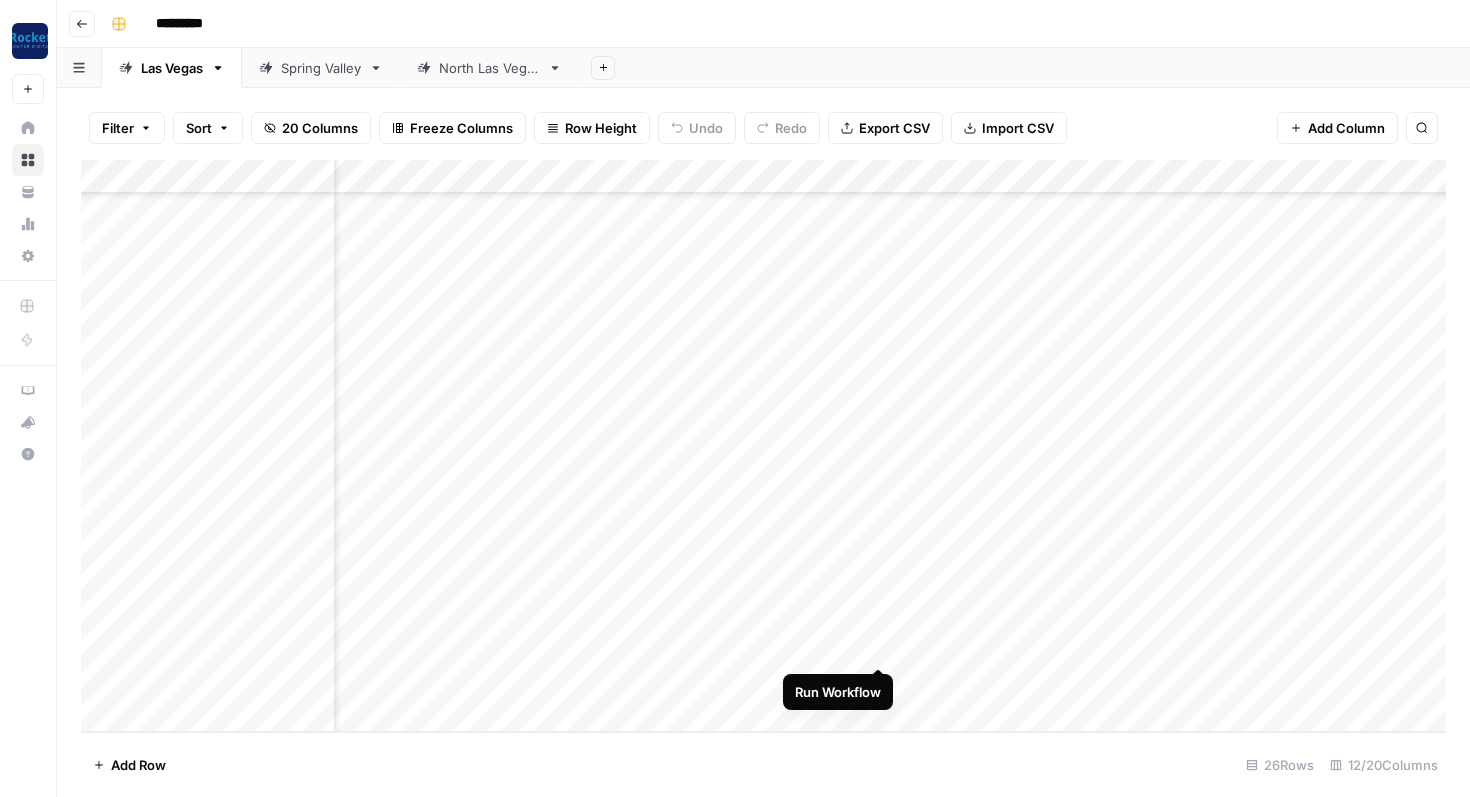 click on "Add Column" at bounding box center [763, 446] 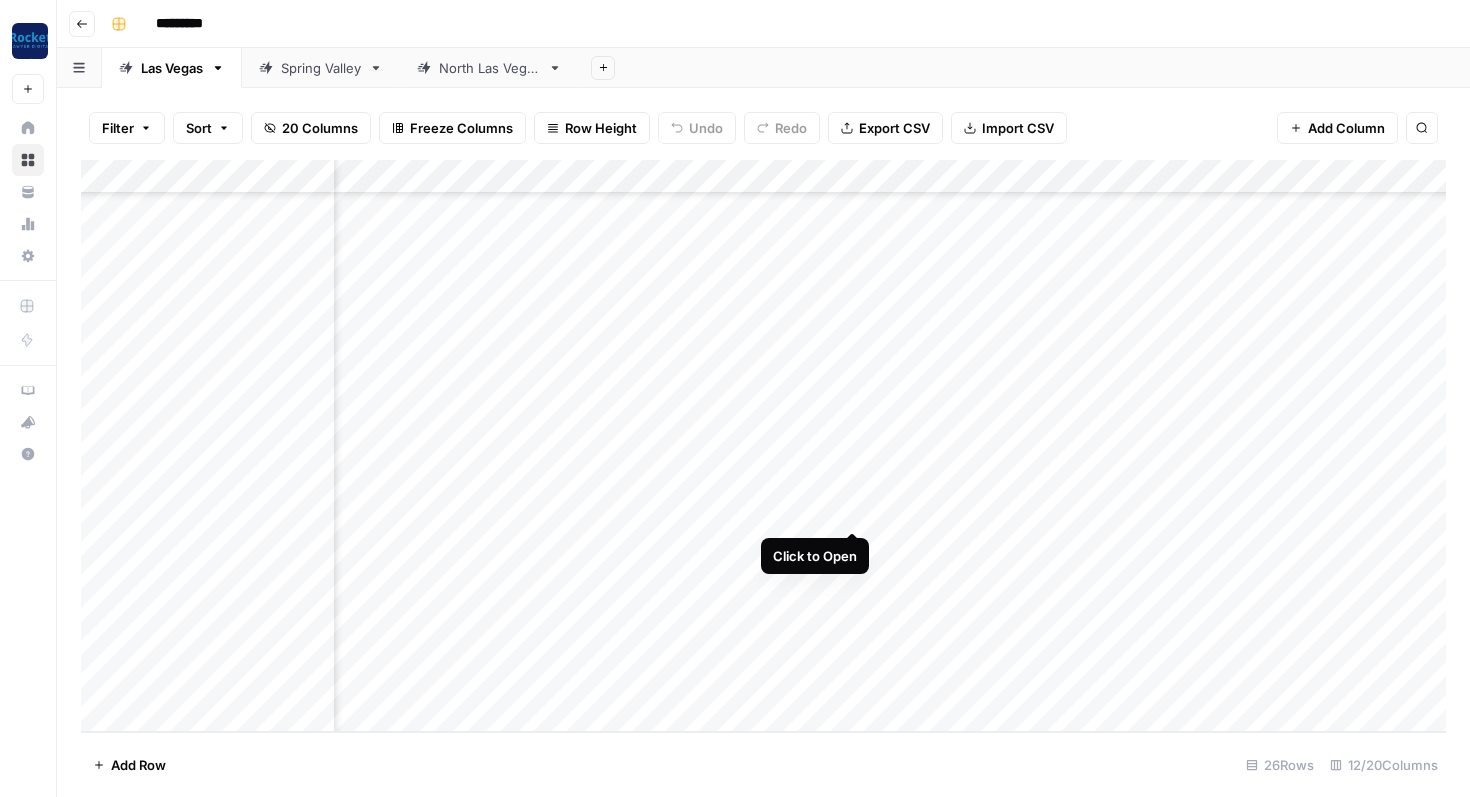scroll, scrollTop: 378, scrollLeft: 197, axis: both 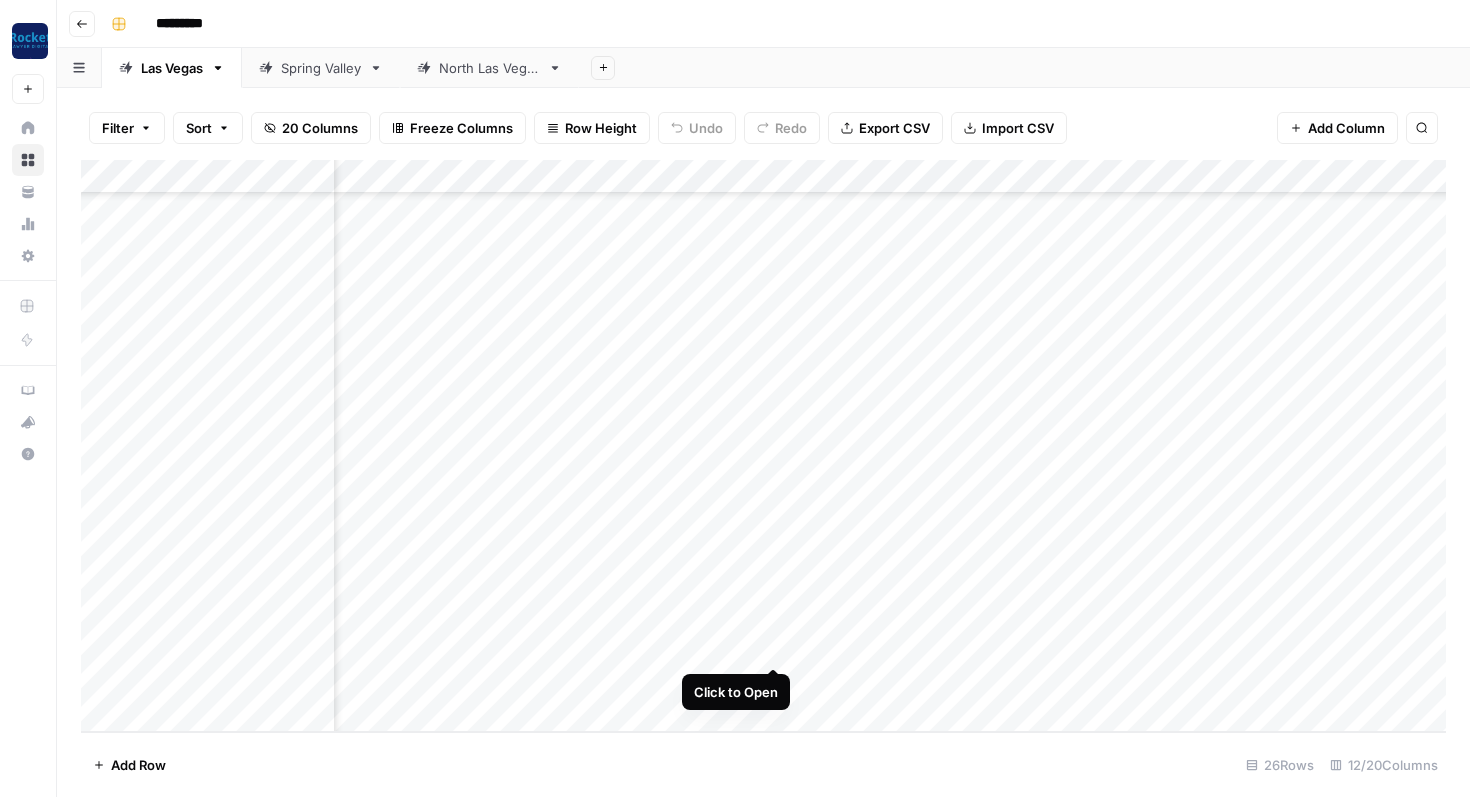 click on "Add Column" at bounding box center [763, 446] 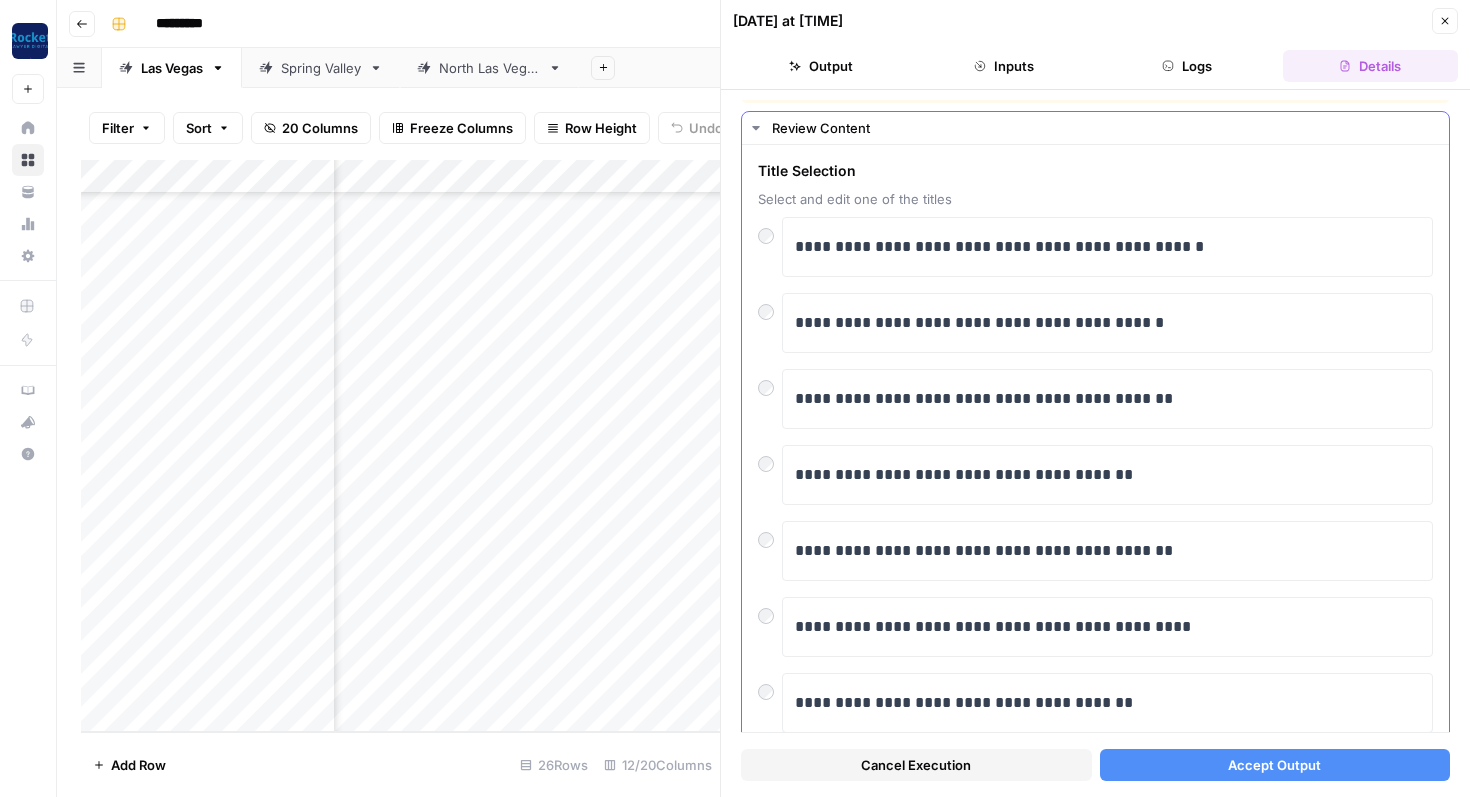 scroll, scrollTop: 0, scrollLeft: 0, axis: both 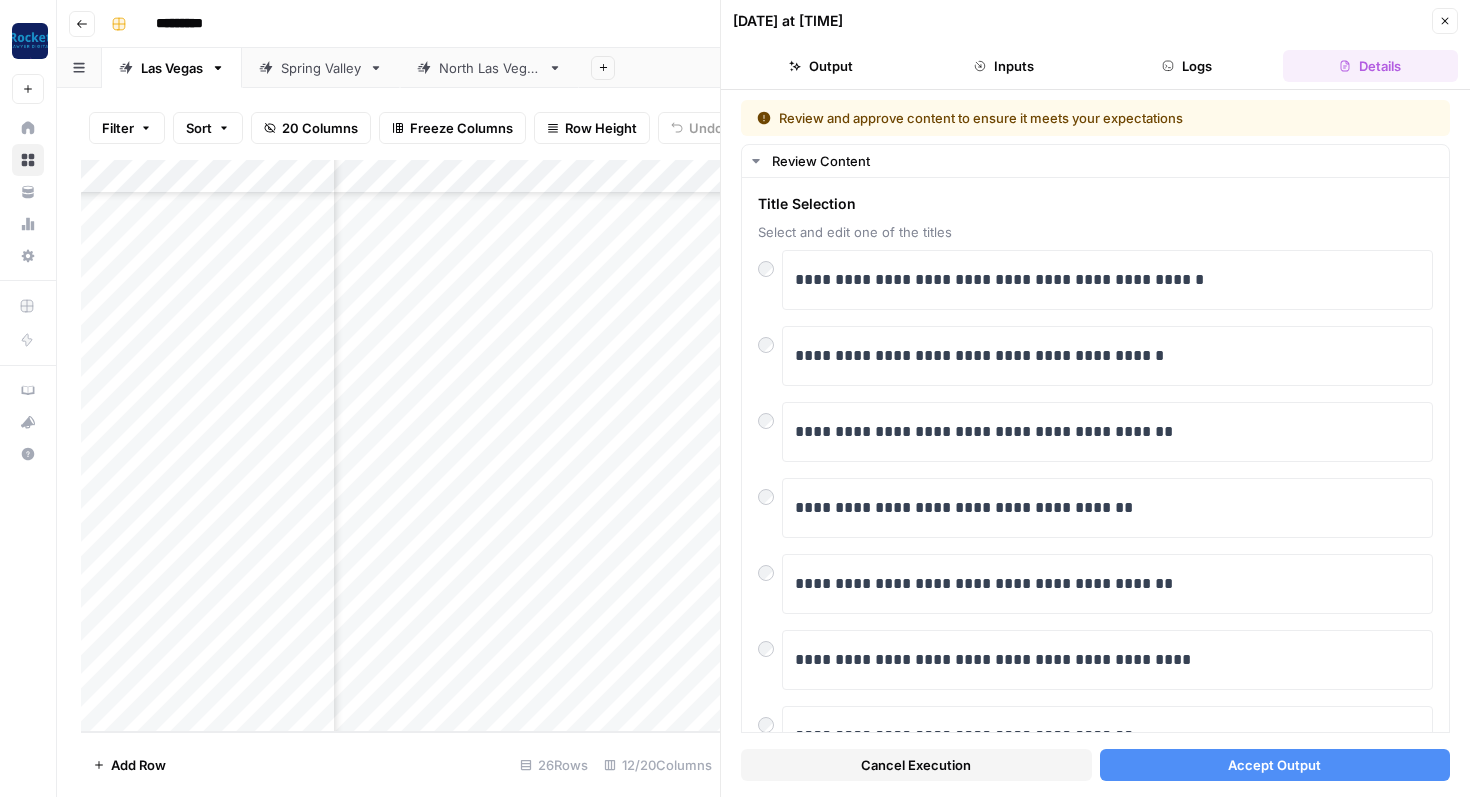 click on "Add Column" at bounding box center [400, 446] 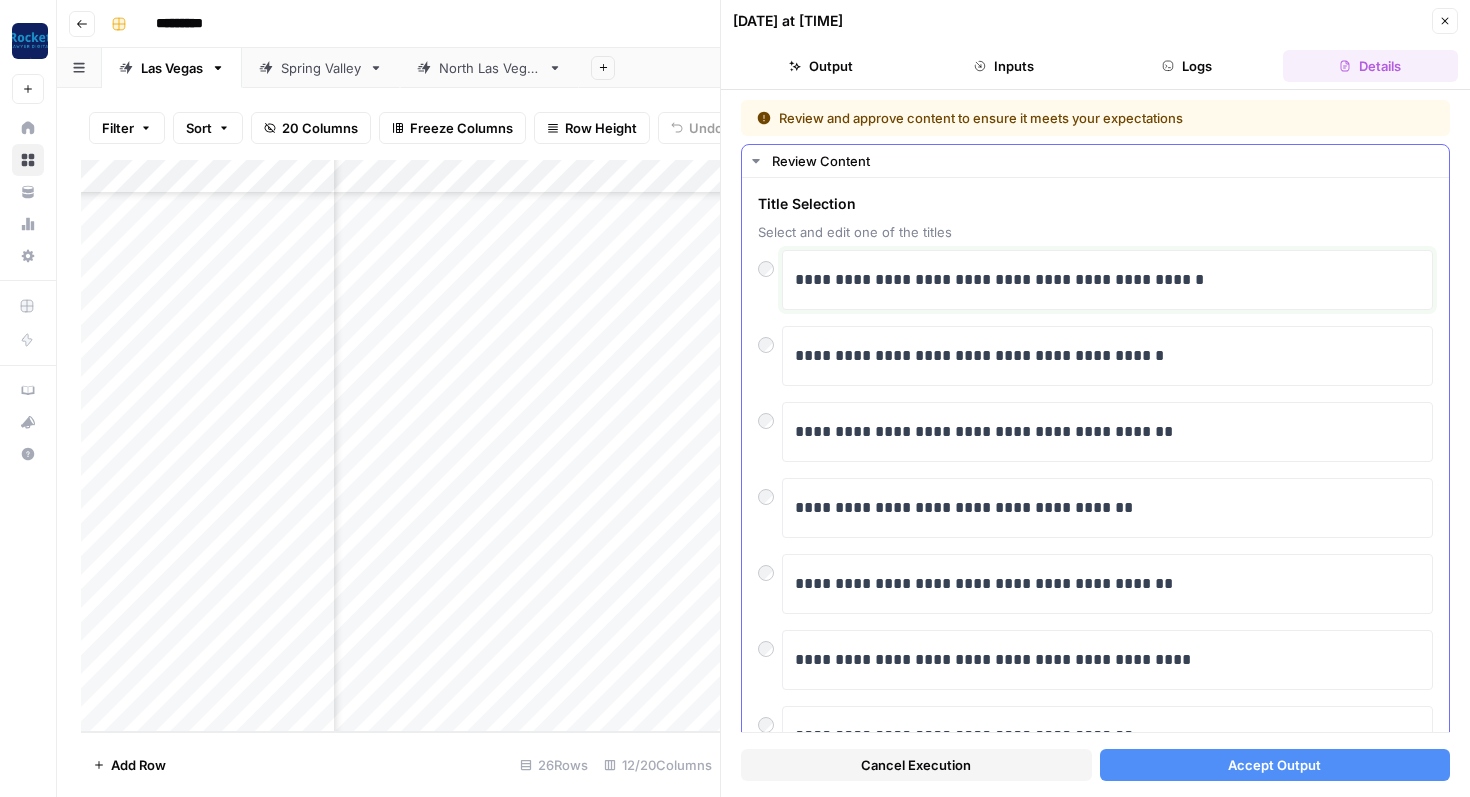 click on "**********" at bounding box center (1107, 280) 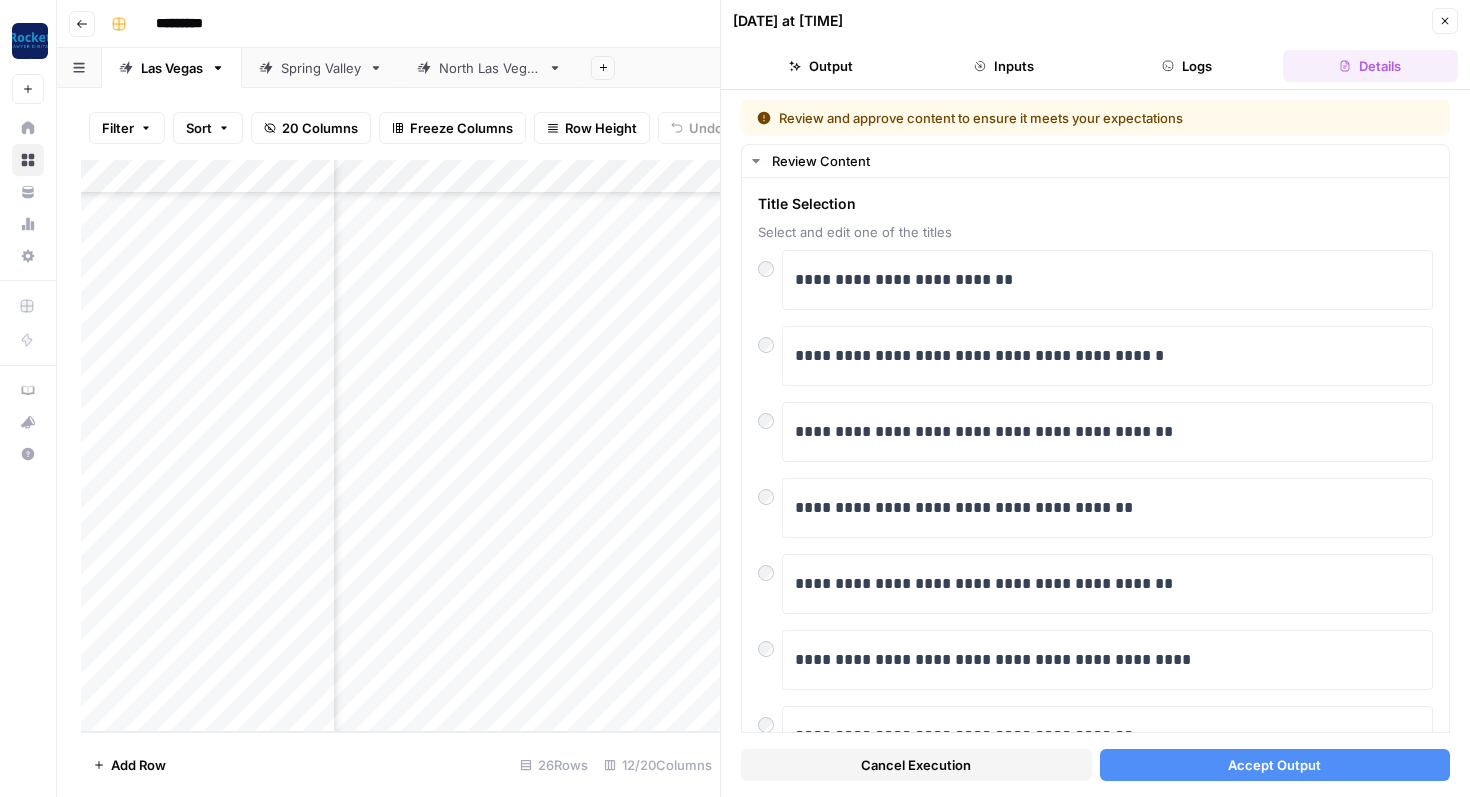click on "Accept Output" at bounding box center [1275, 765] 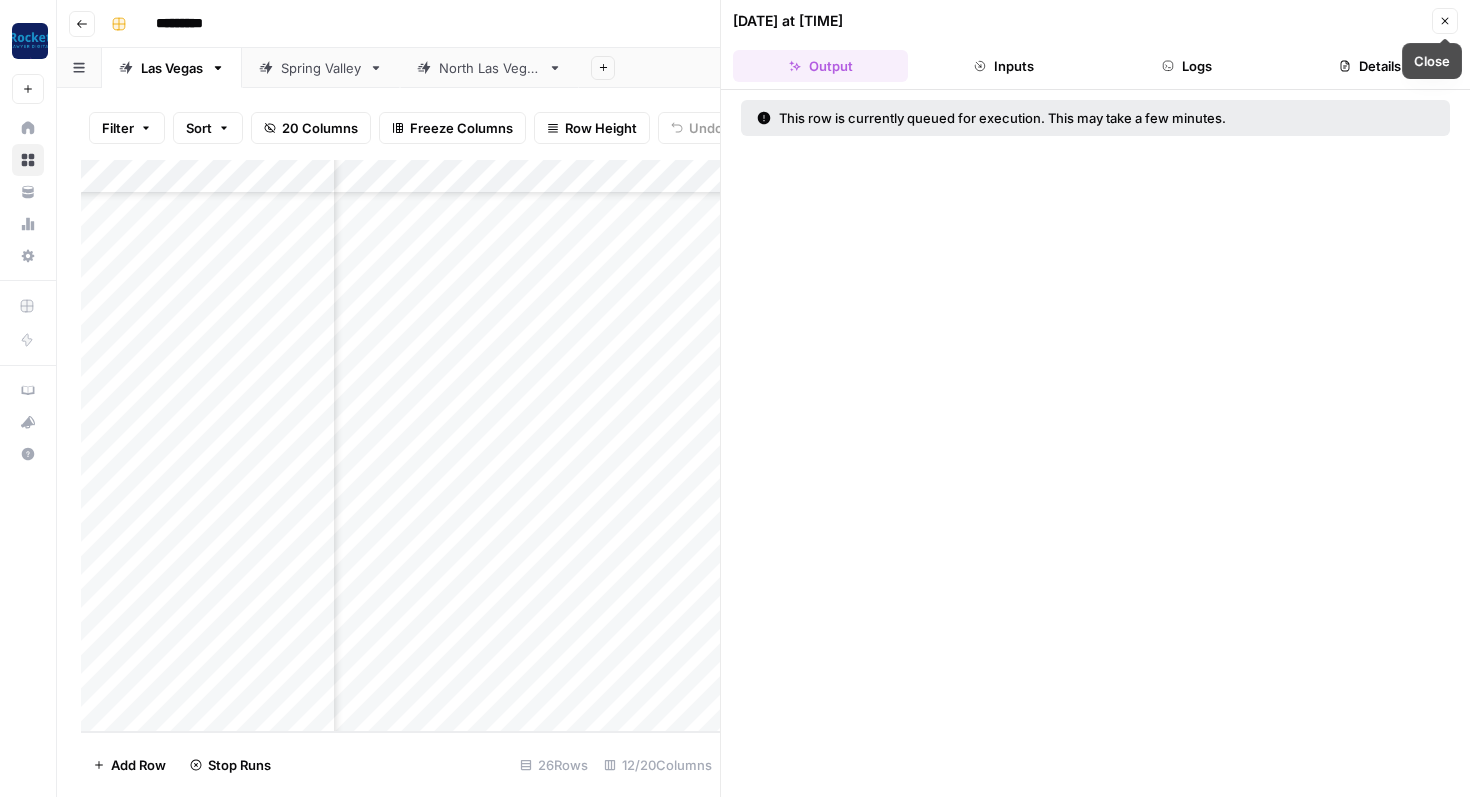 click 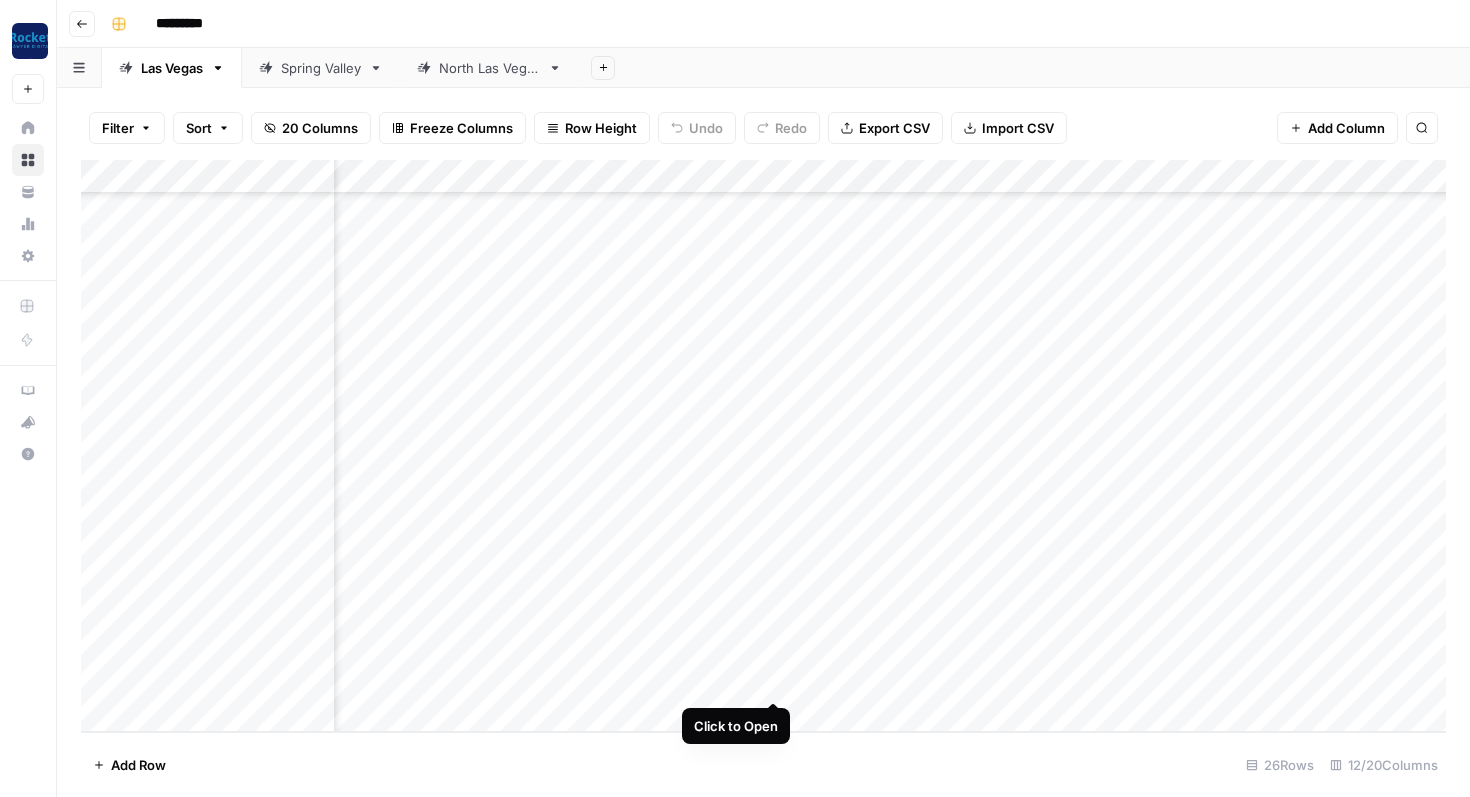 click on "Add Column" at bounding box center [763, 446] 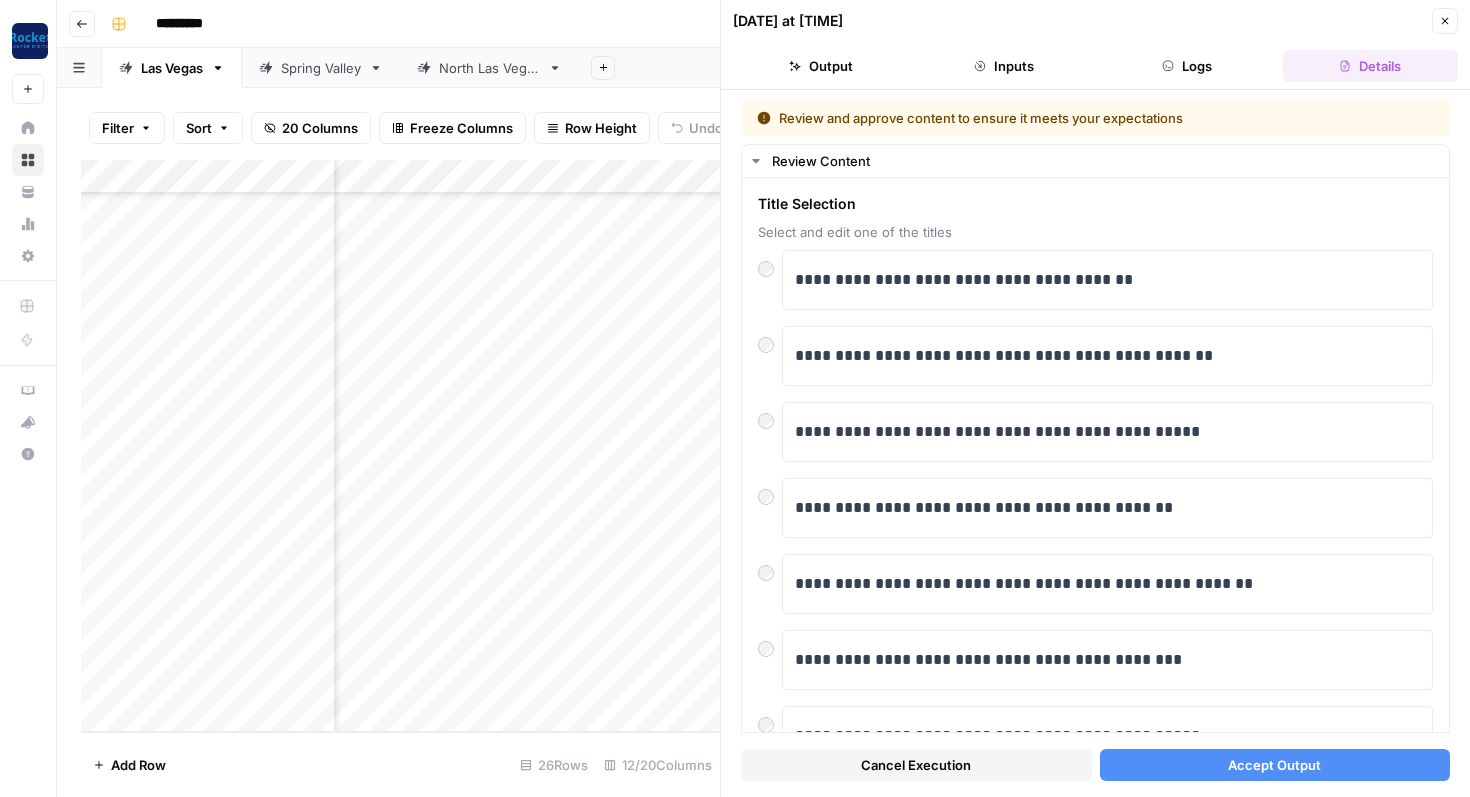 click on "Add Column" at bounding box center [400, 446] 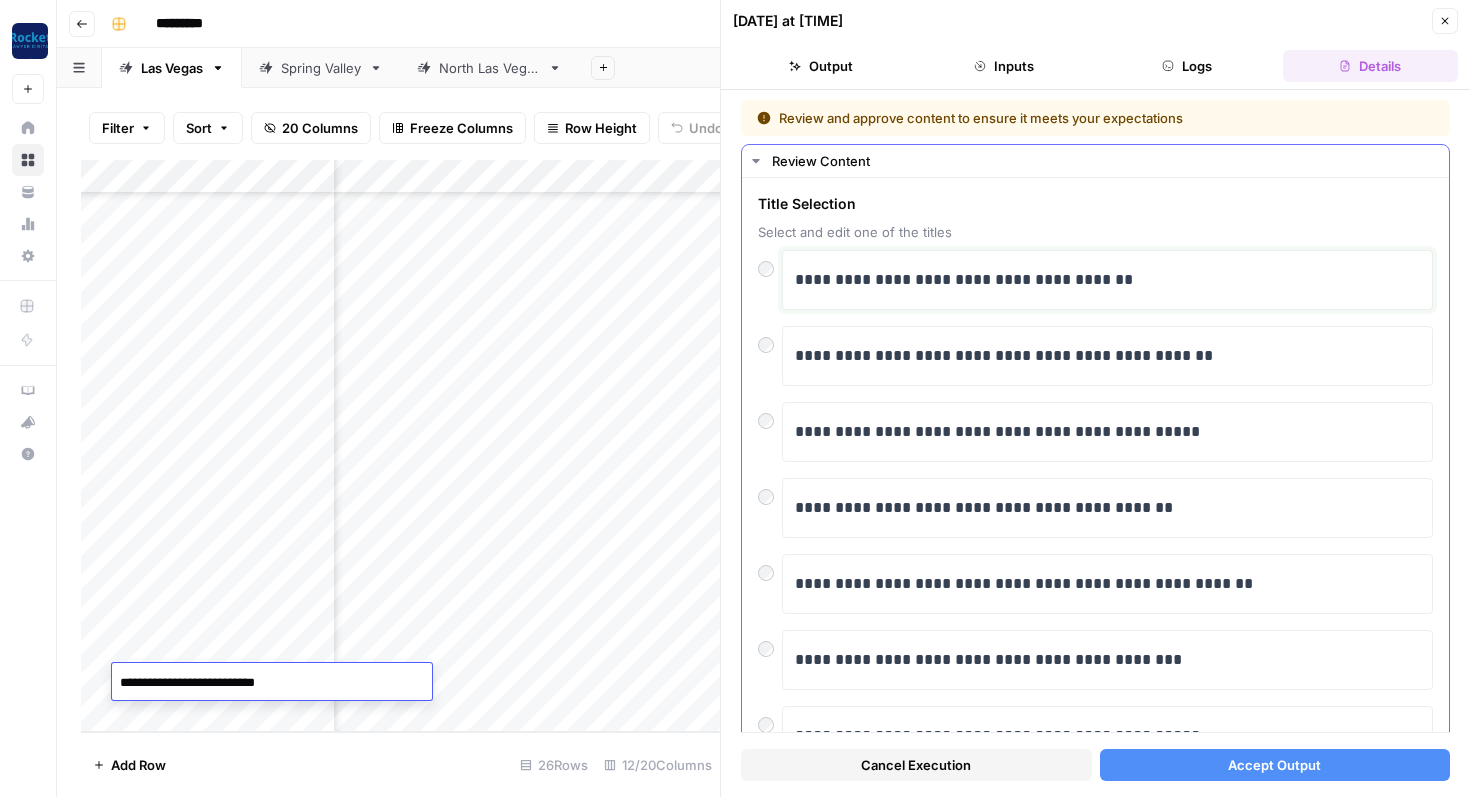 click on "**********" at bounding box center (1107, 280) 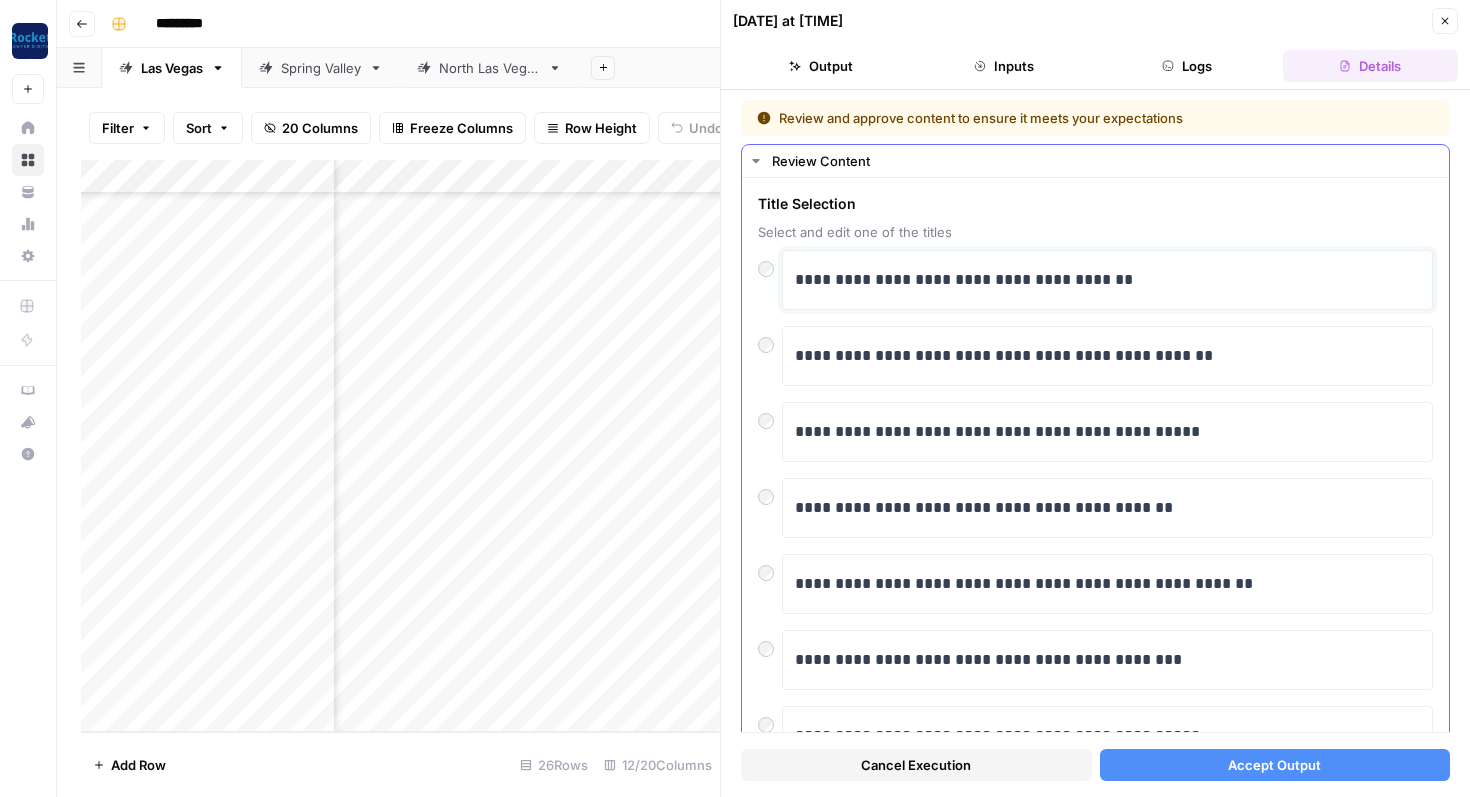 click on "**********" at bounding box center [1107, 280] 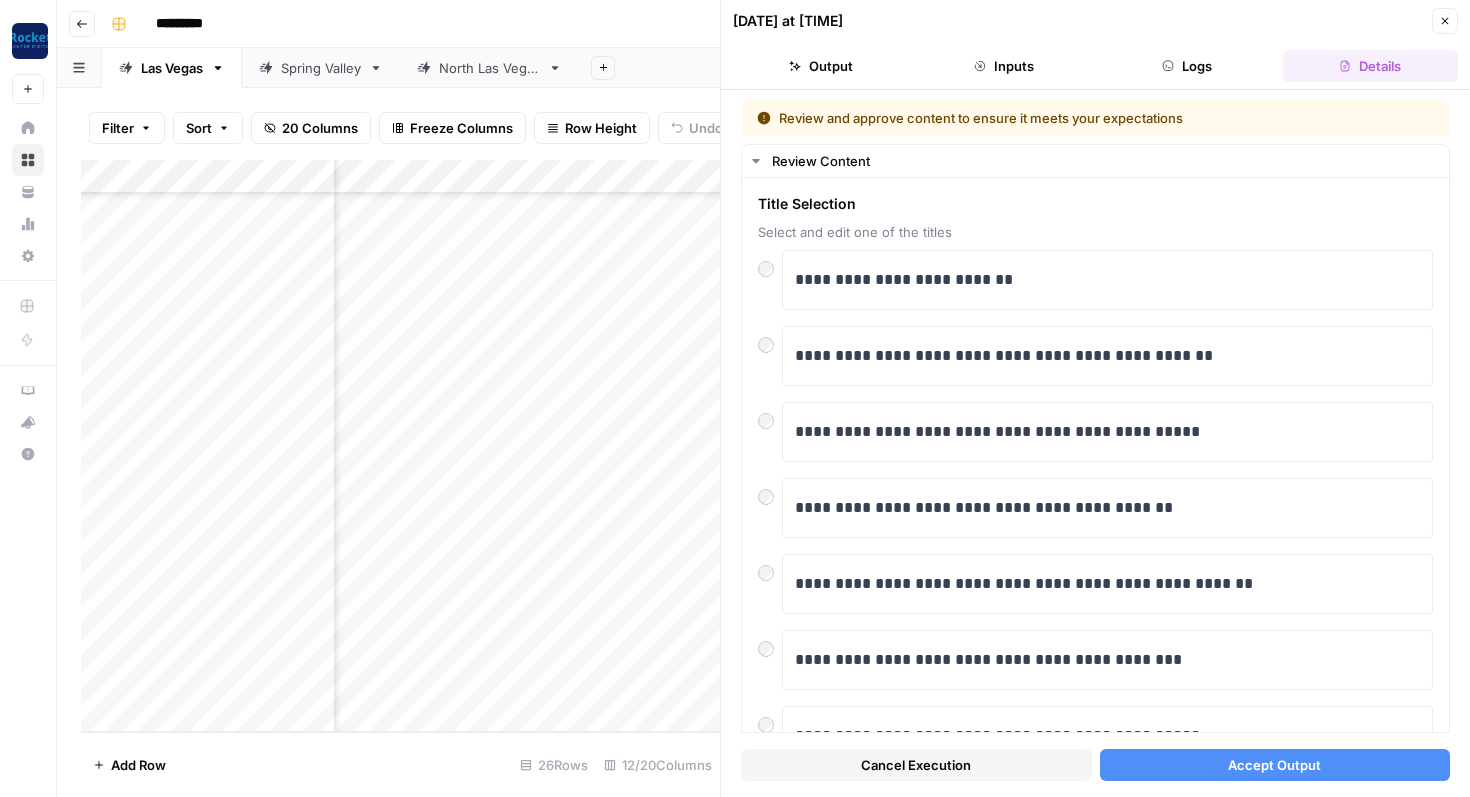 click on "Accept Output" at bounding box center (1275, 765) 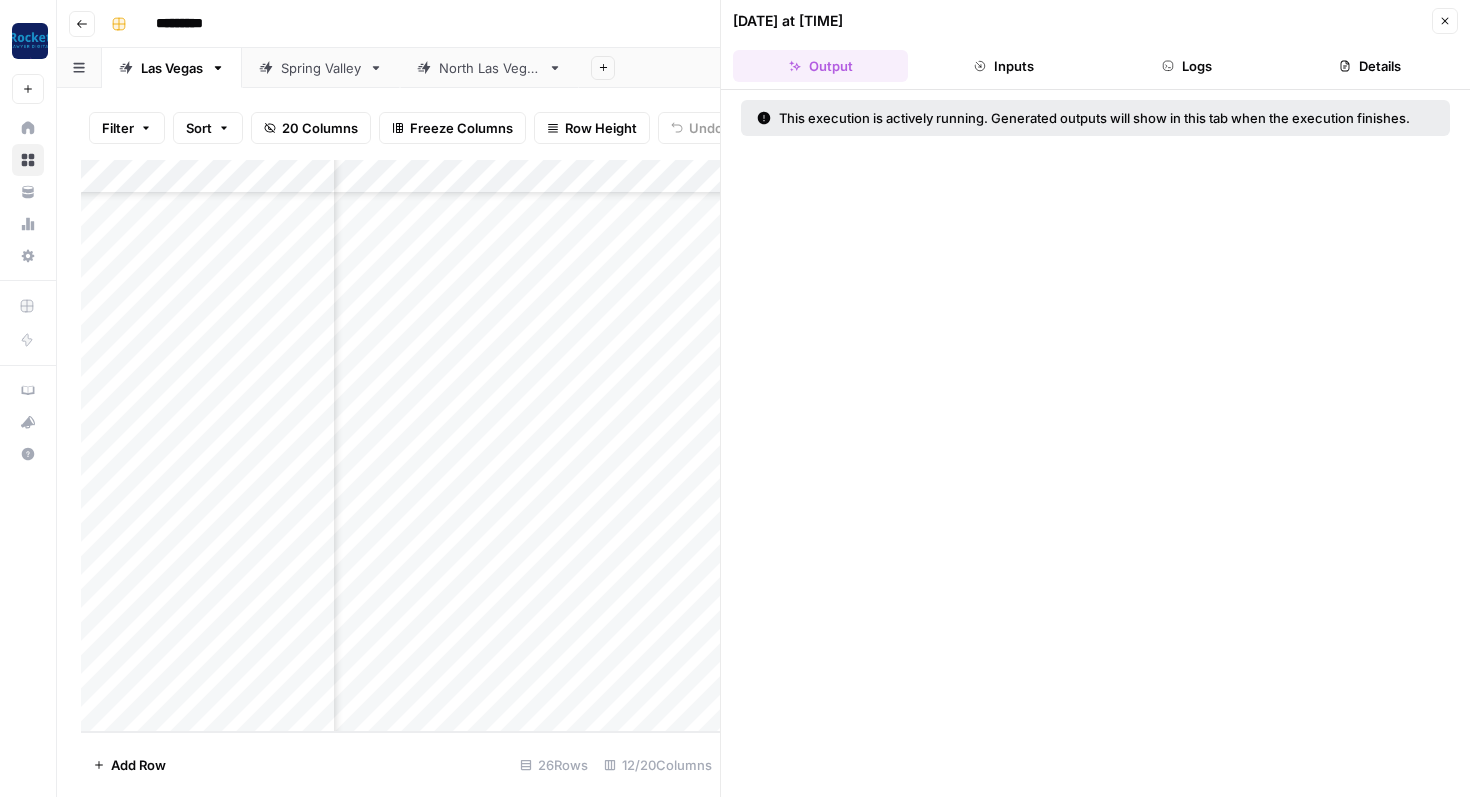 click on "Close" at bounding box center [1445, 21] 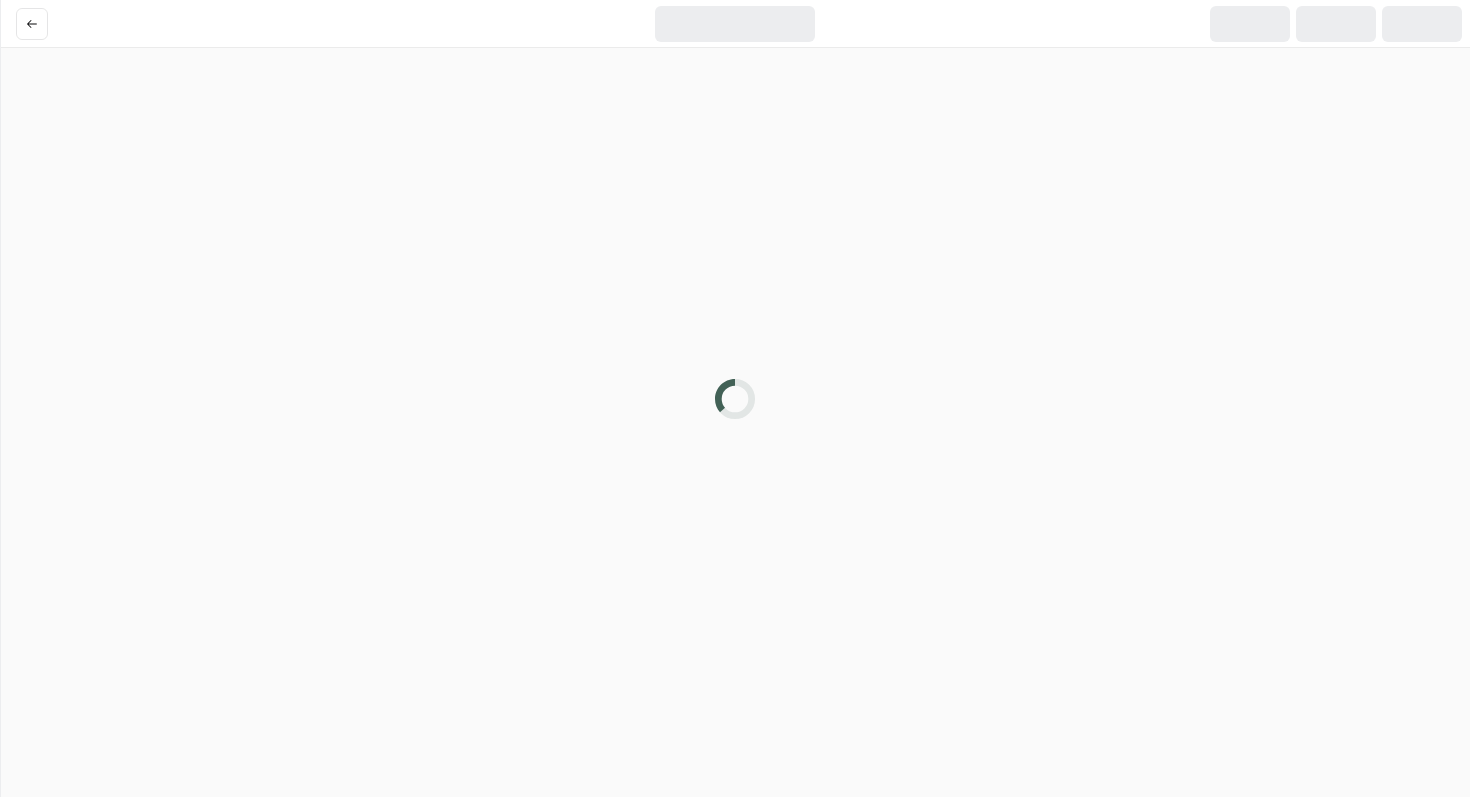 scroll, scrollTop: 0, scrollLeft: 0, axis: both 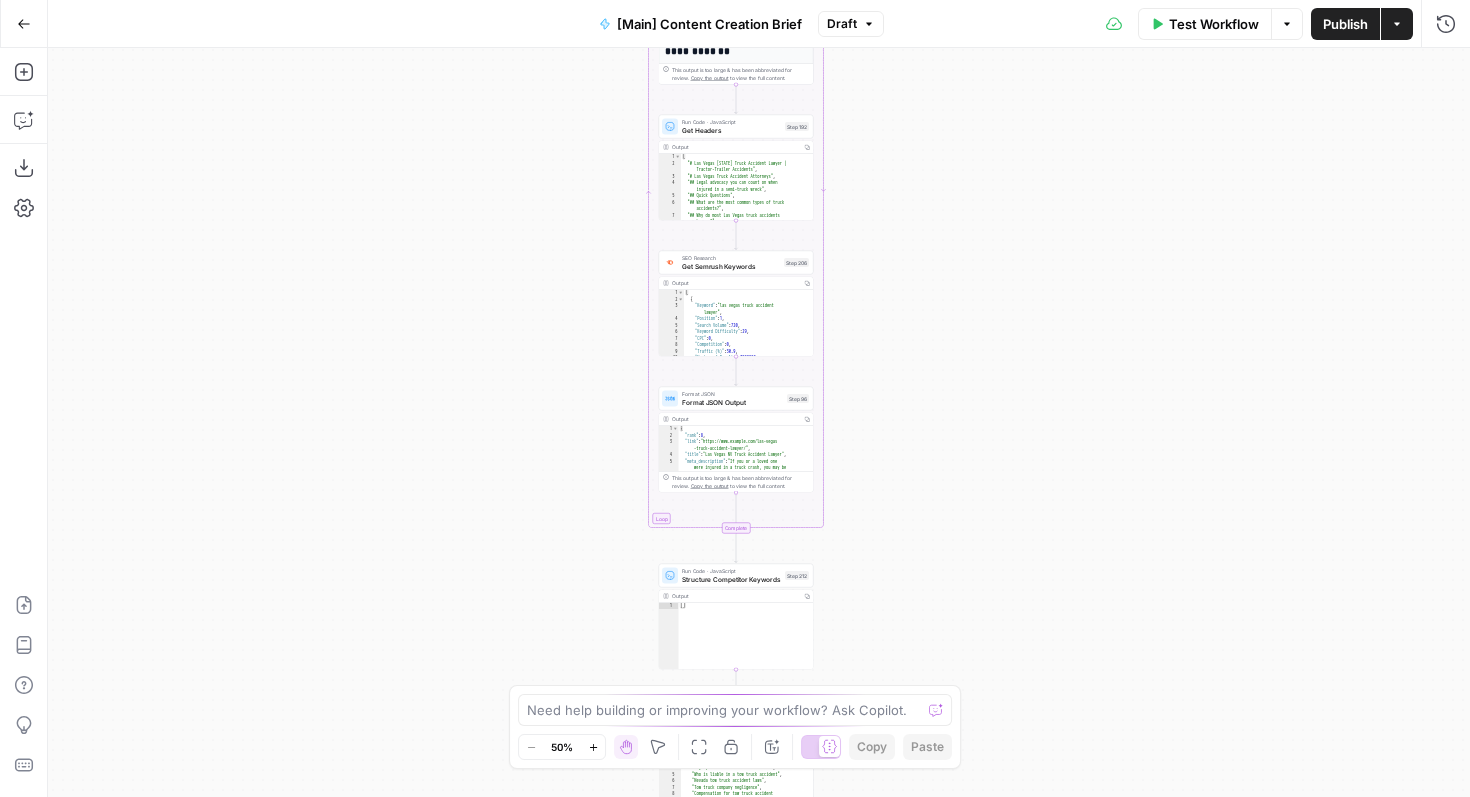 drag, startPoint x: 1047, startPoint y: 267, endPoint x: 1030, endPoint y: 640, distance: 373.3872 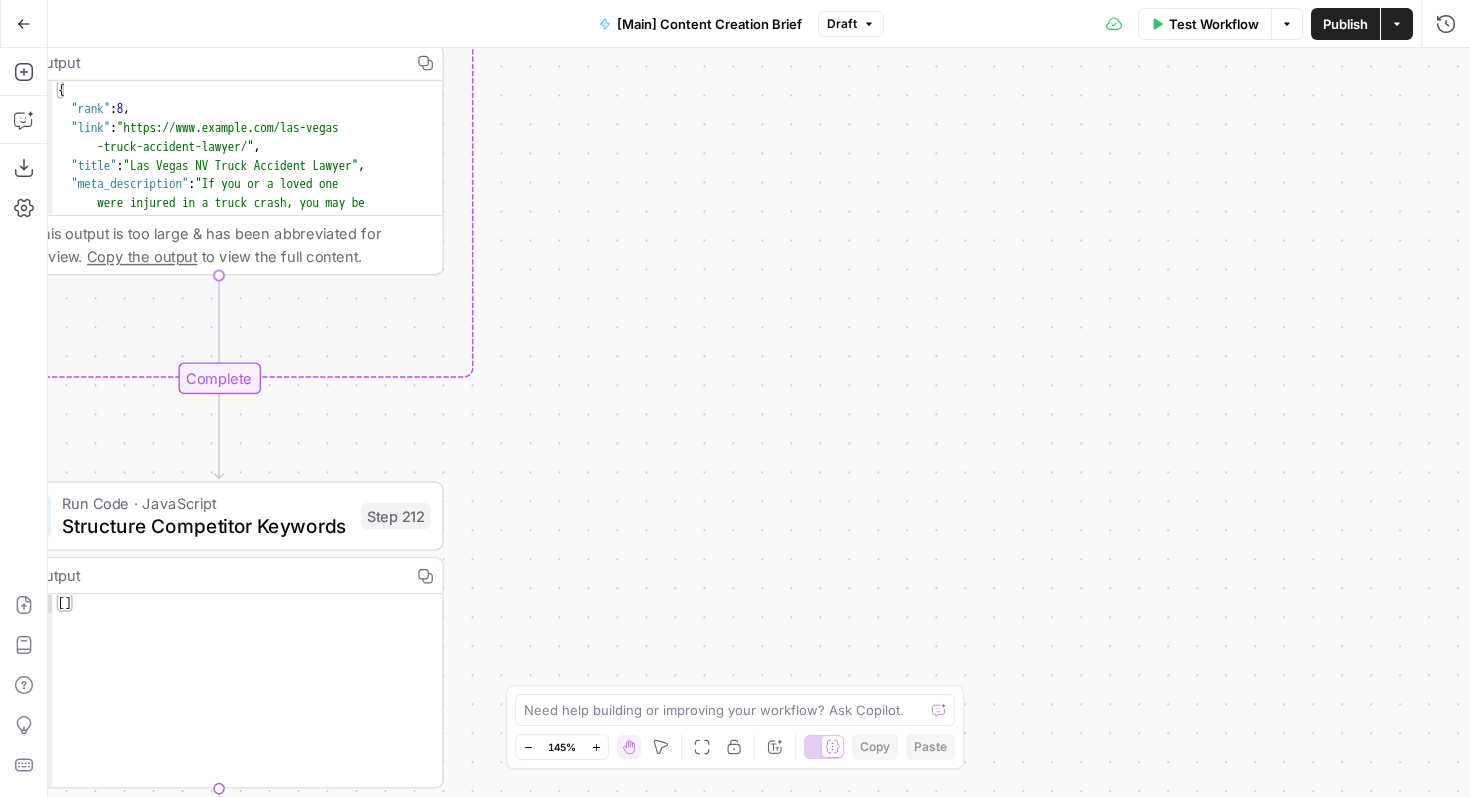 drag, startPoint x: 820, startPoint y: 507, endPoint x: 966, endPoint y: 343, distance: 219.57231 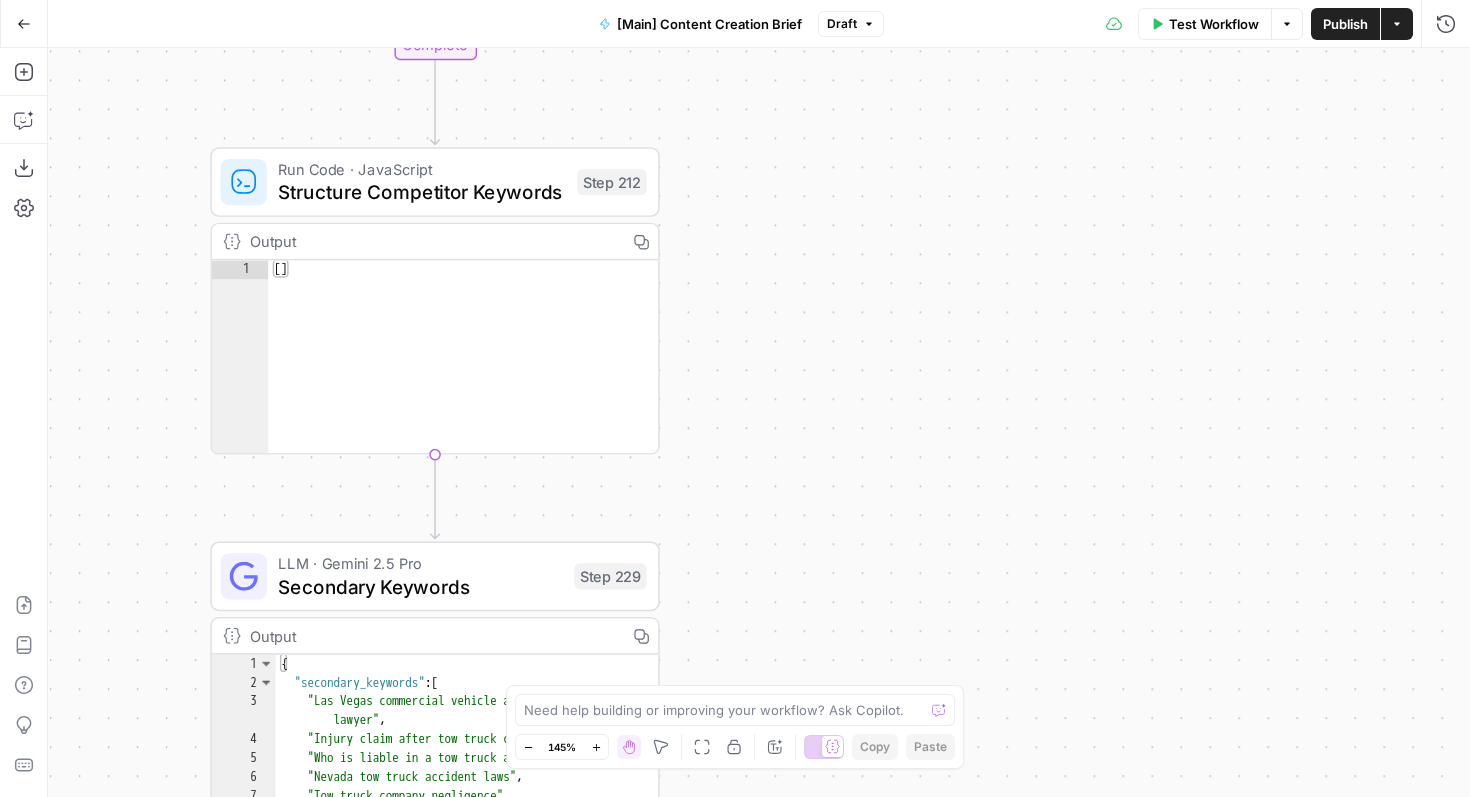 drag, startPoint x: 917, startPoint y: 445, endPoint x: 1041, endPoint y: 201, distance: 273.70056 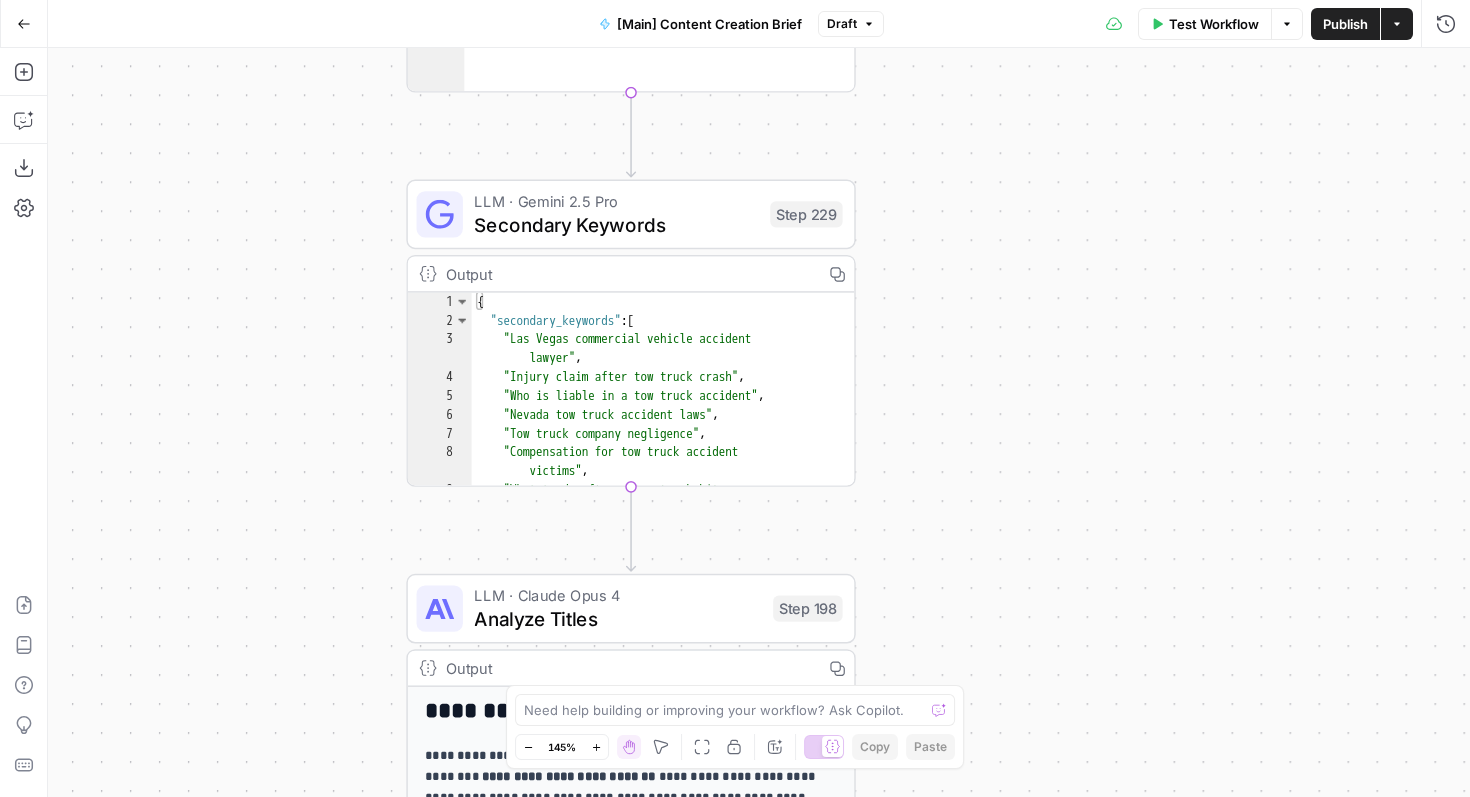 drag, startPoint x: 926, startPoint y: 426, endPoint x: 1095, endPoint y: 112, distance: 356.5908 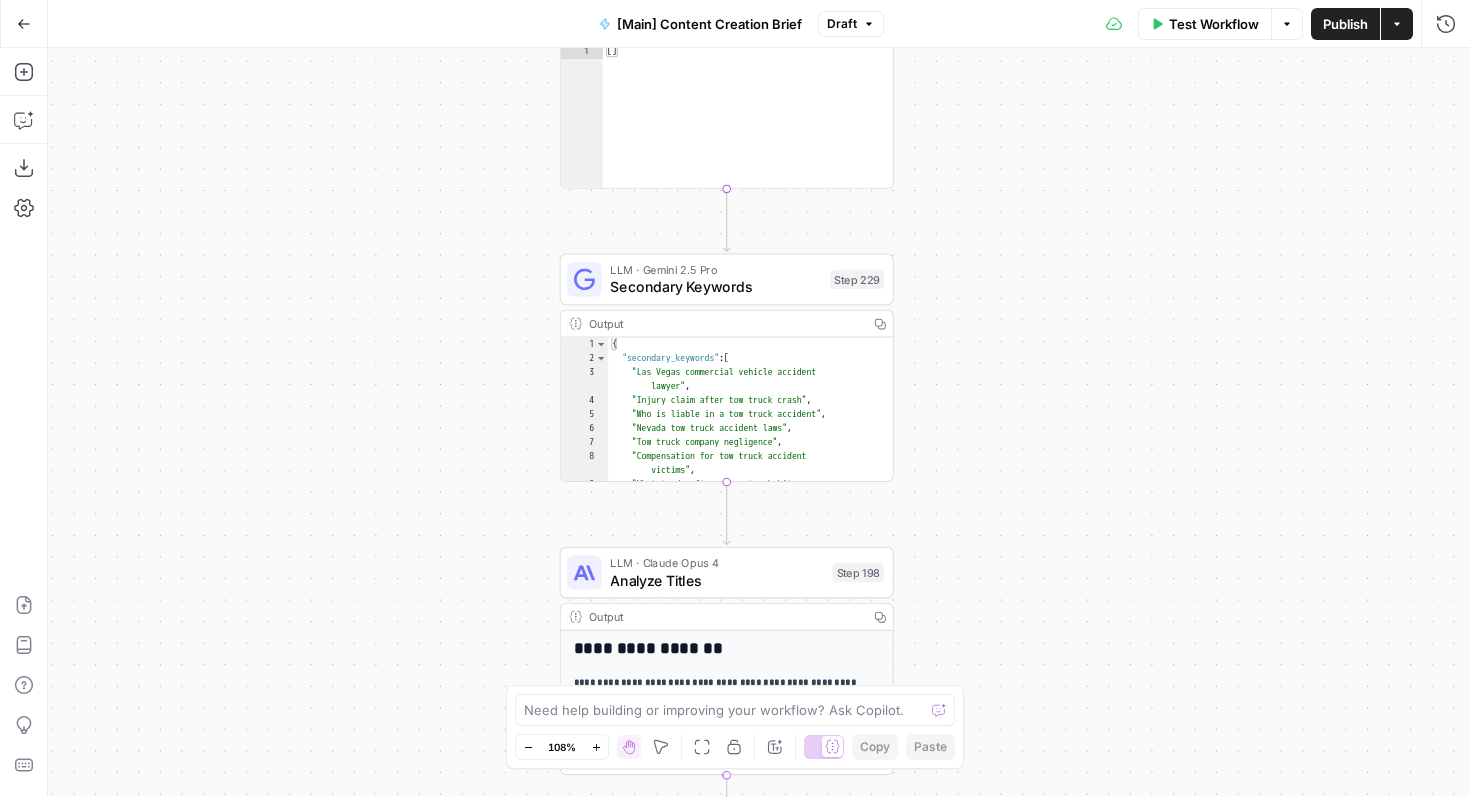 drag, startPoint x: 1003, startPoint y: 546, endPoint x: 997, endPoint y: 352, distance: 194.09276 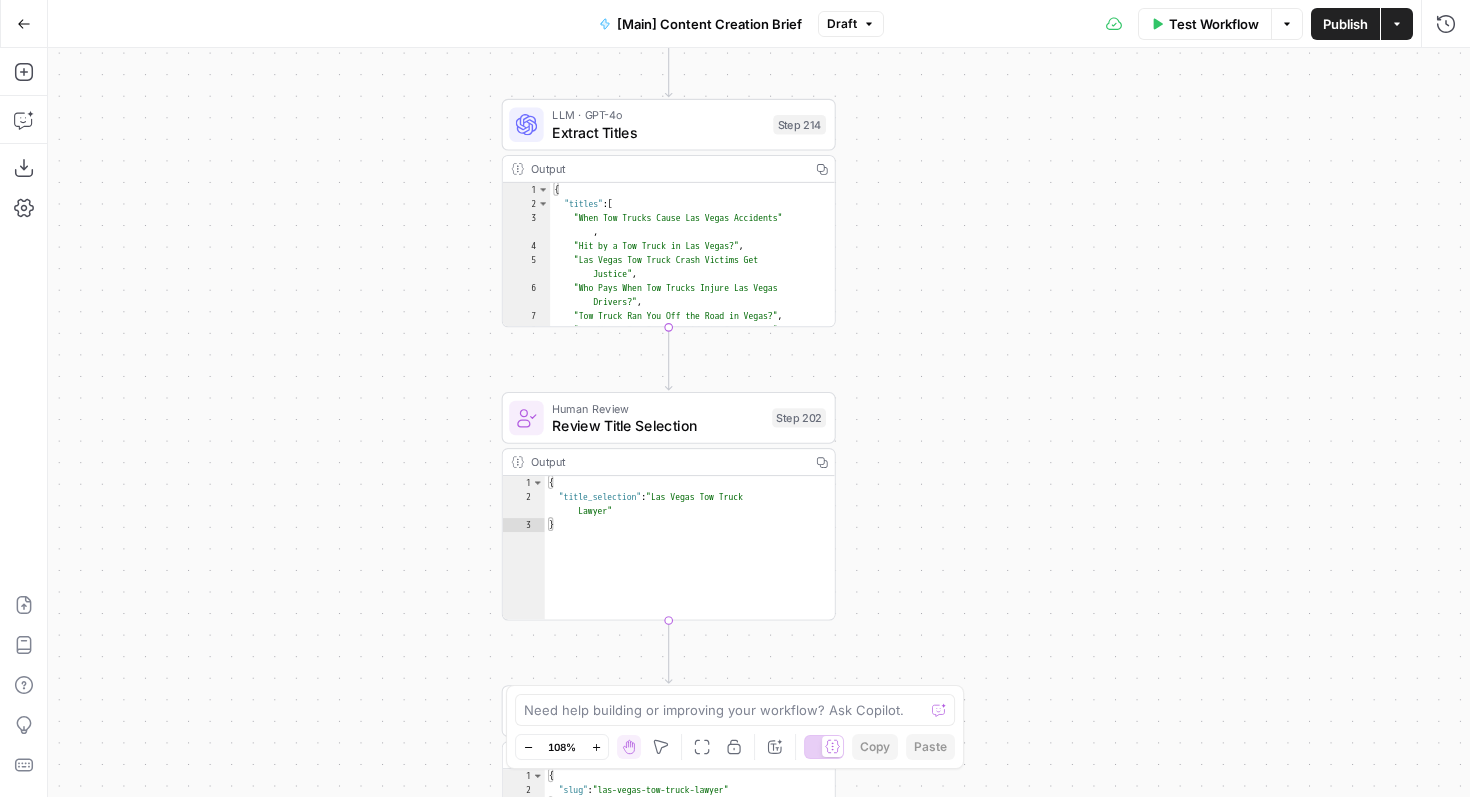 drag, startPoint x: 1002, startPoint y: 477, endPoint x: 950, endPoint y: -69, distance: 548.4706 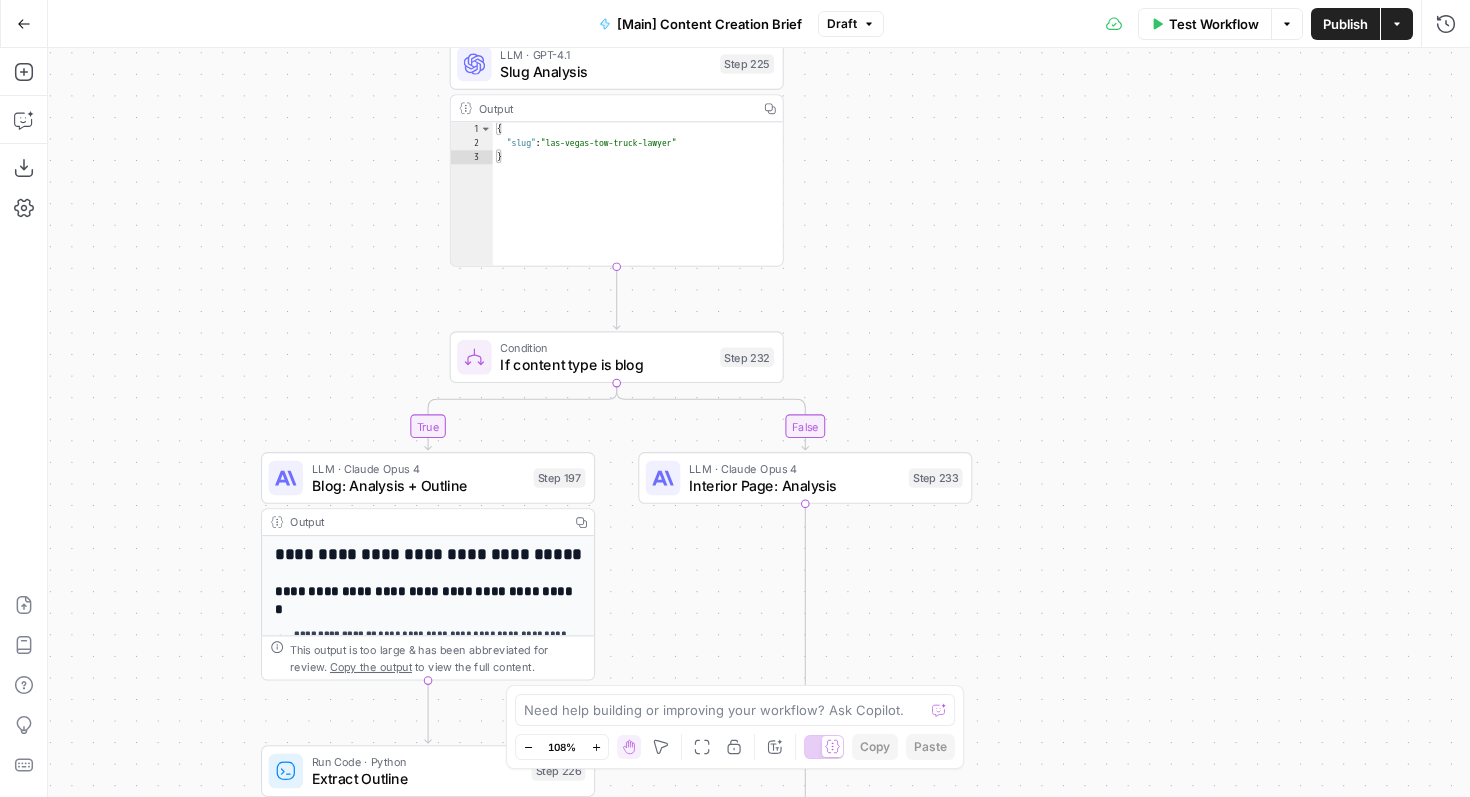 drag, startPoint x: 977, startPoint y: 554, endPoint x: 925, endPoint y: -94, distance: 650.08307 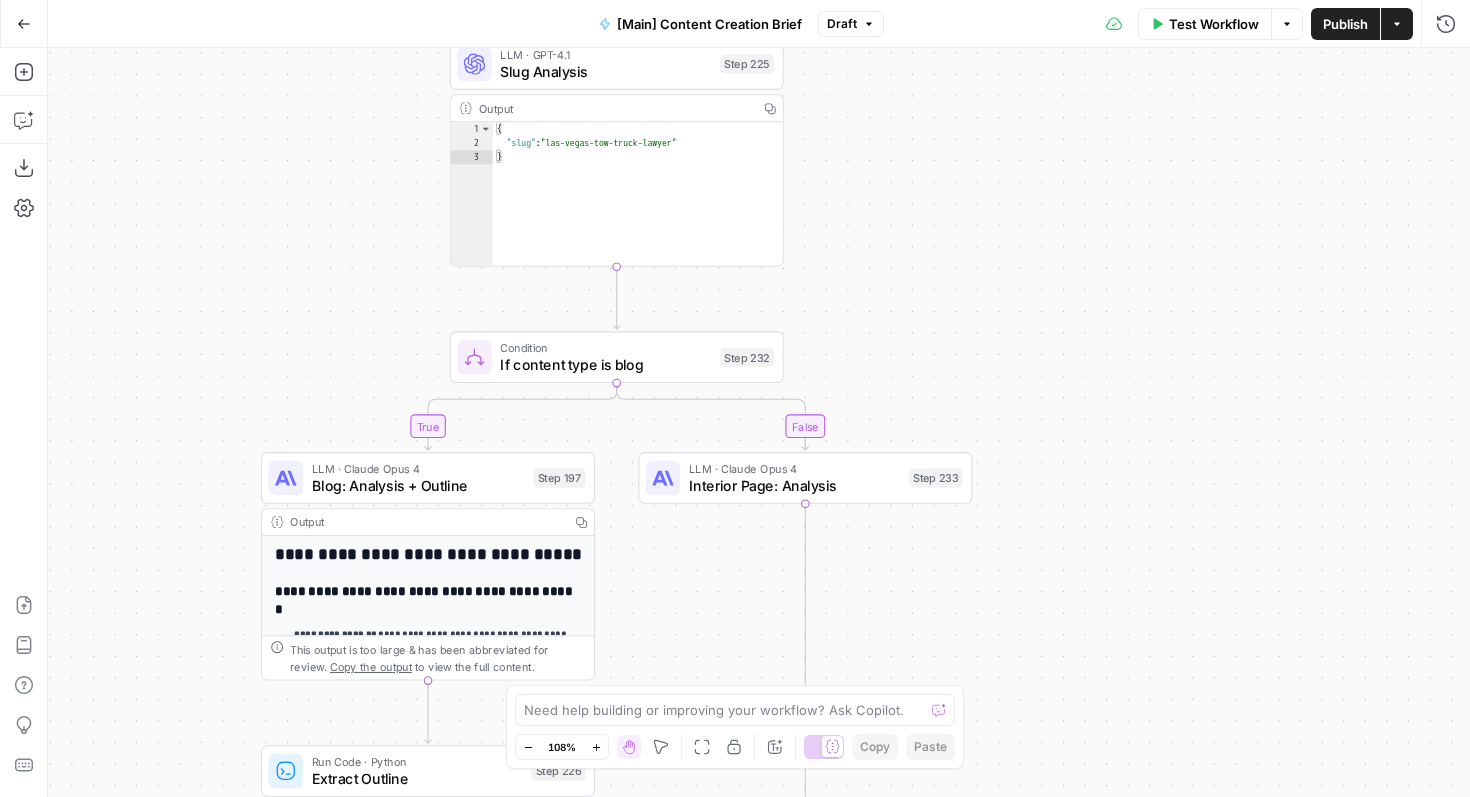 click on "Rocket Pilots New Home Browse Your Data Usage Settings Recent Grids Ladah Law Ladah Law Content Refresh Beck & Beck Missouri Car Accident Lawyers Recent Workflows [Main] Content Creation Article [Main] Content Creation Brief [Main] Content Refresh Article AirOps Academy What's new?
5
Help + Support Go Back [Main] Content Creation Brief Draft Test Workflow Options Publish Actions Run History Add Steps Copilot Download as JSON Settings Import JSON AirOps Academy Help Give Feedback Shortcuts true false true false Workflow Set Inputs Inputs Condition If city is provided Step 223 Output Copy 1 2 3 4 5 6 {    "search_metadata" :  {      "id" :  "6889148cbf04d5b266756cbb" ,      "status" :  "Success" ,      "json_endpoint" :  "https://serpapi.com          /searches/1d2dd43dab444ed2          /6889148cbf04d5b266756cbb.json" ,      "pixel_position_endpoint" :  "https          ://serpapi.com/searches          ,         1 2" at bounding box center (735, 398) 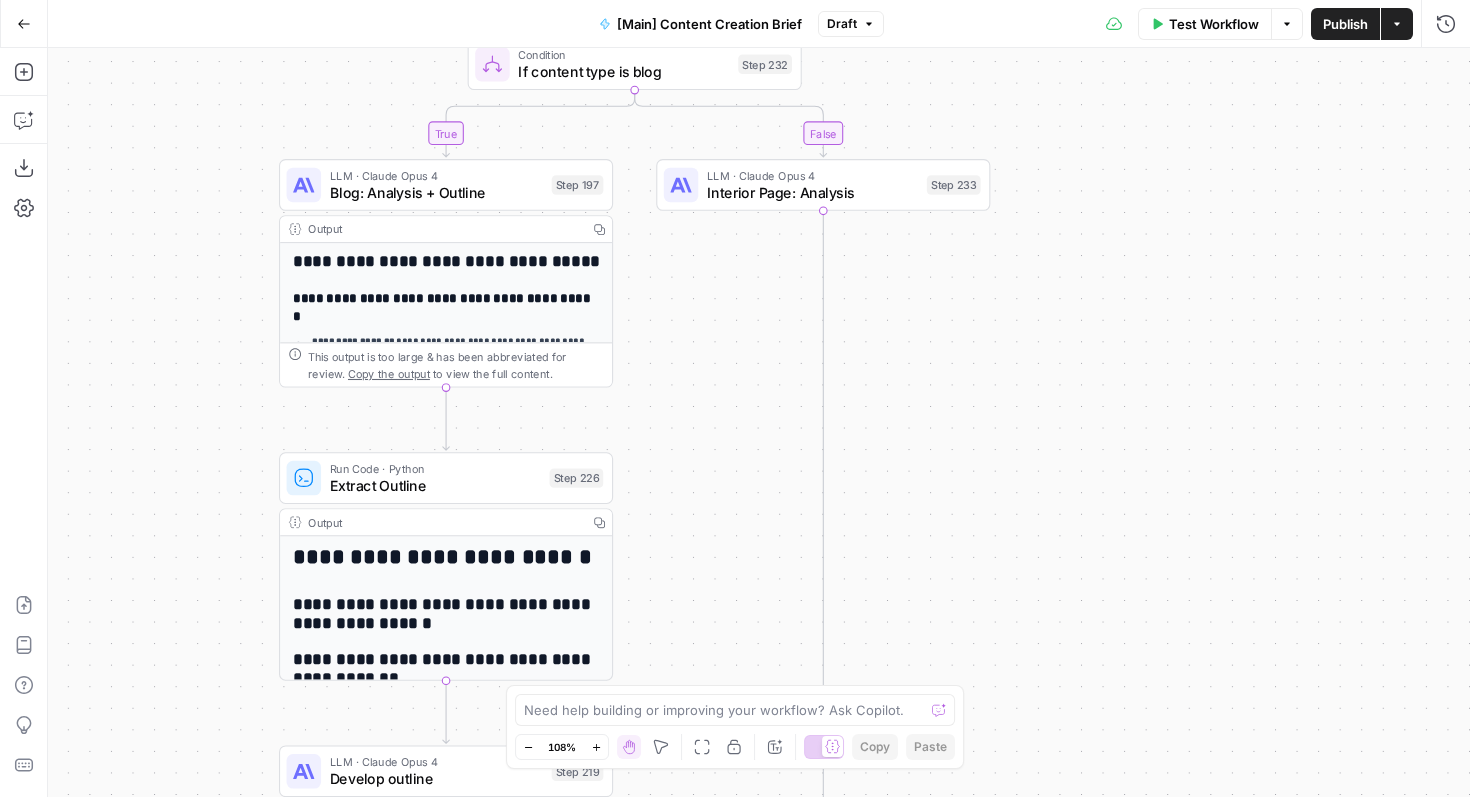drag, startPoint x: 1127, startPoint y: 506, endPoint x: 1145, endPoint y: 213, distance: 293.55237 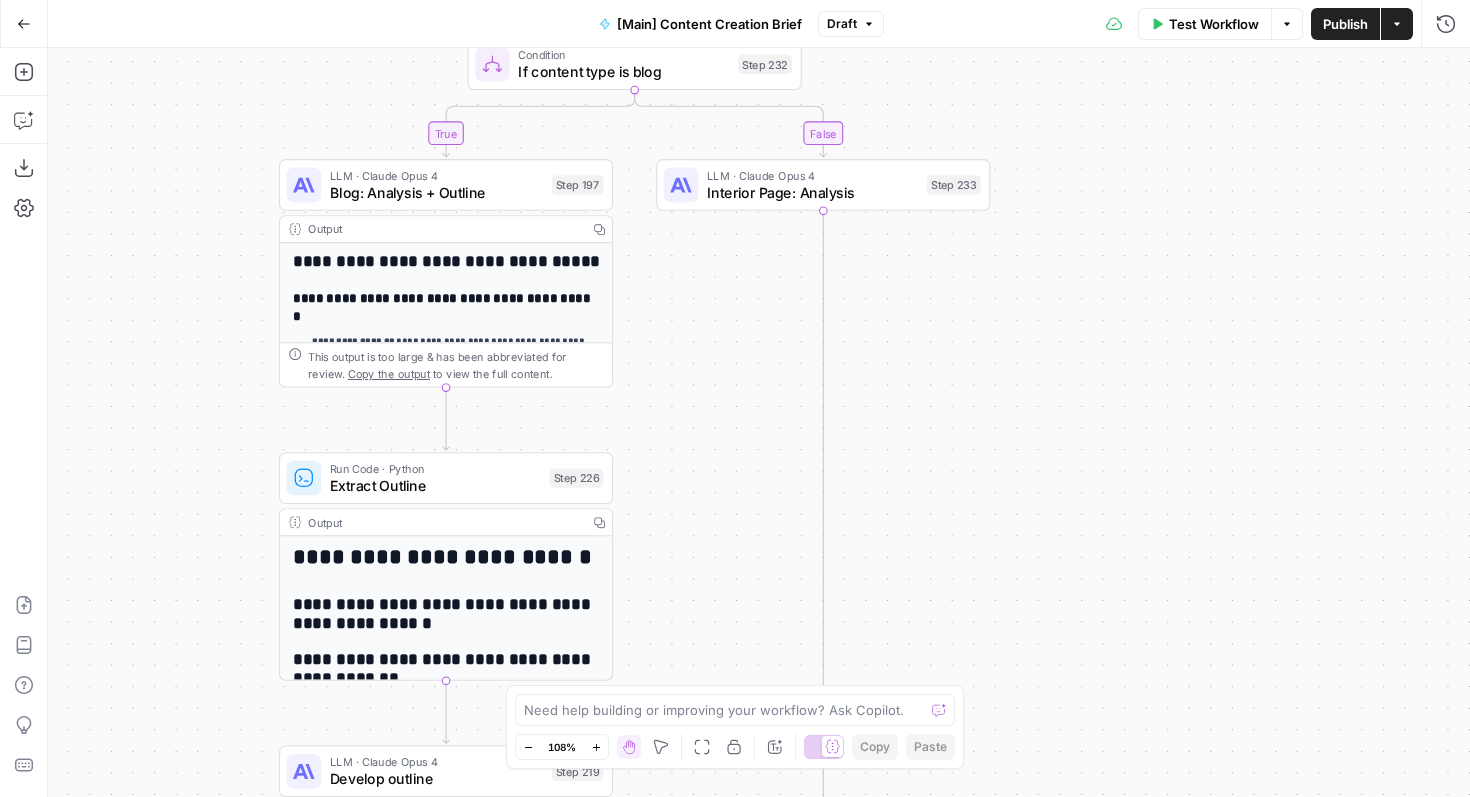click on "true false true false Workflow Set Inputs Inputs Condition If city is provided Step 223 Output Copy 1 2 3 4 5 6 {    "search_metadata" :  {      "id" :  "6889148cbf04d5b266756cbb" ,      "status" :  "Success" ,      "json_endpoint" :  "https://serpapi.com          /searches/1d2dd43dab444ed2          /6889148cbf04d5b266756cbb.json" ,      "pixel_position_endpoint" :  "https          ://serpapi.com/searches          /1d2dd43dab444ed2          /6889148cbf04d5b266756cbb          .json_with_pixel_position" ,     This output is too large & has been abbreviated for review.   Copy the output   to view the full content. Google Search City-based SERP Step 51 Output Copy 1 2 3 4 5 6 {    "search_metadata" :  {      "id" :  "6889148cbf04d5b266756cbb" ,      "status" :  "Success" ,      "json_endpoint" :  "https://serpapi.com          /searches/1d2dd43dab444ed2          /6889148cbf04d5b266756cbb.json" ,      "pixel_position_endpoint" :  "https ,         1" at bounding box center (759, 422) 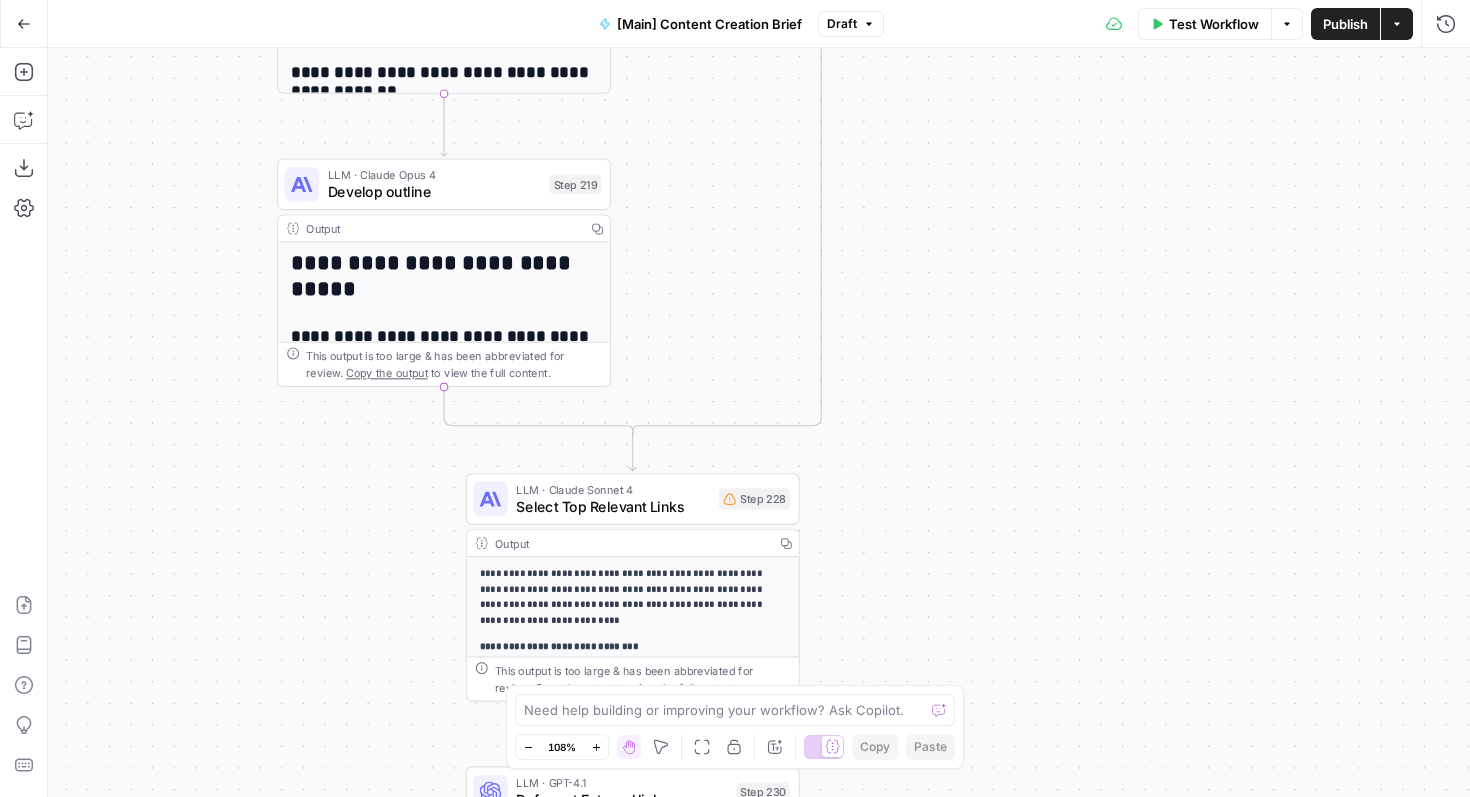 click on "**********" at bounding box center (444, 276) 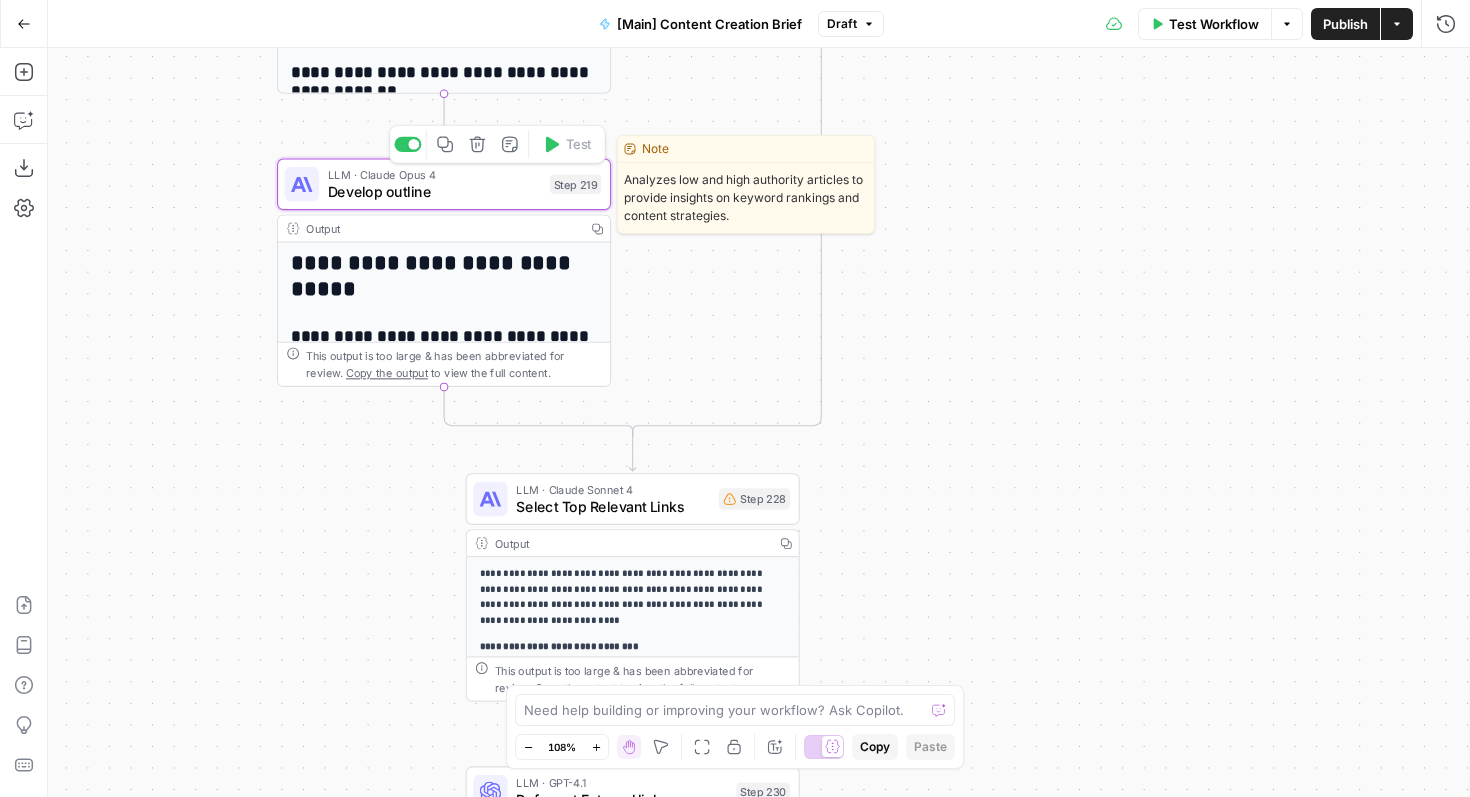 click on "Develop outline" at bounding box center [434, 192] 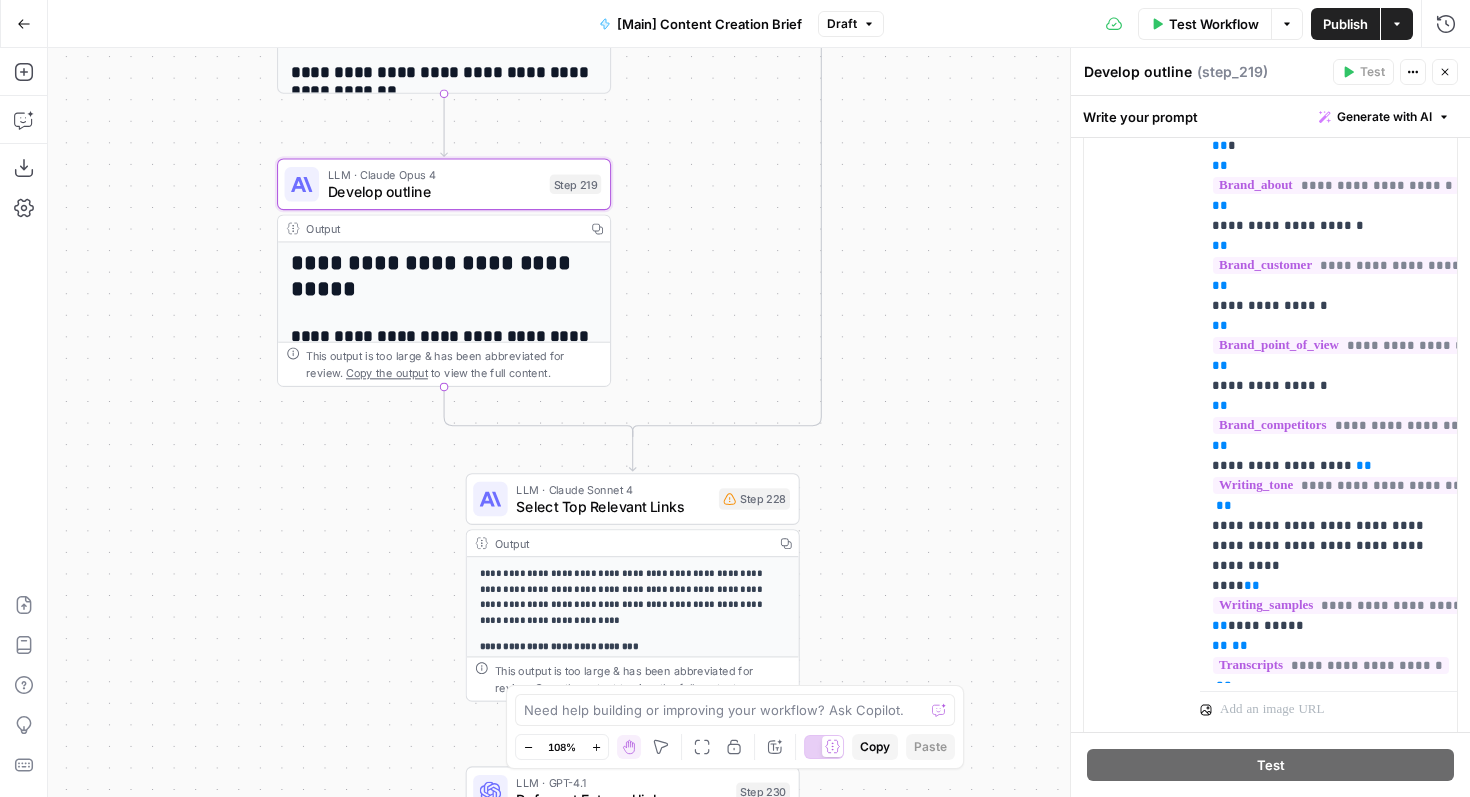 scroll, scrollTop: 0, scrollLeft: 0, axis: both 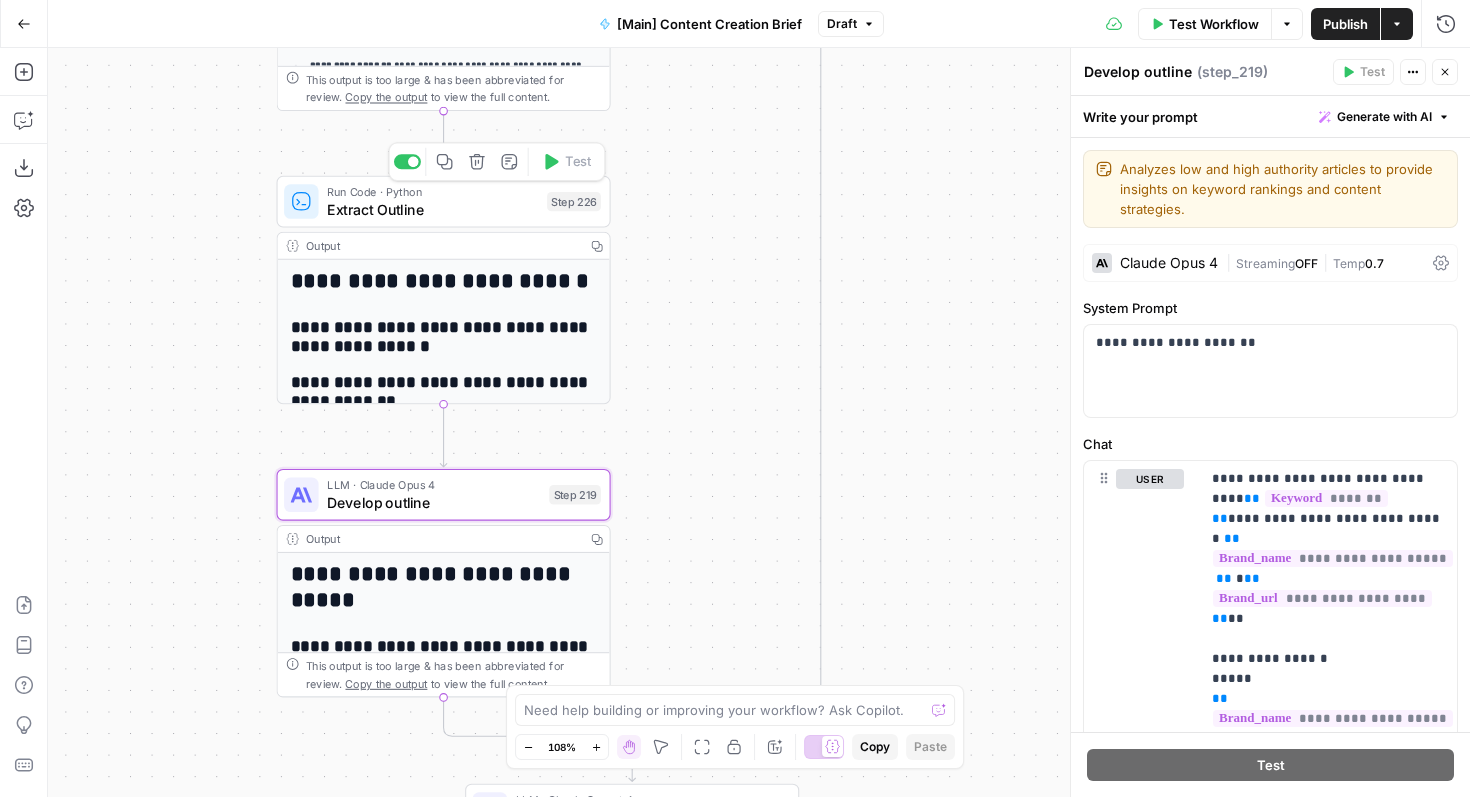 click on "Extract Outline" at bounding box center [432, 209] 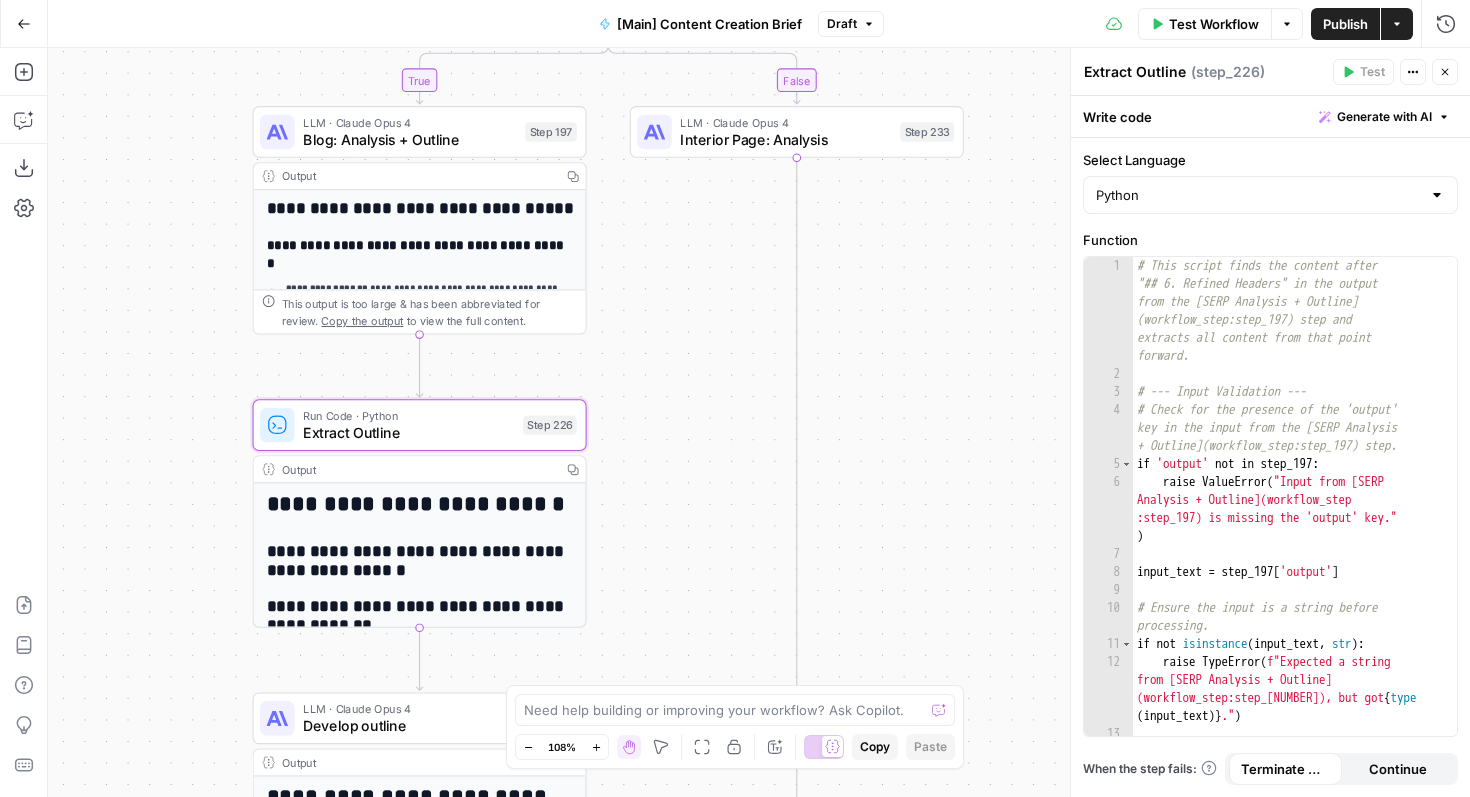 click 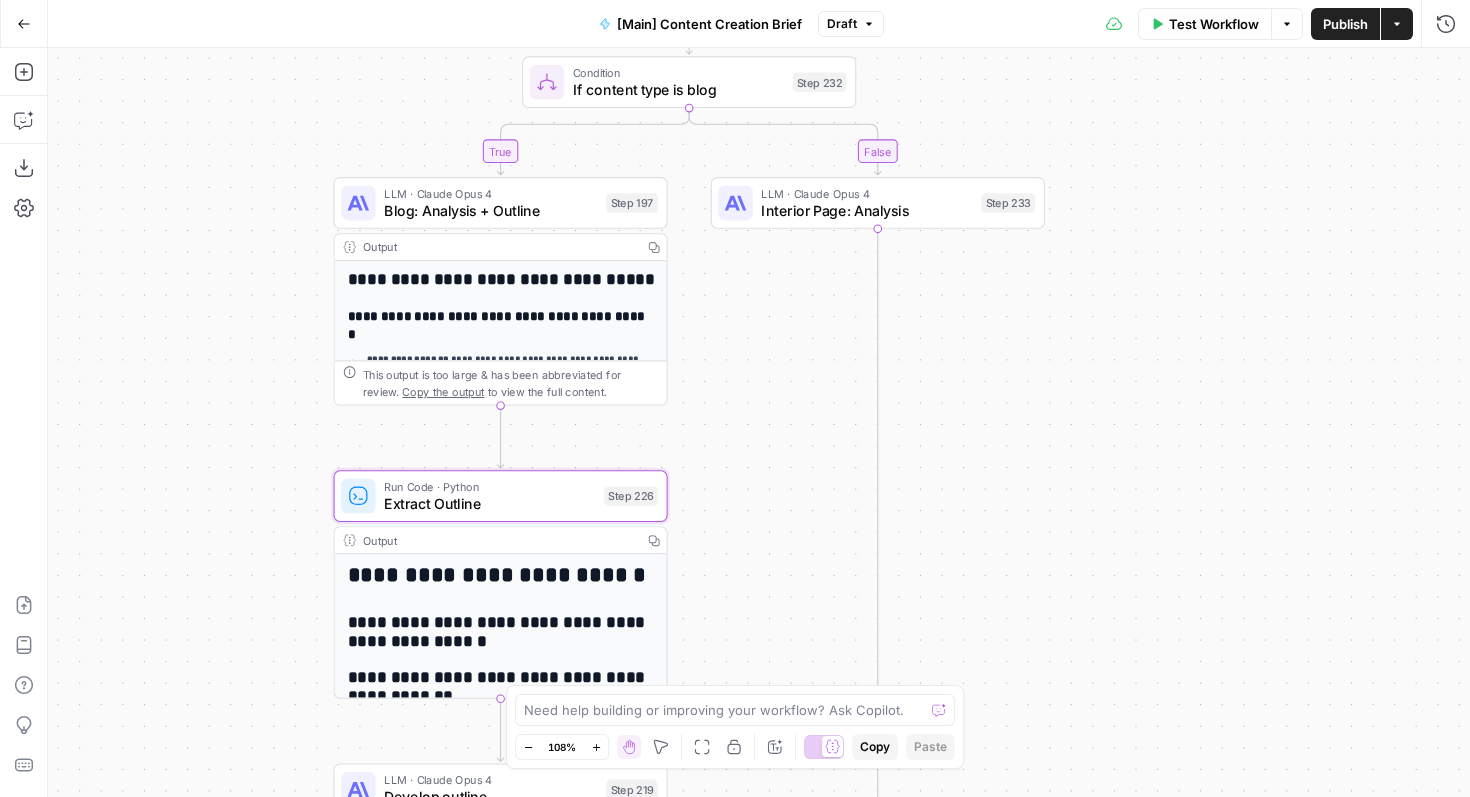 drag, startPoint x: 1036, startPoint y: 337, endPoint x: 1117, endPoint y: 408, distance: 107.71258 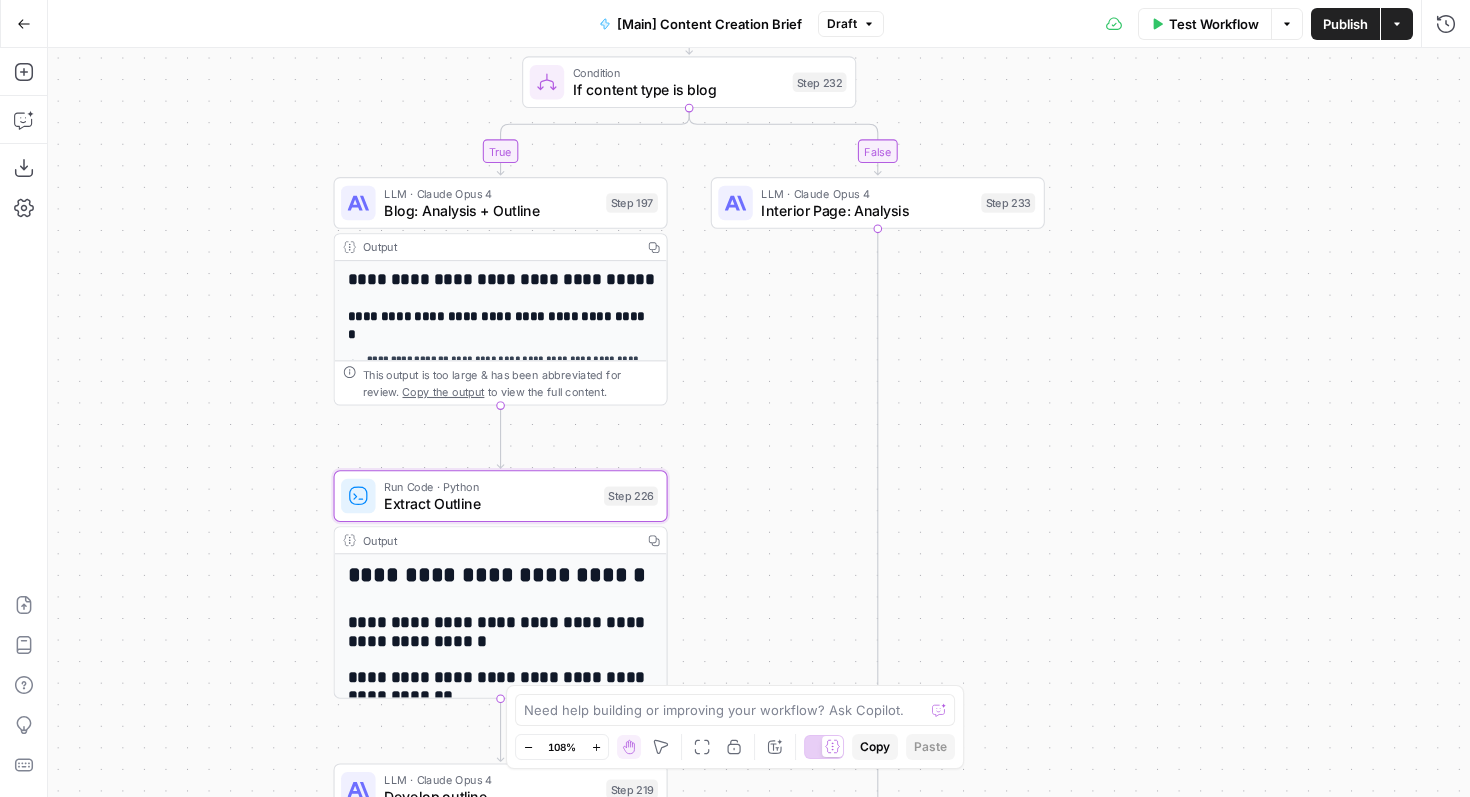 click on "true false true false Workflow Set Inputs Inputs Condition If city is provided Step 223 Output Copy 1 2 3 4 5 6 {    "search_metadata" :  {      "id" :  "6889148cbf04d5b266756cbb" ,      "status" :  "Success" ,      "json_endpoint" :  "https://serpapi.com          /searches/1d2dd43dab444ed2          /6889148cbf04d5b266756cbb.json" ,      "pixel_position_endpoint" :  "https          ://serpapi.com/searches          /1d2dd43dab444ed2          /6889148cbf04d5b266756cbb          .json_with_pixel_position" ,     This output is too large & has been abbreviated for review.   Copy the output   to view the full content. Google Search City-based SERP Step 51 Output Copy 1 2 3 4 5 6 {    "search_metadata" :  {      "id" :  "6889148cbf04d5b266756cbb" ,      "status" :  "Success" ,      "json_endpoint" :  "https://serpapi.com          /searches/1d2dd43dab444ed2          /6889148cbf04d5b266756cbb.json" ,      "pixel_position_endpoint" :  "https ,         1" at bounding box center [759, 422] 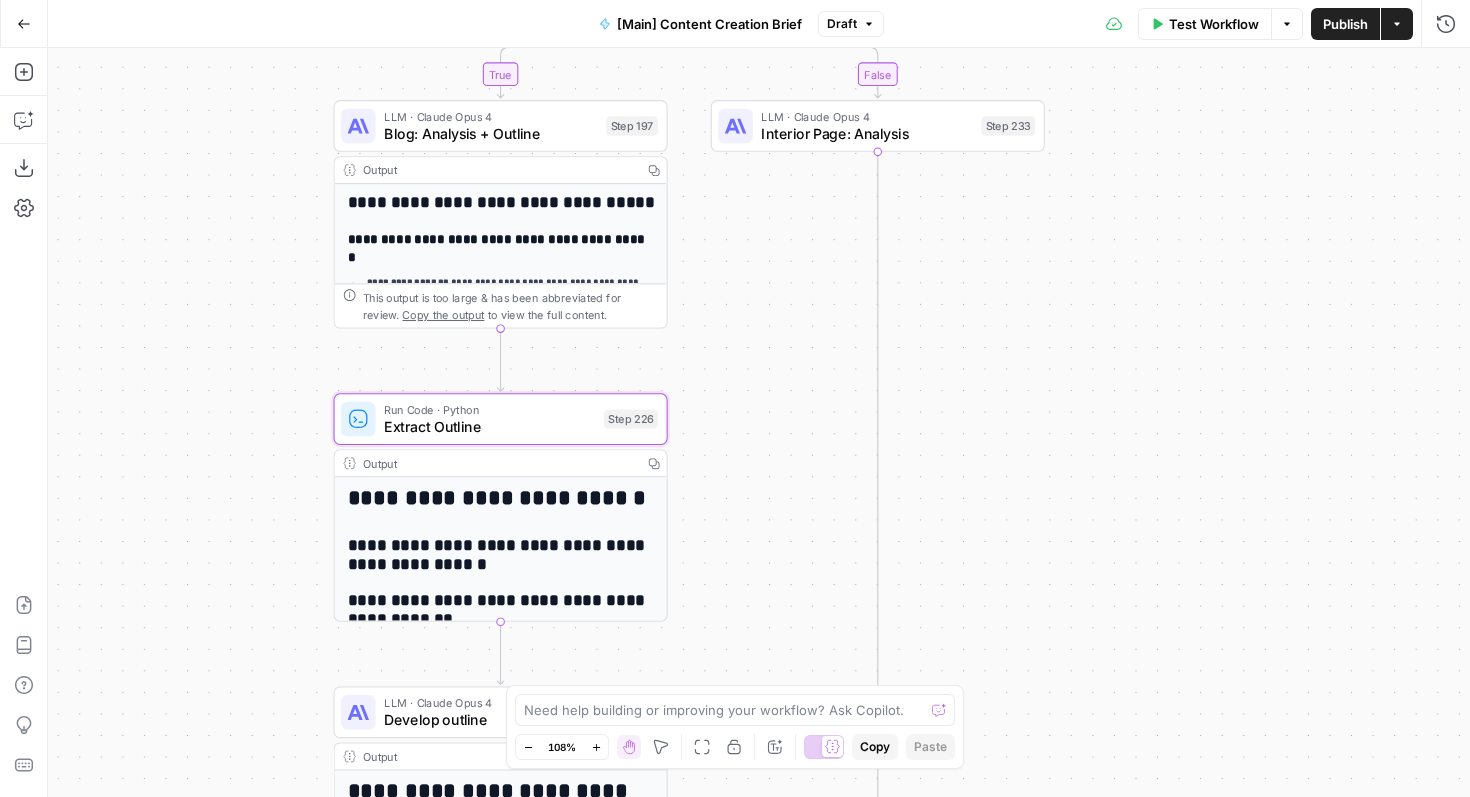 drag, startPoint x: 1083, startPoint y: 439, endPoint x: 1083, endPoint y: 362, distance: 77 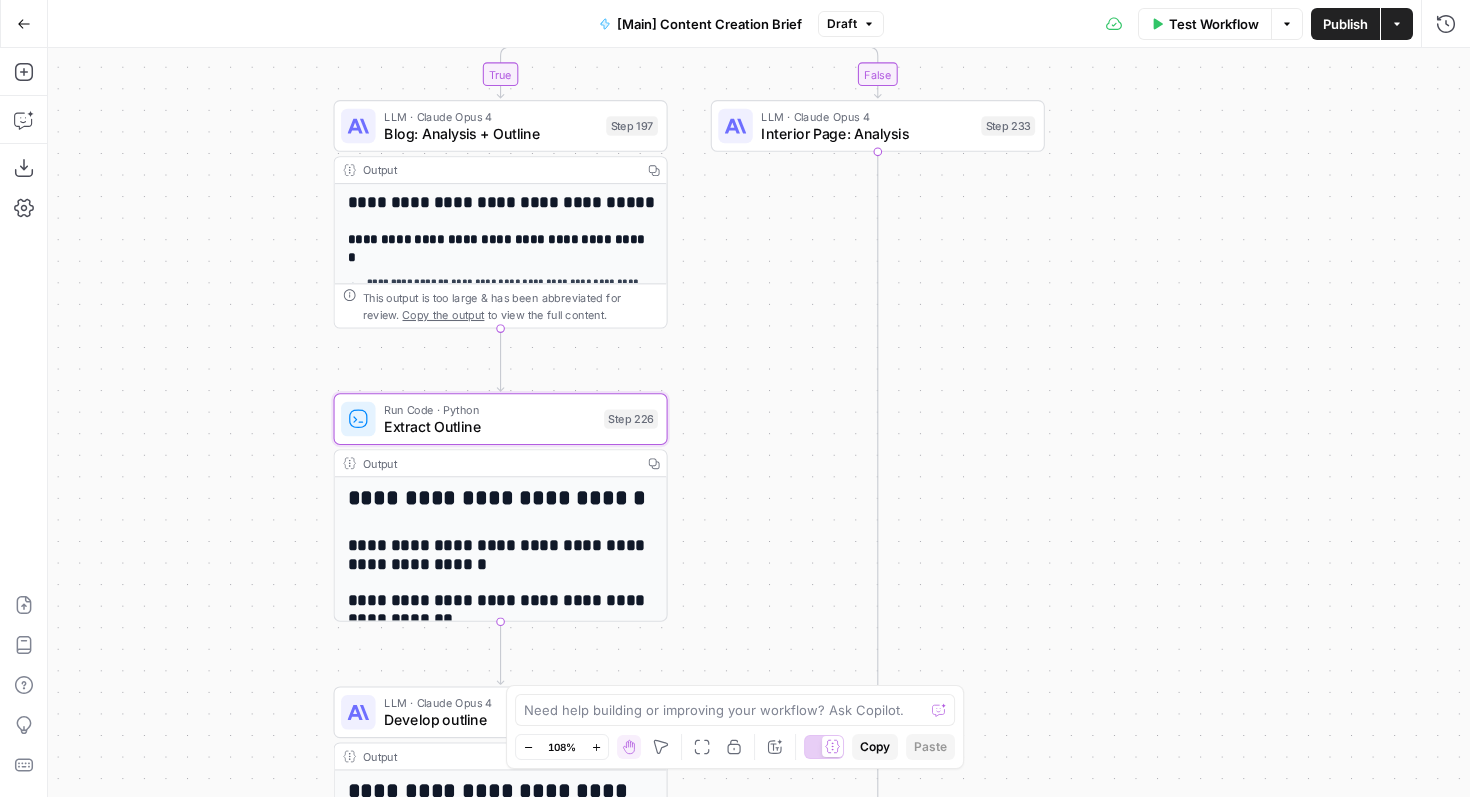 click on "true false true false Workflow Set Inputs Inputs Condition If city is provided Step 223 Output Copy 1 2 3 4 5 6 {    "search_metadata" :  {      "id" :  "6889148cbf04d5b266756cbb" ,      "status" :  "Success" ,      "json_endpoint" :  "https://serpapi.com          /searches/1d2dd43dab444ed2          /6889148cbf04d5b266756cbb.json" ,      "pixel_position_endpoint" :  "https          ://serpapi.com/searches          /1d2dd43dab444ed2          /6889148cbf04d5b266756cbb          .json_with_pixel_position" ,     This output is too large & has been abbreviated for review.   Copy the output   to view the full content. Google Search City-based SERP Step 51 Output Copy 1 2 3 4 5 6 {    "search_metadata" :  {      "id" :  "6889148cbf04d5b266756cbb" ,      "status" :  "Success" ,      "json_endpoint" :  "https://serpapi.com          /searches/1d2dd43dab444ed2          /6889148cbf04d5b266756cbb.json" ,      "pixel_position_endpoint" :  "https ,         1" at bounding box center [759, 422] 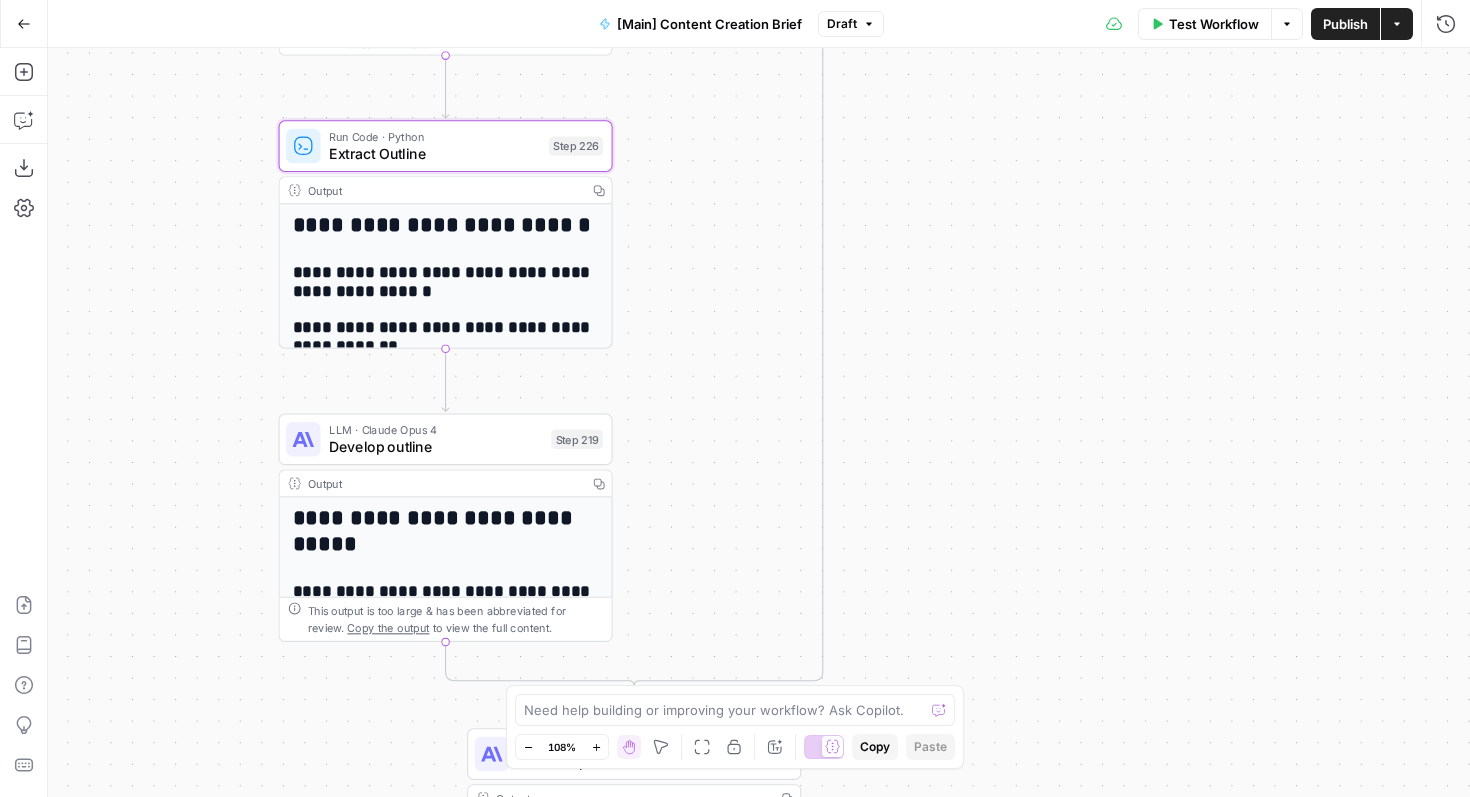 drag, startPoint x: 1111, startPoint y: 436, endPoint x: 1056, endPoint y: 163, distance: 278.4852 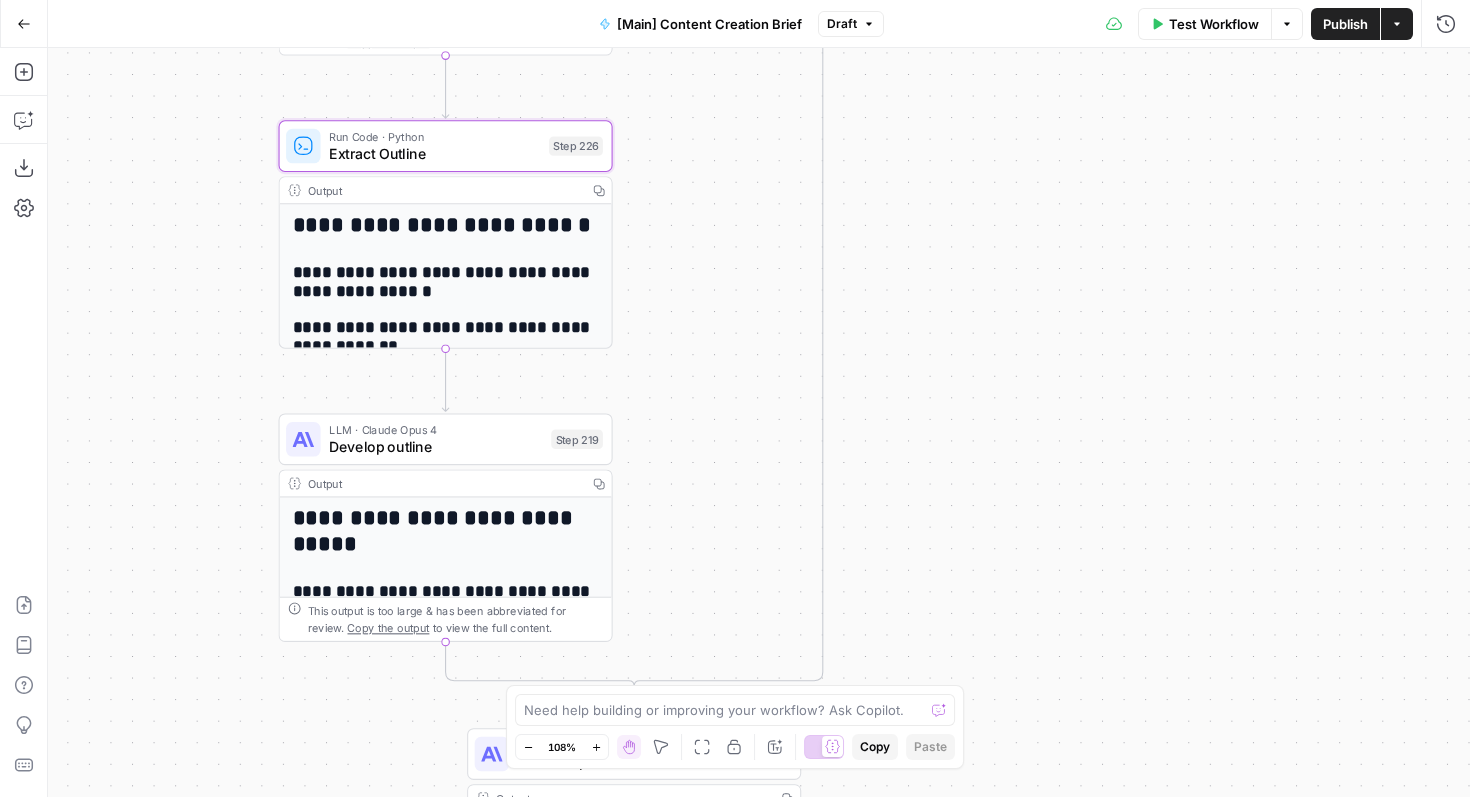 click on "true false true false Workflow Set Inputs Inputs Condition If city is provided Step 223 Output Copy 1 2 3 4 5 6 {    "search_metadata" :  {      "id" :  "6889148cbf04d5b266756cbb" ,      "status" :  "Success" ,      "json_endpoint" :  "https://serpapi.com          /searches/1d2dd43dab444ed2          /6889148cbf04d5b266756cbb.json" ,      "pixel_position_endpoint" :  "https          ://serpapi.com/searches          /1d2dd43dab444ed2          /6889148cbf04d5b266756cbb          .json_with_pixel_position" ,     This output is too large & has been abbreviated for review.   Copy the output   to view the full content. Google Search City-based SERP Step 51 Output Copy 1 2 3 4 5 6 {    "search_metadata" :  {      "id" :  "6889148cbf04d5b266756cbb" ,      "status" :  "Success" ,      "json_endpoint" :  "https://serpapi.com          /searches/1d2dd43dab444ed2          /6889148cbf04d5b266756cbb.json" ,      "pixel_position_endpoint" :  "https ,         1" at bounding box center (759, 422) 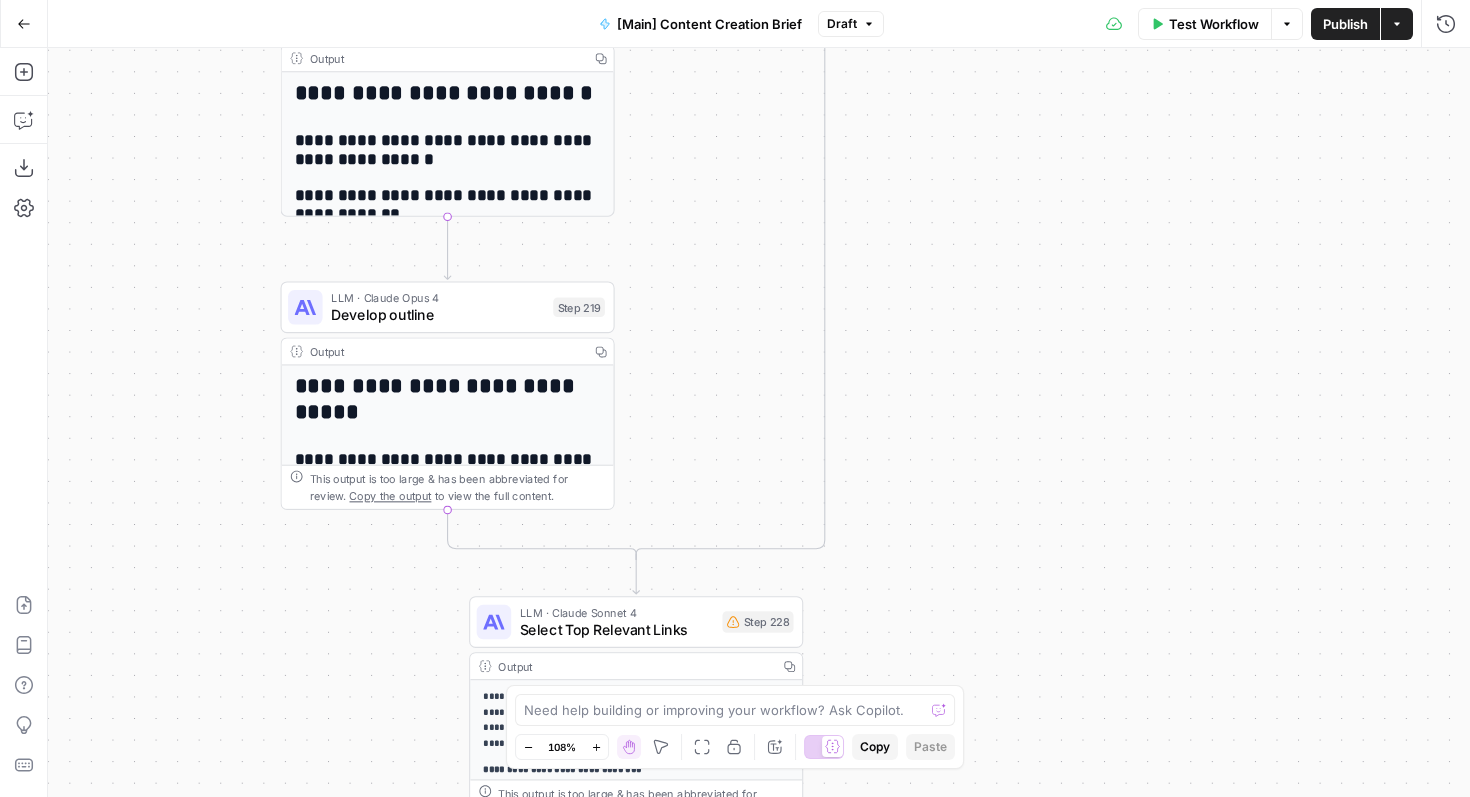 drag, startPoint x: 1051, startPoint y: 325, endPoint x: 1053, endPoint y: 194, distance: 131.01526 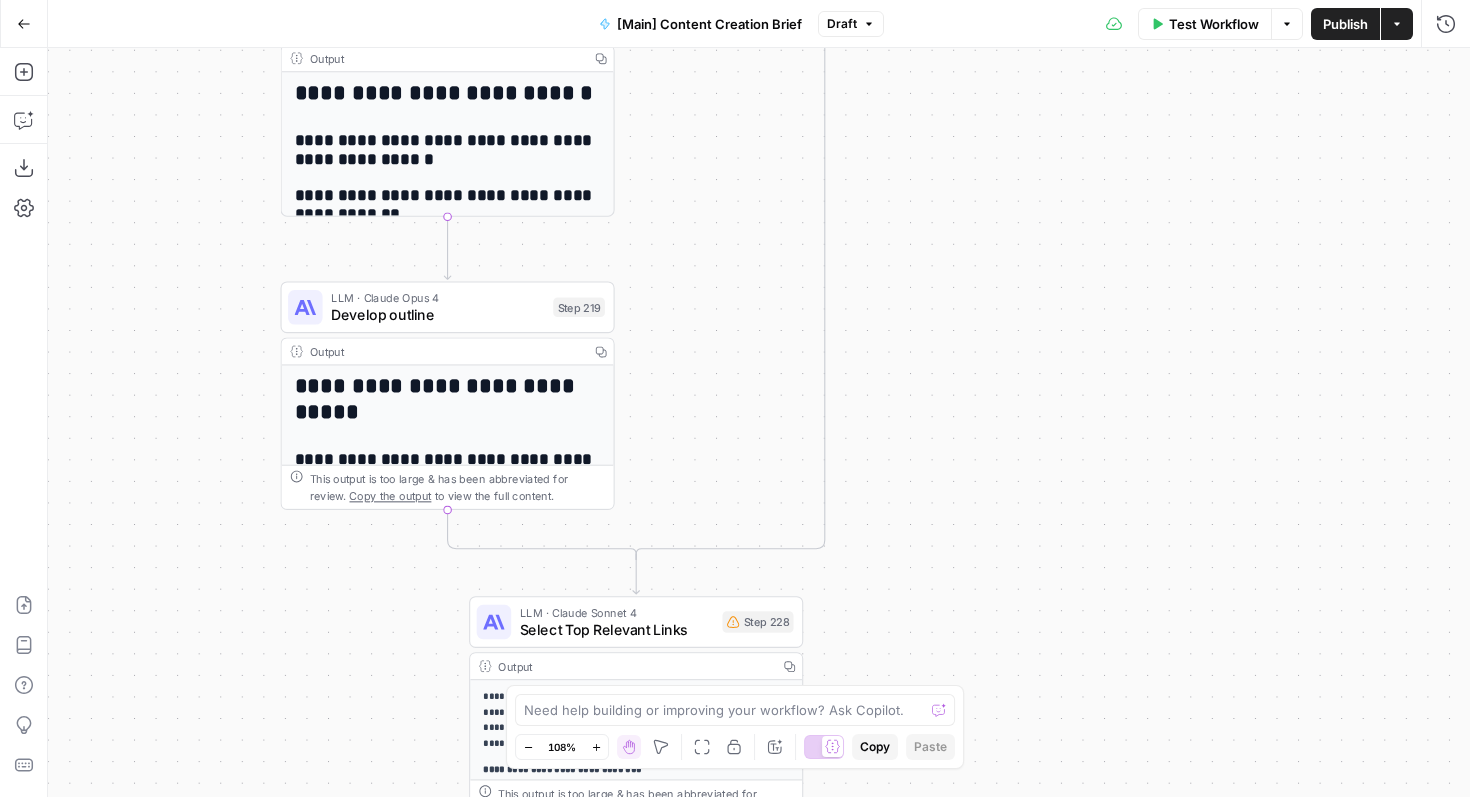click on "true false true false Workflow Set Inputs Inputs Condition If city is provided Step 223 Output Copy 1 2 3 4 5 6 {    "search_metadata" :  {      "id" :  "6889148cbf04d5b266756cbb" ,      "status" :  "Success" ,      "json_endpoint" :  "https://serpapi.com          /searches/1d2dd43dab444ed2          /6889148cbf04d5b266756cbb.json" ,      "pixel_position_endpoint" :  "https          ://serpapi.com/searches          /1d2dd43dab444ed2          /6889148cbf04d5b266756cbb          .json_with_pixel_position" ,     This output is too large & has been abbreviated for review.   Copy the output   to view the full content. Google Search City-based SERP Step 51 Output Copy 1 2 3 4 5 6 {    "search_metadata" :  {      "id" :  "6889148cbf04d5b266756cbb" ,      "status" :  "Success" ,      "json_endpoint" :  "https://serpapi.com          /searches/1d2dd43dab444ed2          /6889148cbf04d5b266756cbb.json" ,      "pixel_position_endpoint" :  "https ,         1" at bounding box center [759, 422] 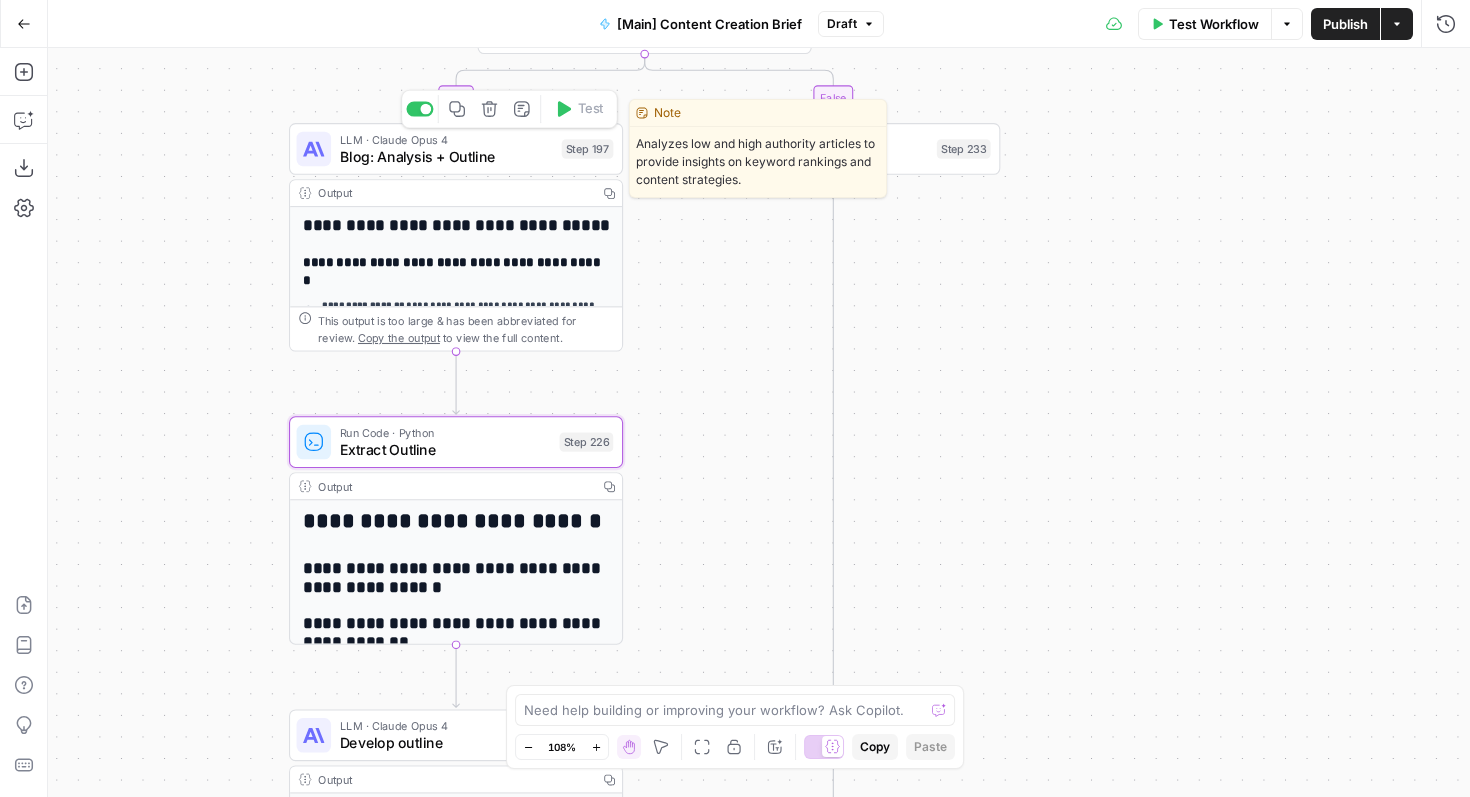 click on "Blog: Analysis + Outline" at bounding box center (446, 157) 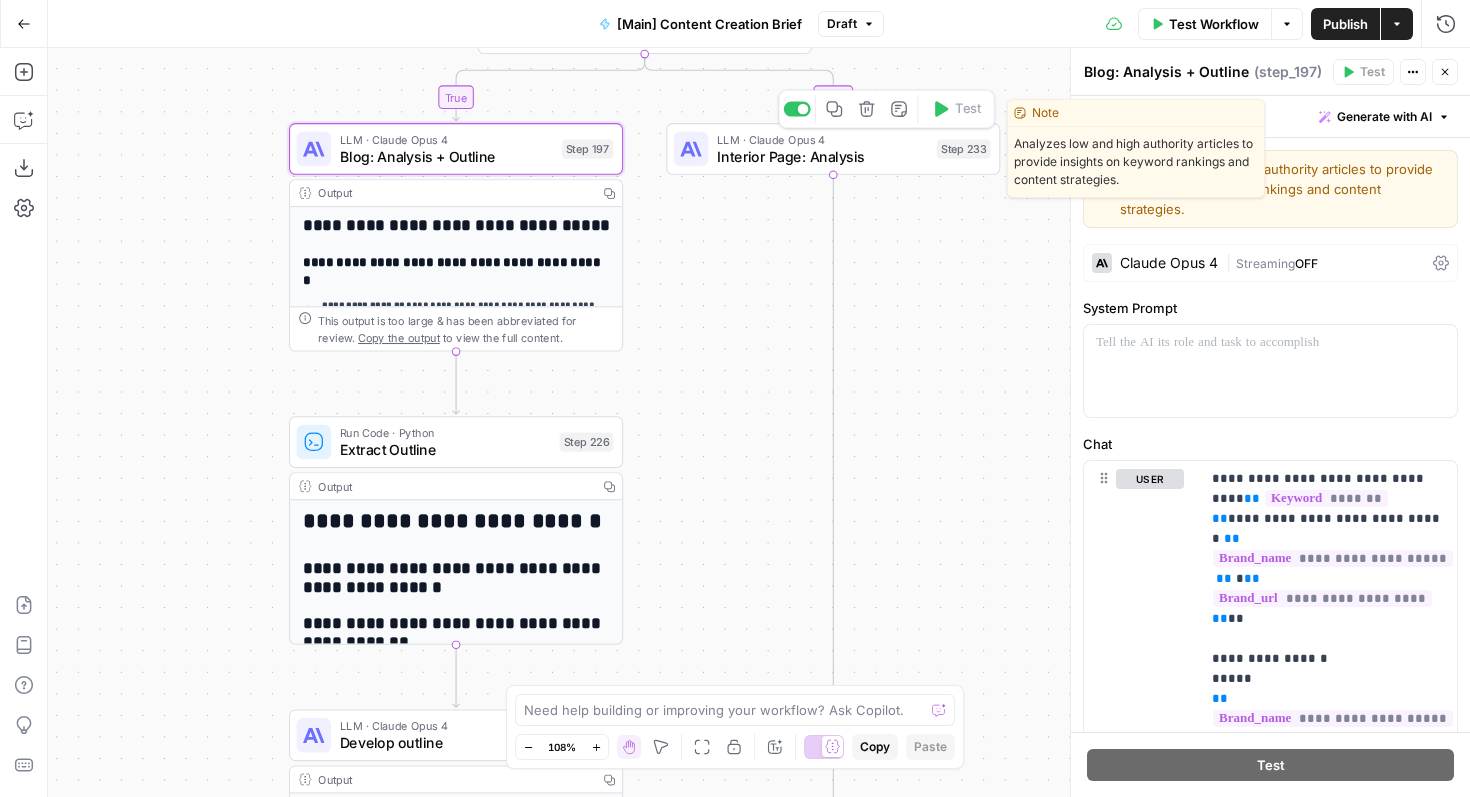 click on "Interior Page: Analysis" at bounding box center (822, 157) 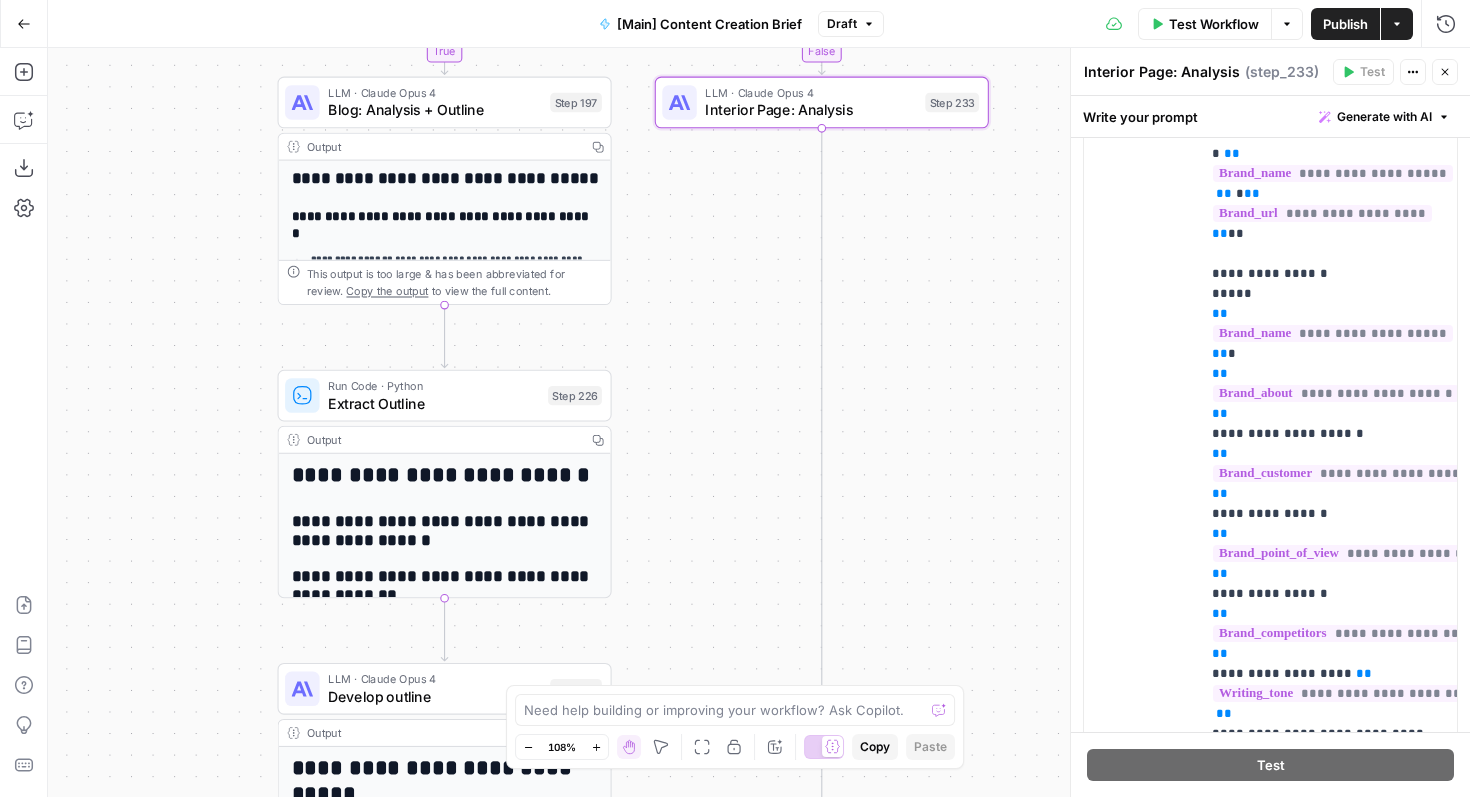 scroll, scrollTop: 391, scrollLeft: 0, axis: vertical 